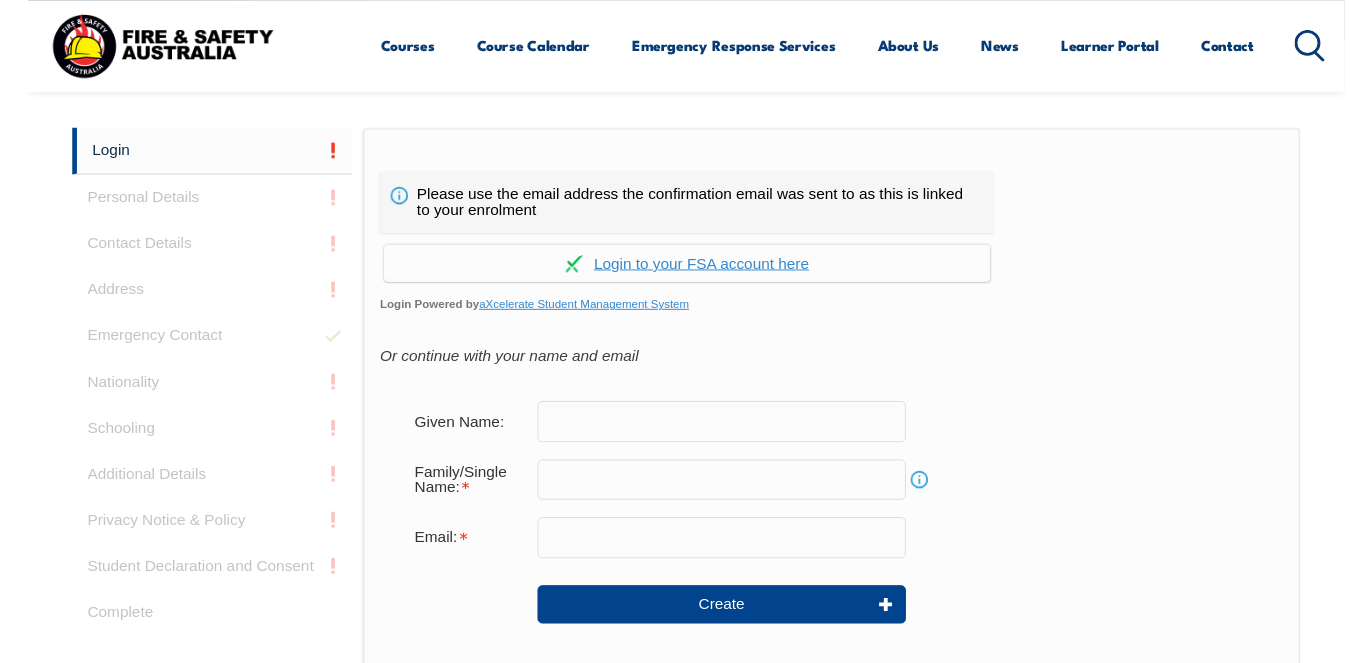 scroll, scrollTop: 473, scrollLeft: 0, axis: vertical 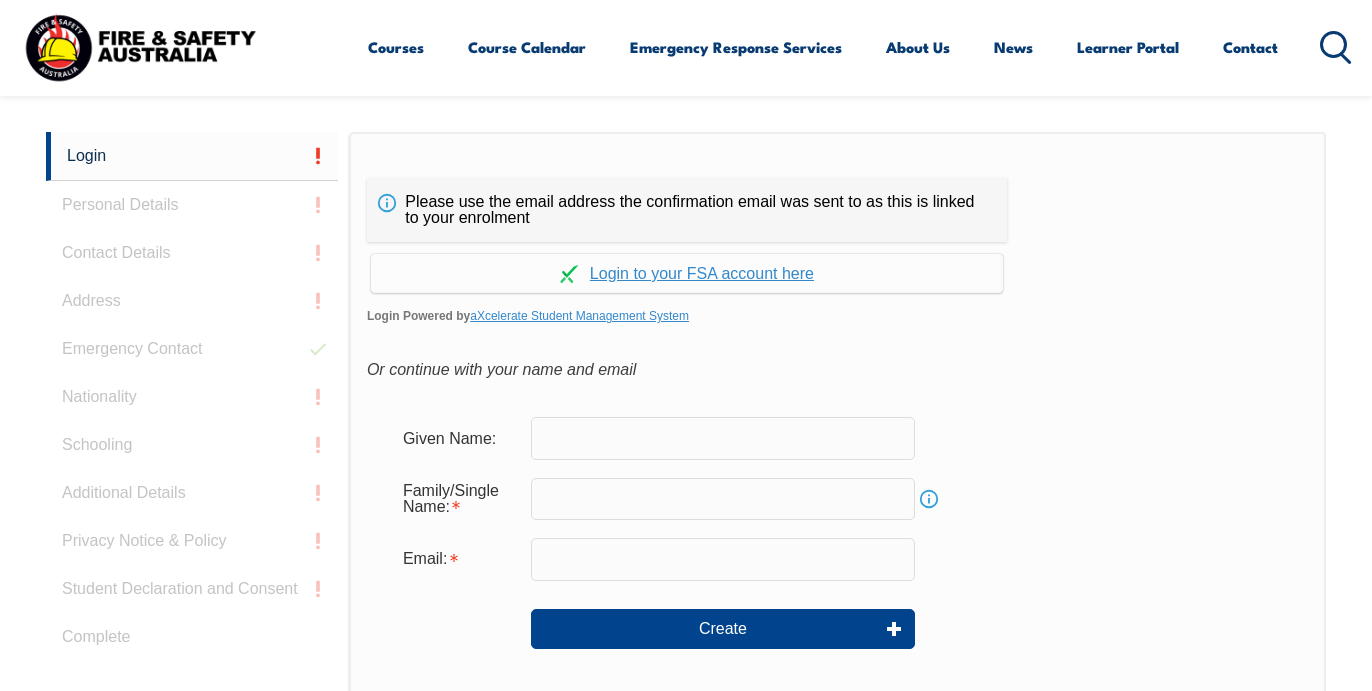 click at bounding box center (723, 438) 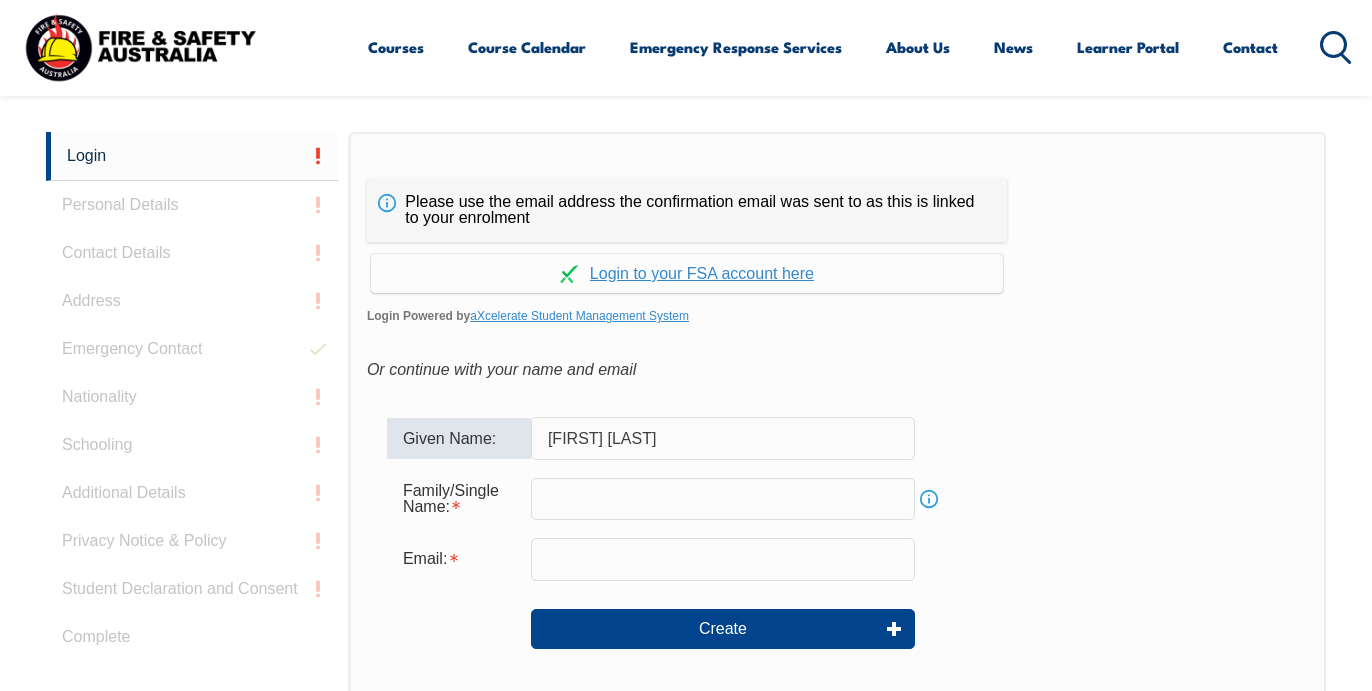 click on "Robert Roma" at bounding box center (723, 438) 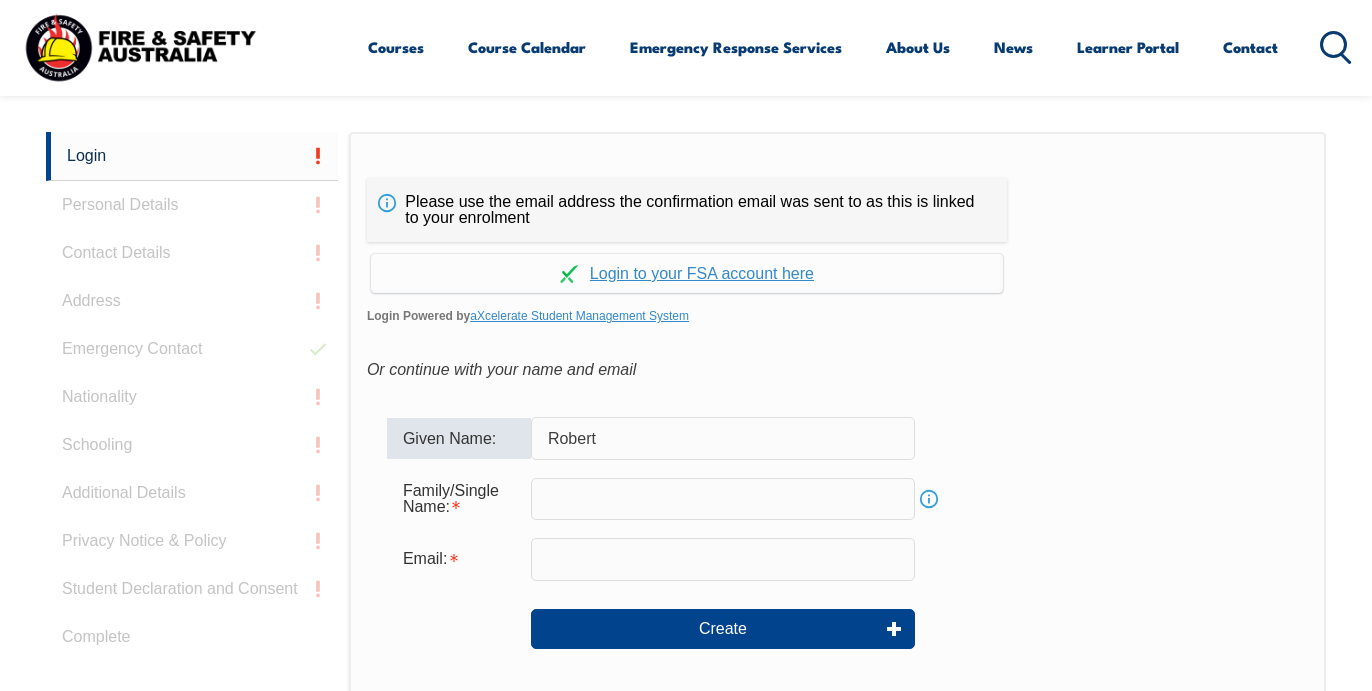 type on "Robert" 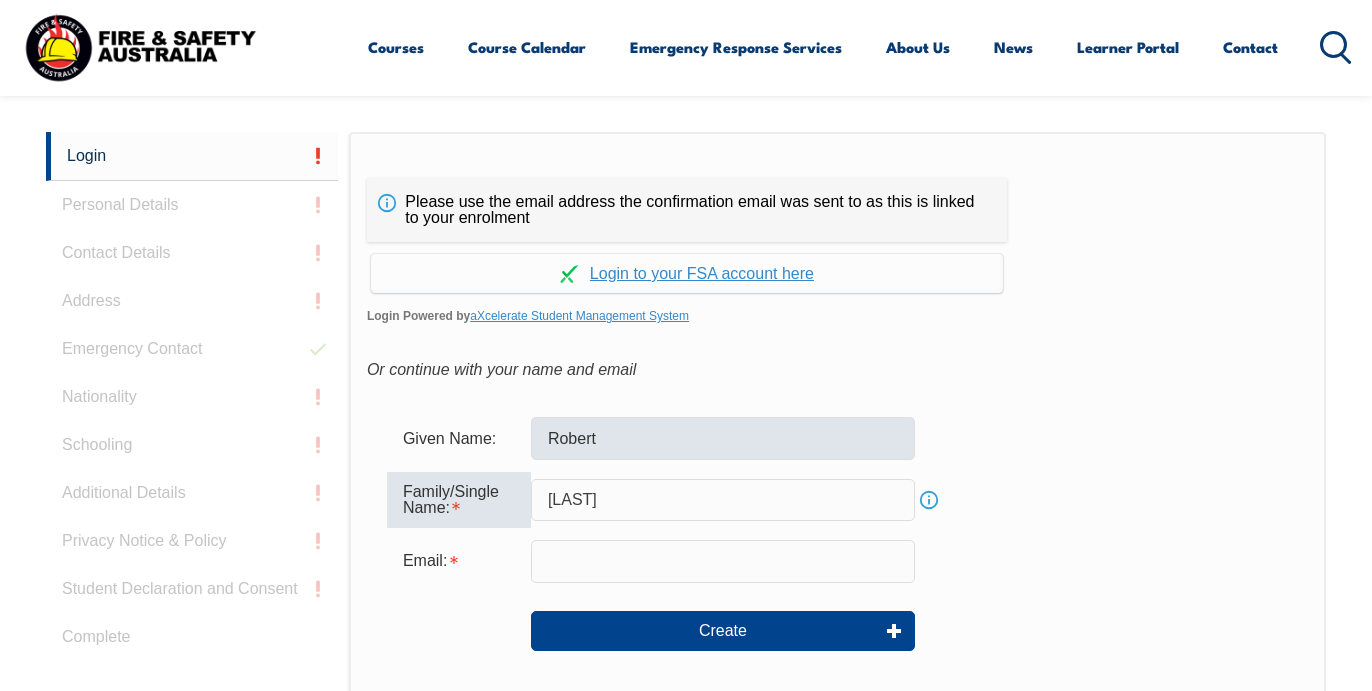 type on "[LAST]" 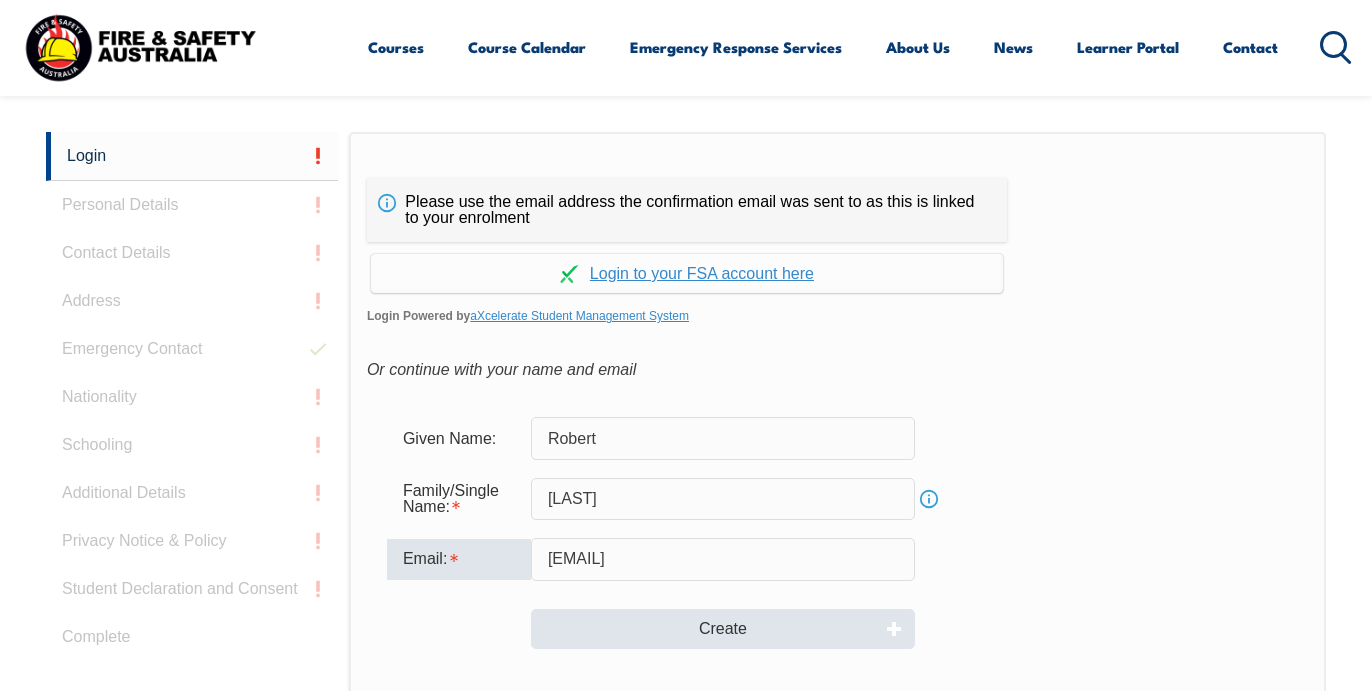 type on "robert.roma@[EXAMPLE.COM]" 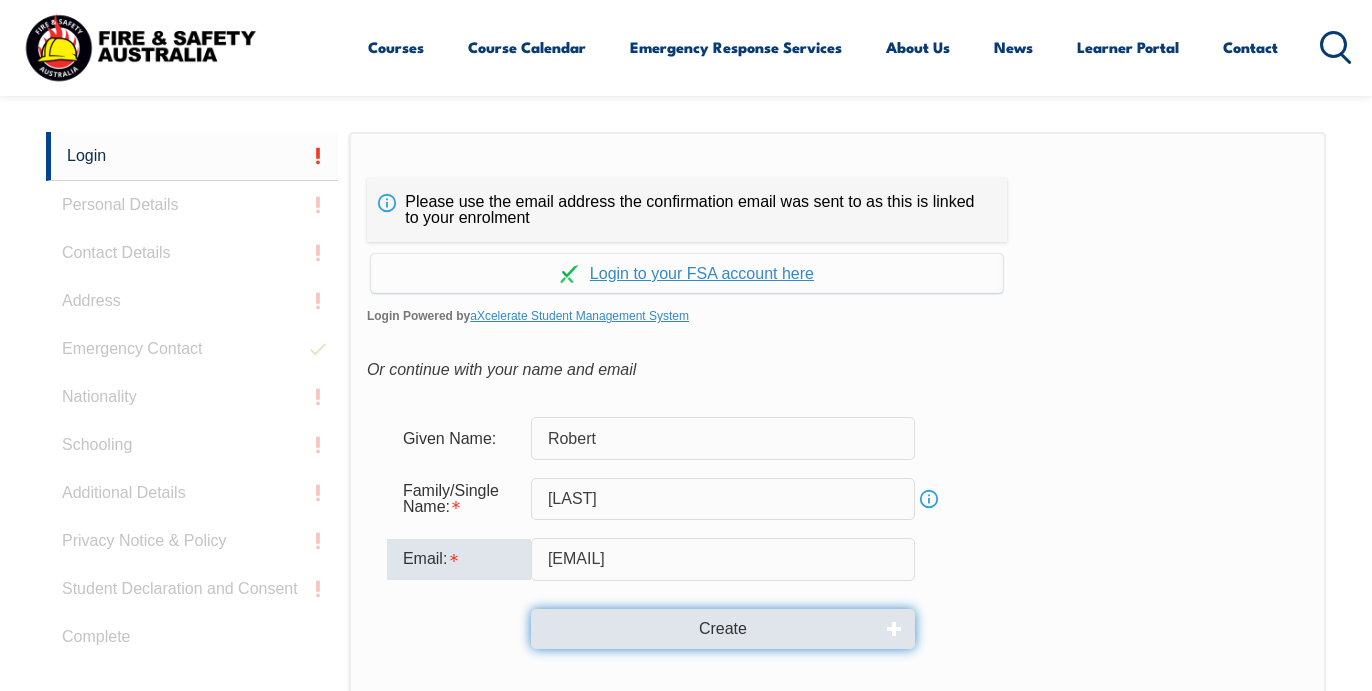 click on "Create" at bounding box center (723, 629) 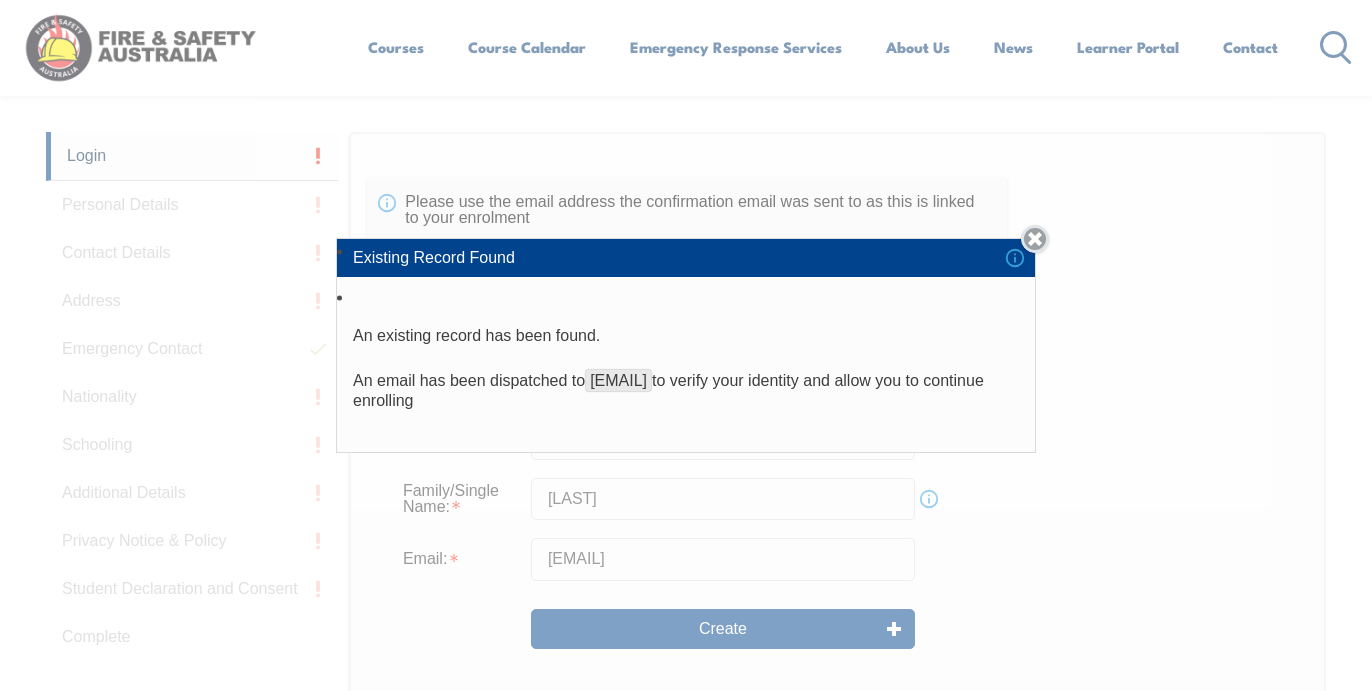 click on "Close" at bounding box center (1035, 239) 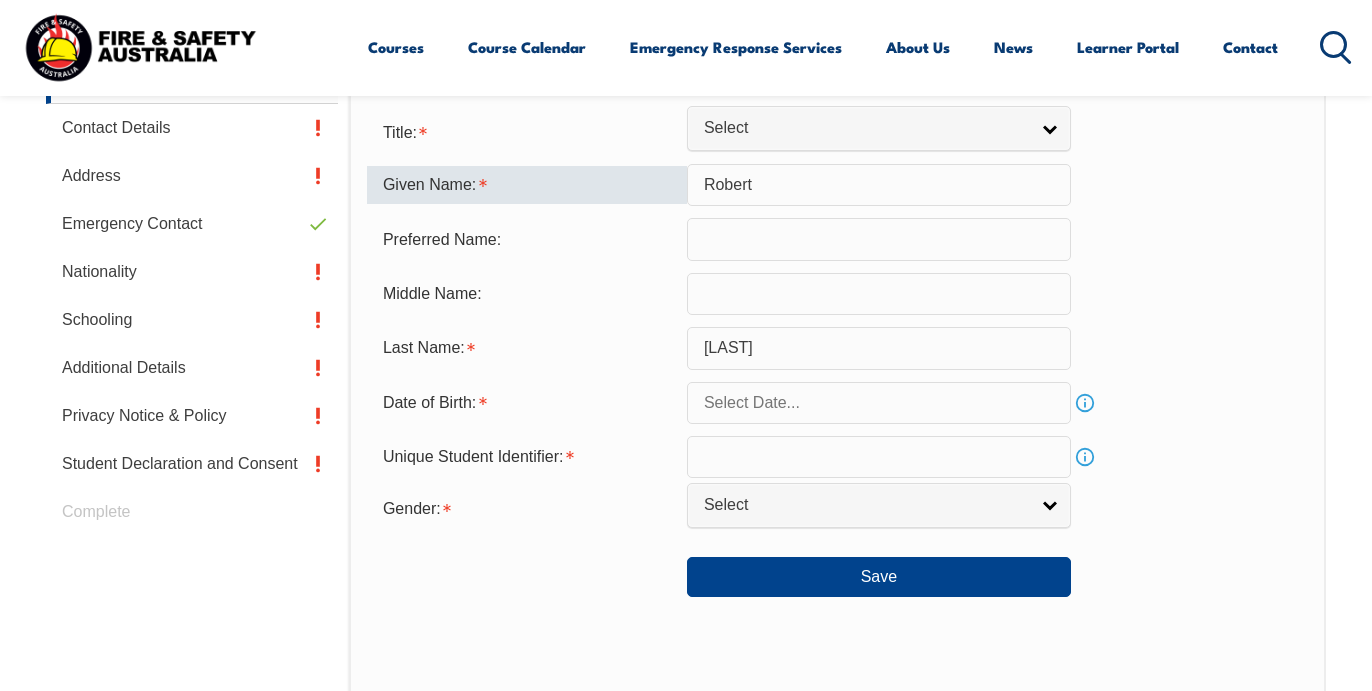scroll, scrollTop: 690, scrollLeft: 0, axis: vertical 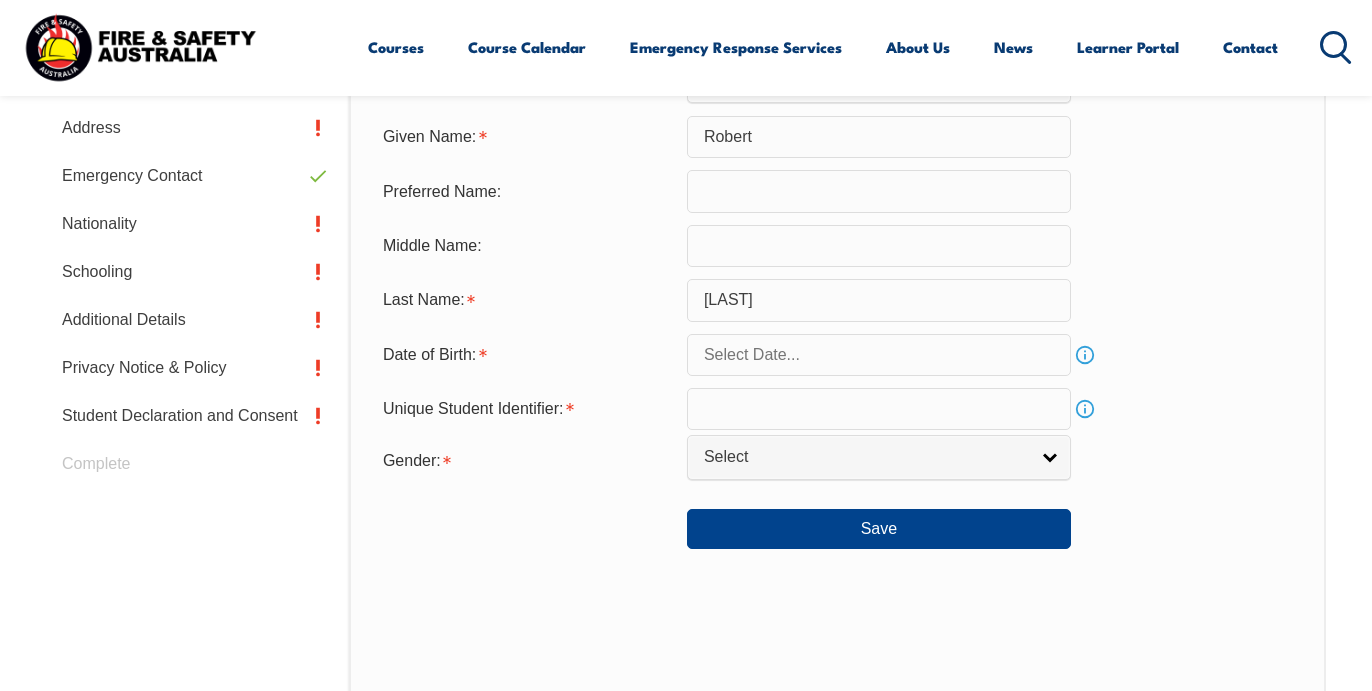 click at bounding box center [879, 191] 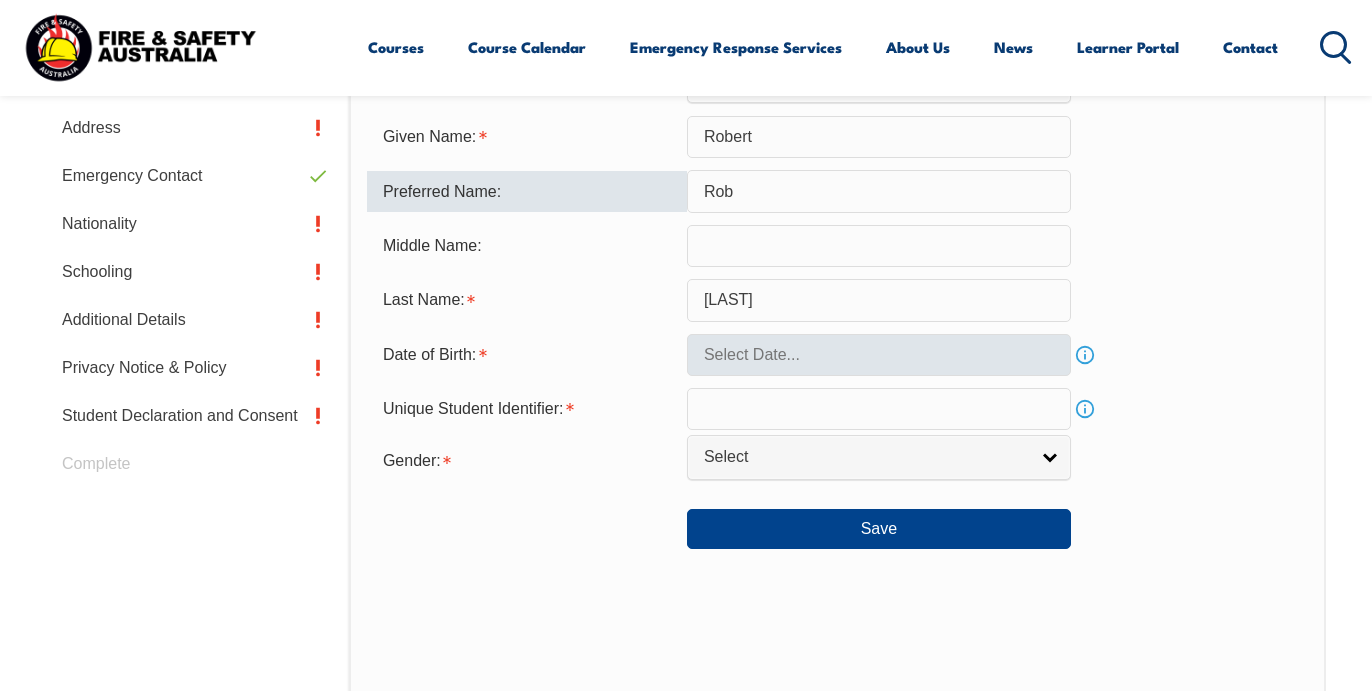type on "Rob" 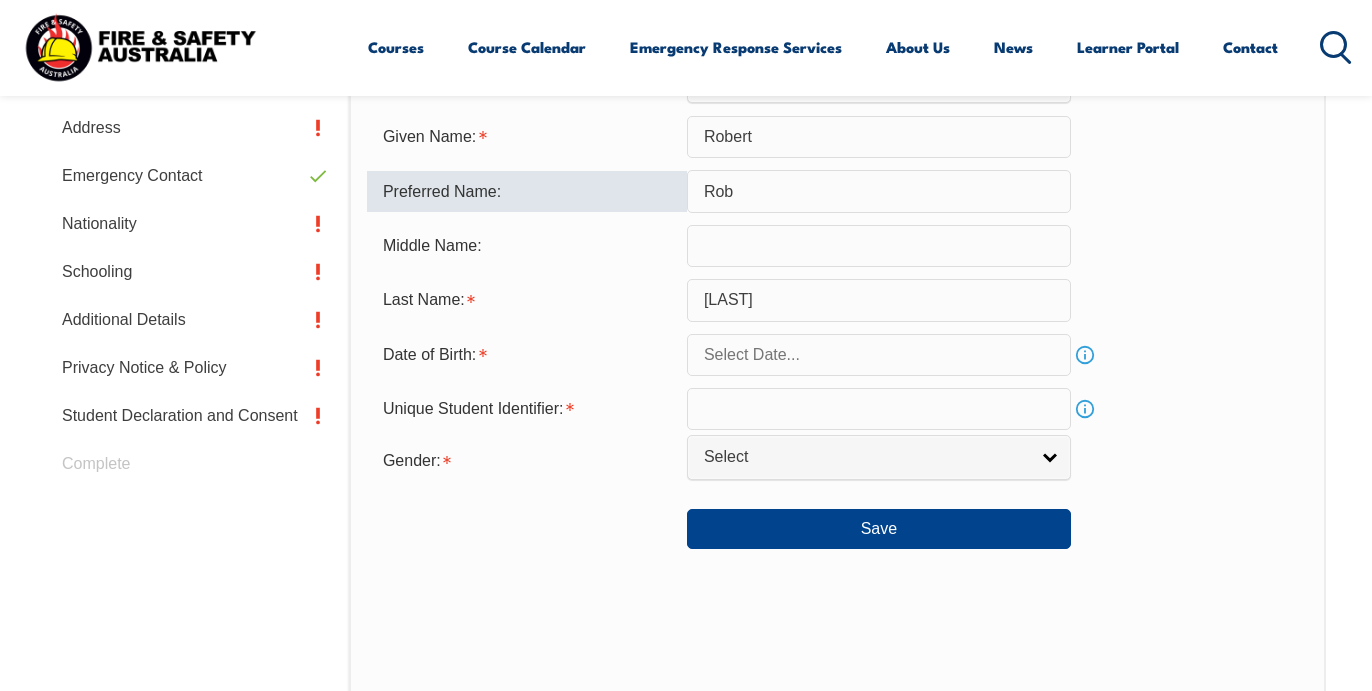 click at bounding box center (879, 355) 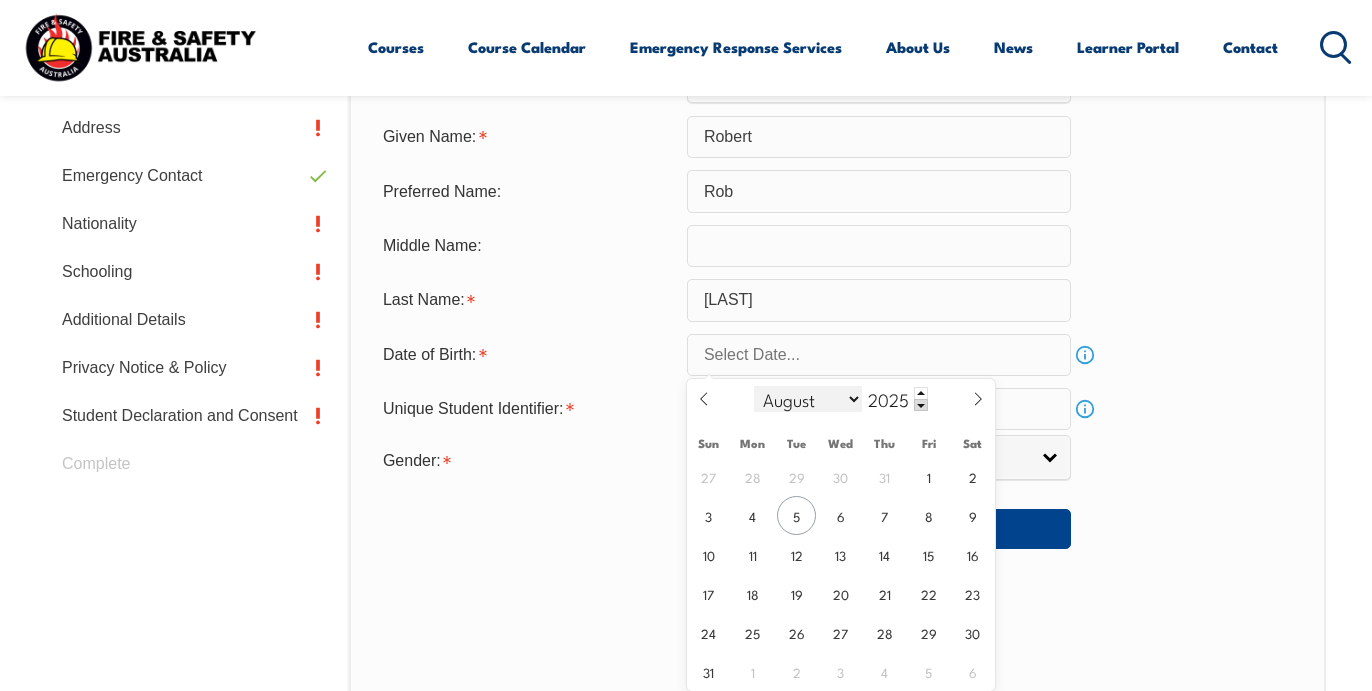 select on "9" 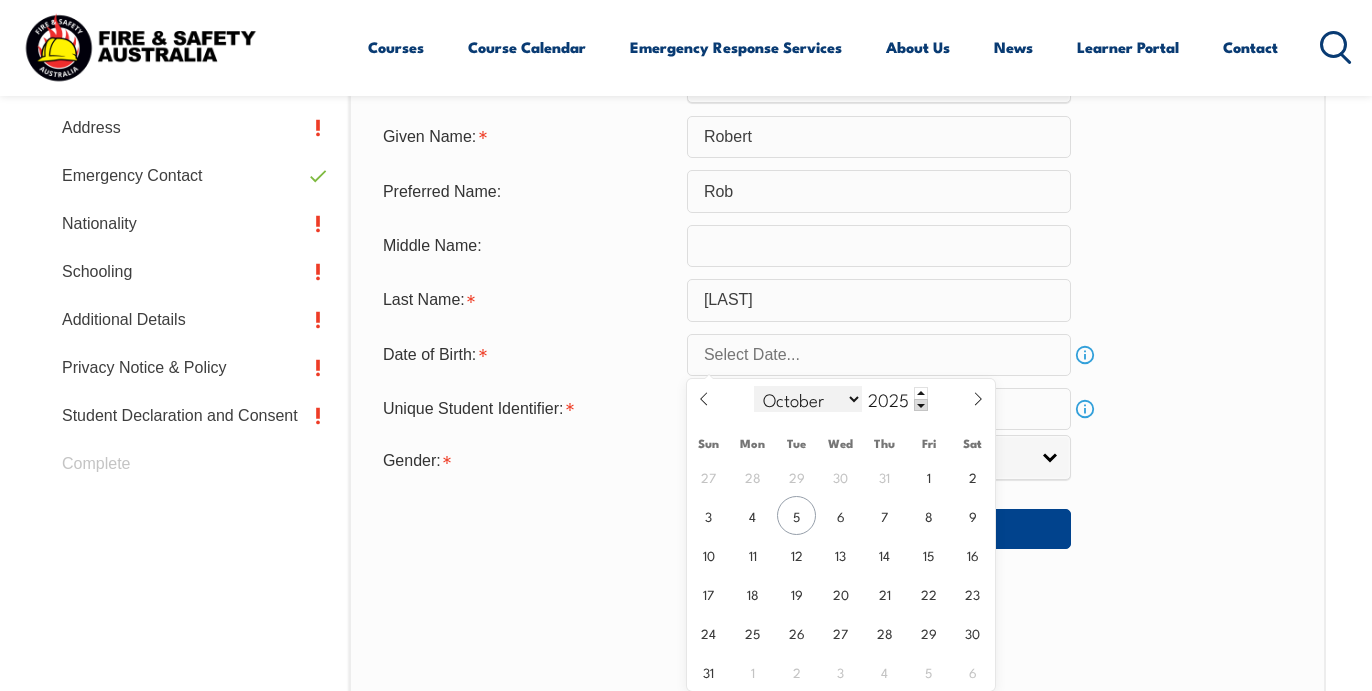 click on "October" at bounding box center (0, 0) 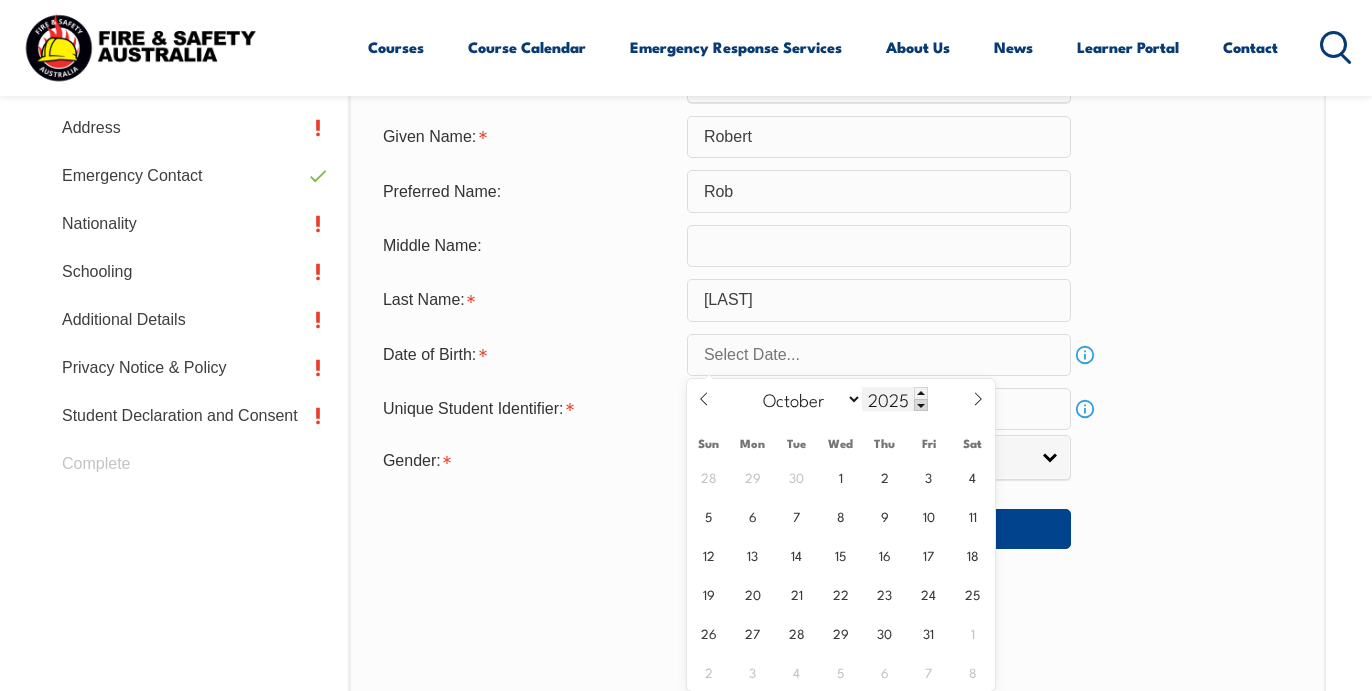 click at bounding box center [921, 405] 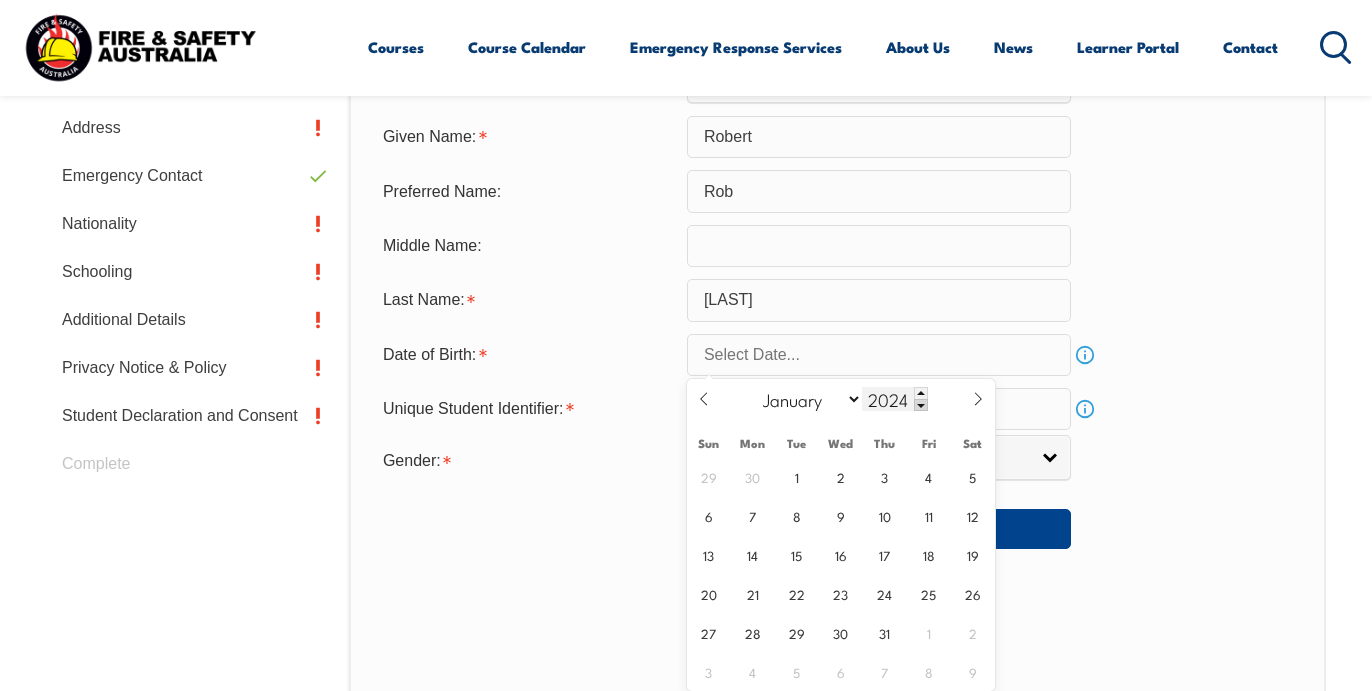 click at bounding box center [921, 405] 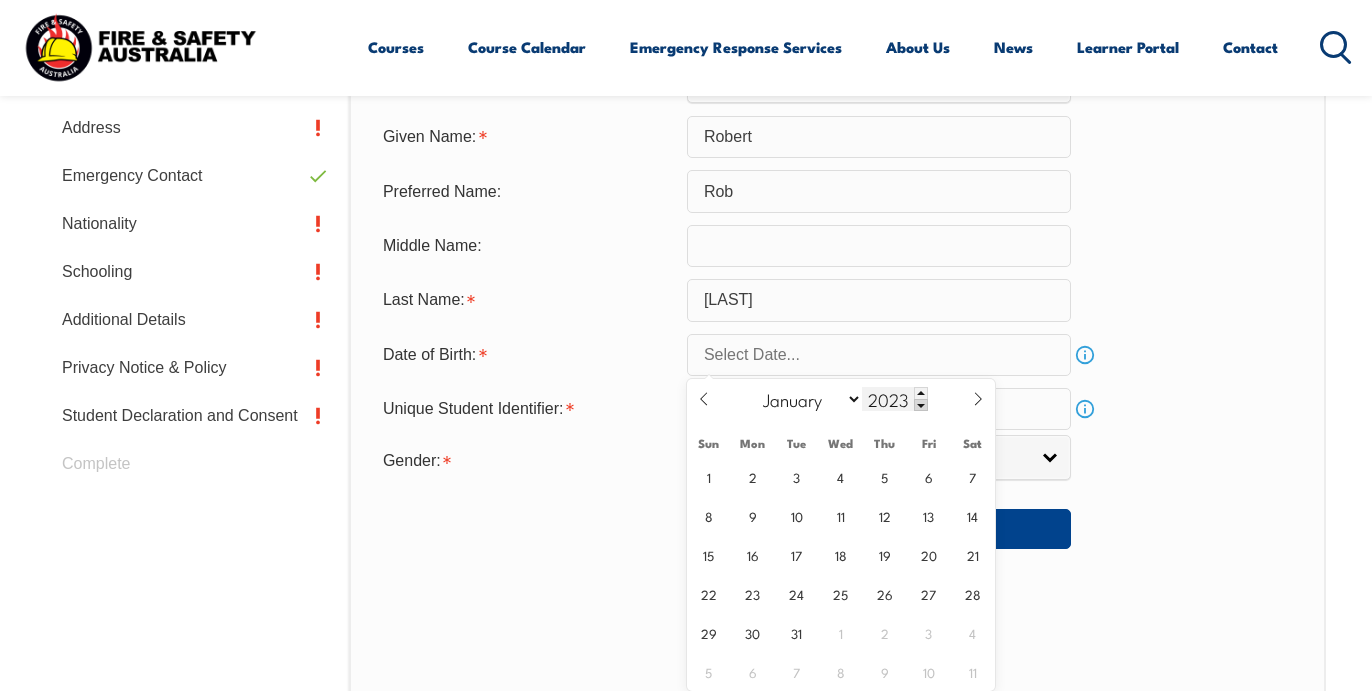 click at bounding box center [921, 405] 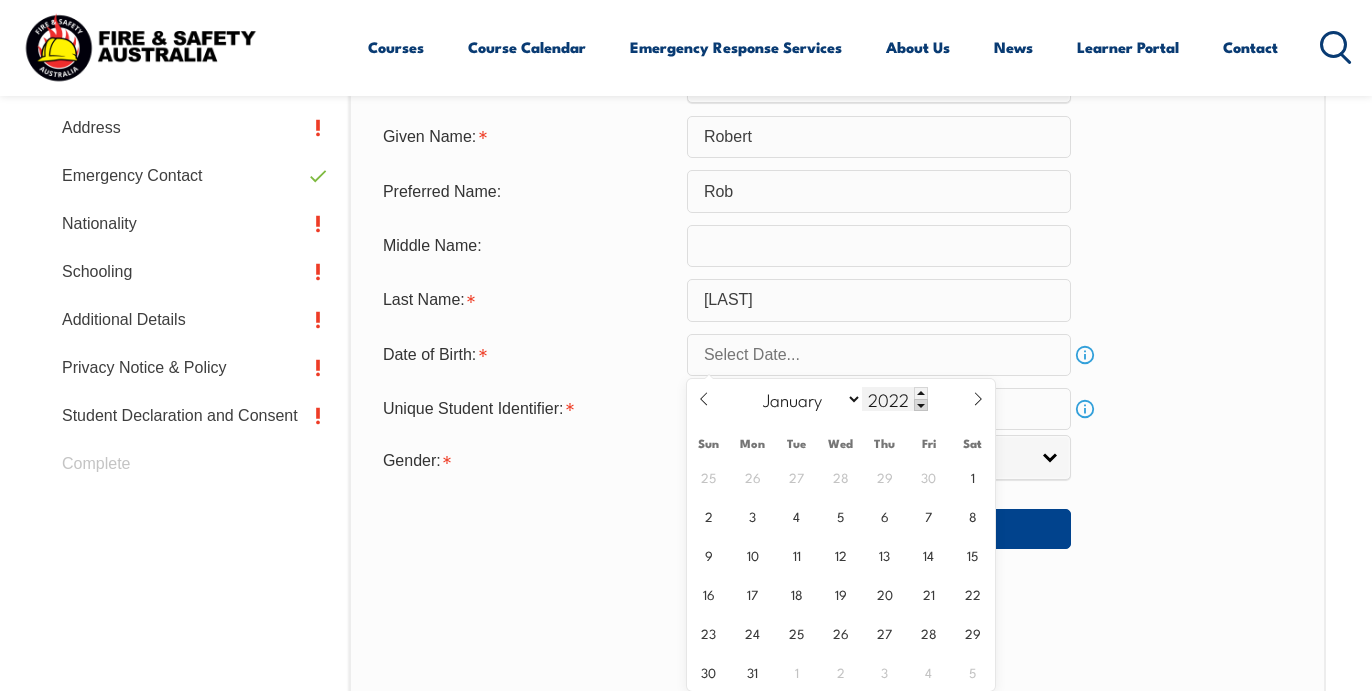 click at bounding box center [921, 405] 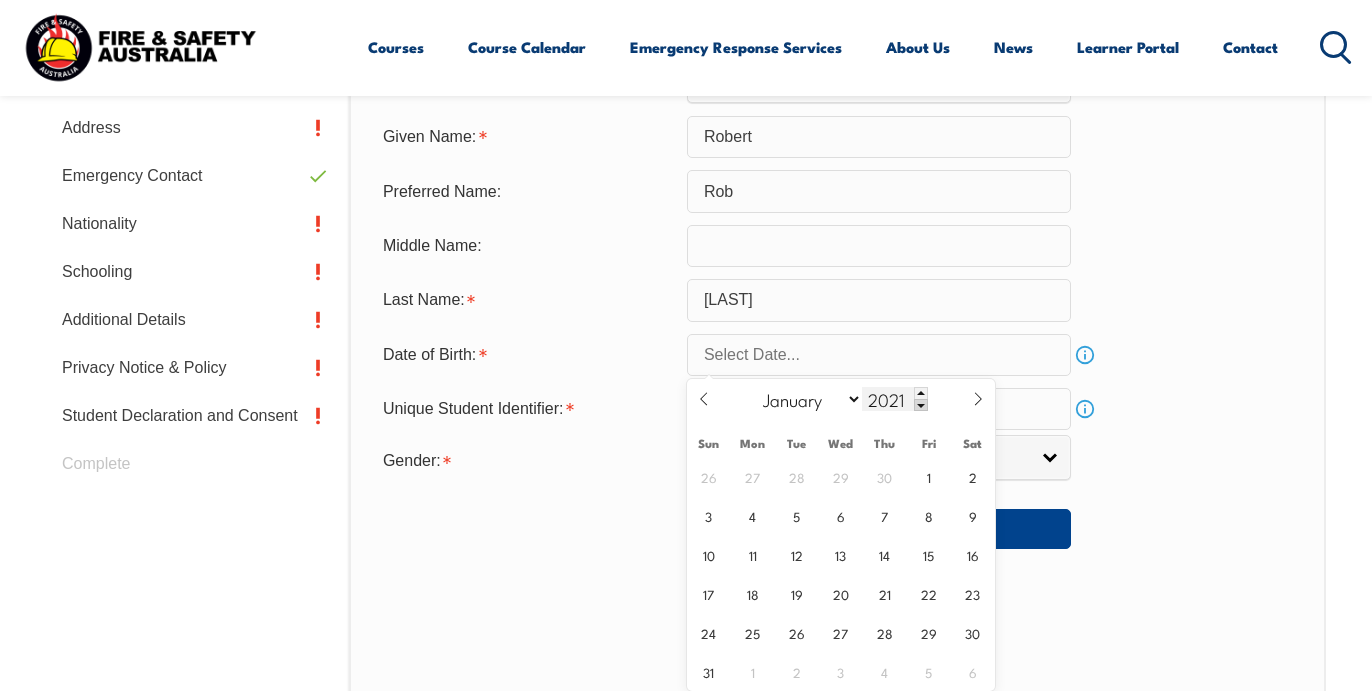 click at bounding box center (921, 405) 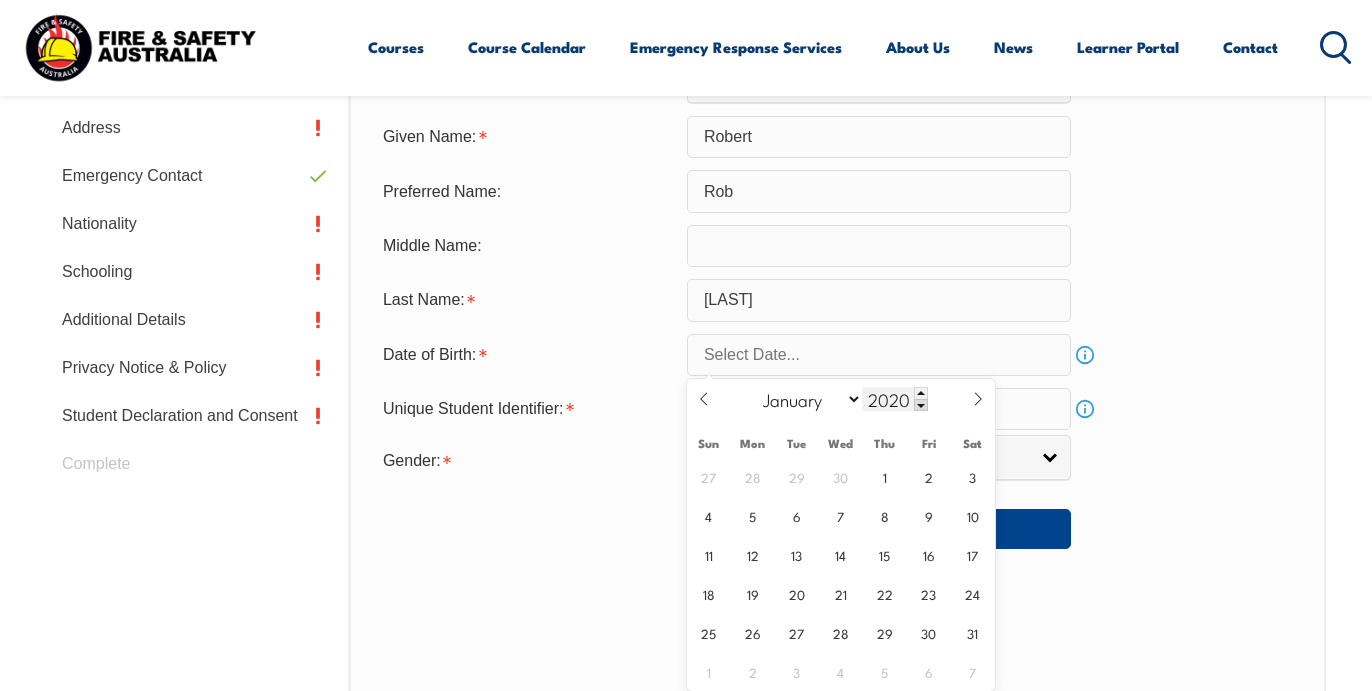 drag, startPoint x: 904, startPoint y: 396, endPoint x: 850, endPoint y: 393, distance: 54.08327 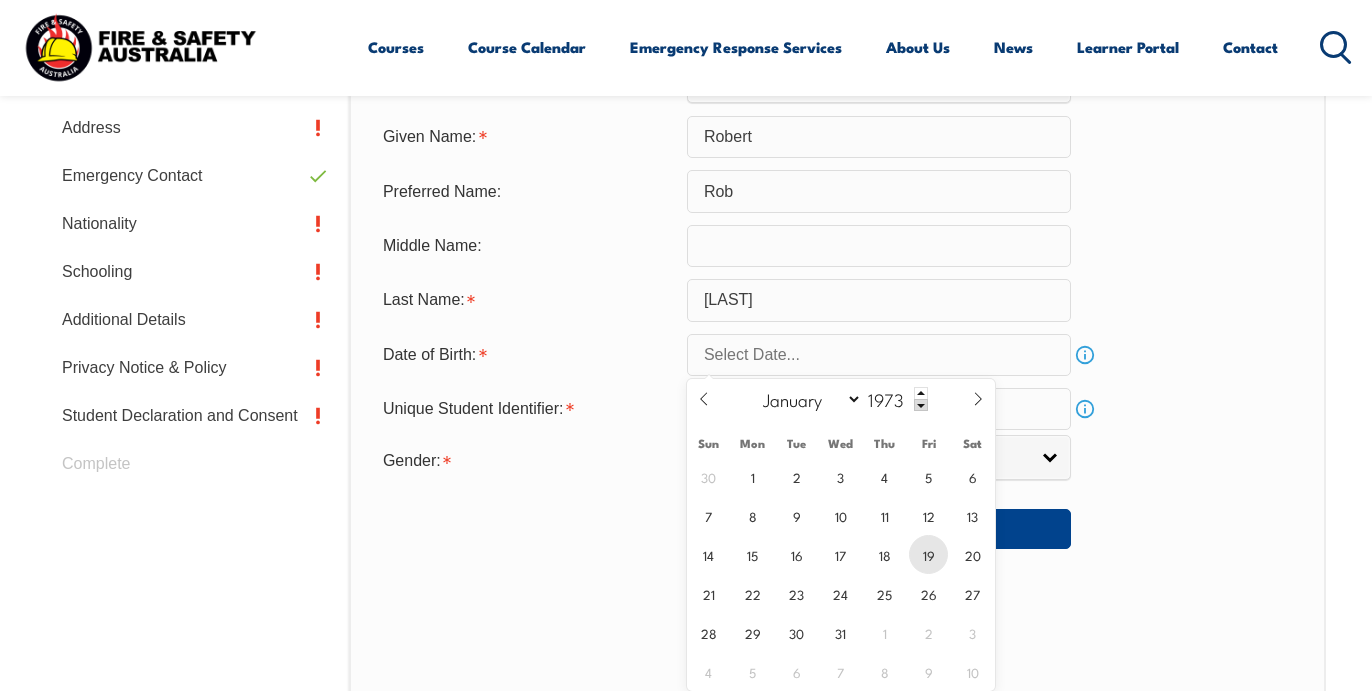 type on "1973" 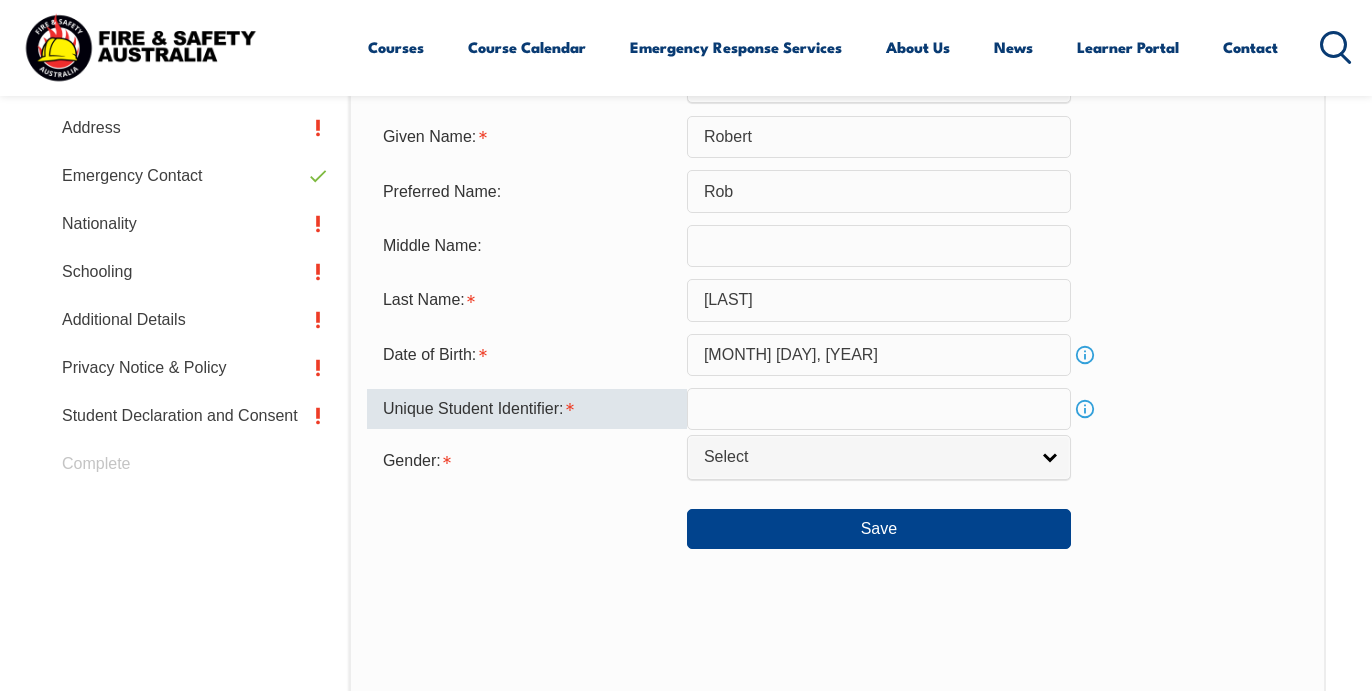 click at bounding box center (879, 409) 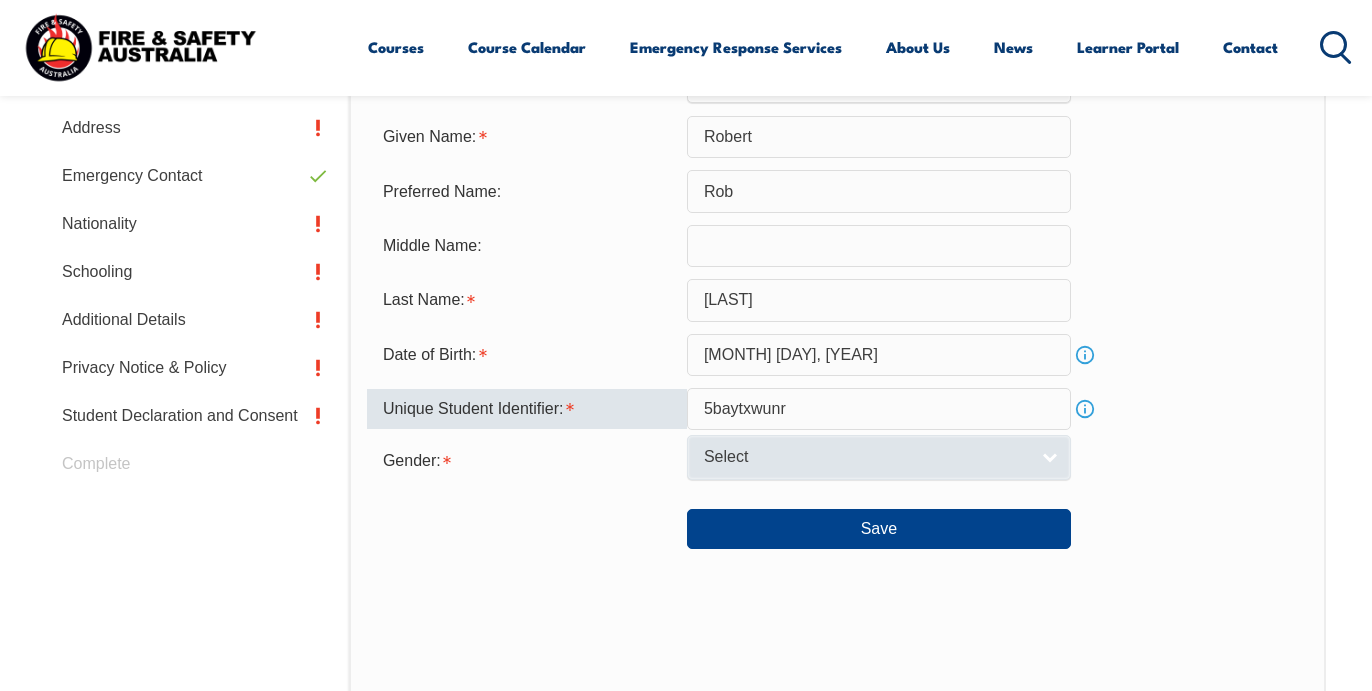 type on "5baytxwunr" 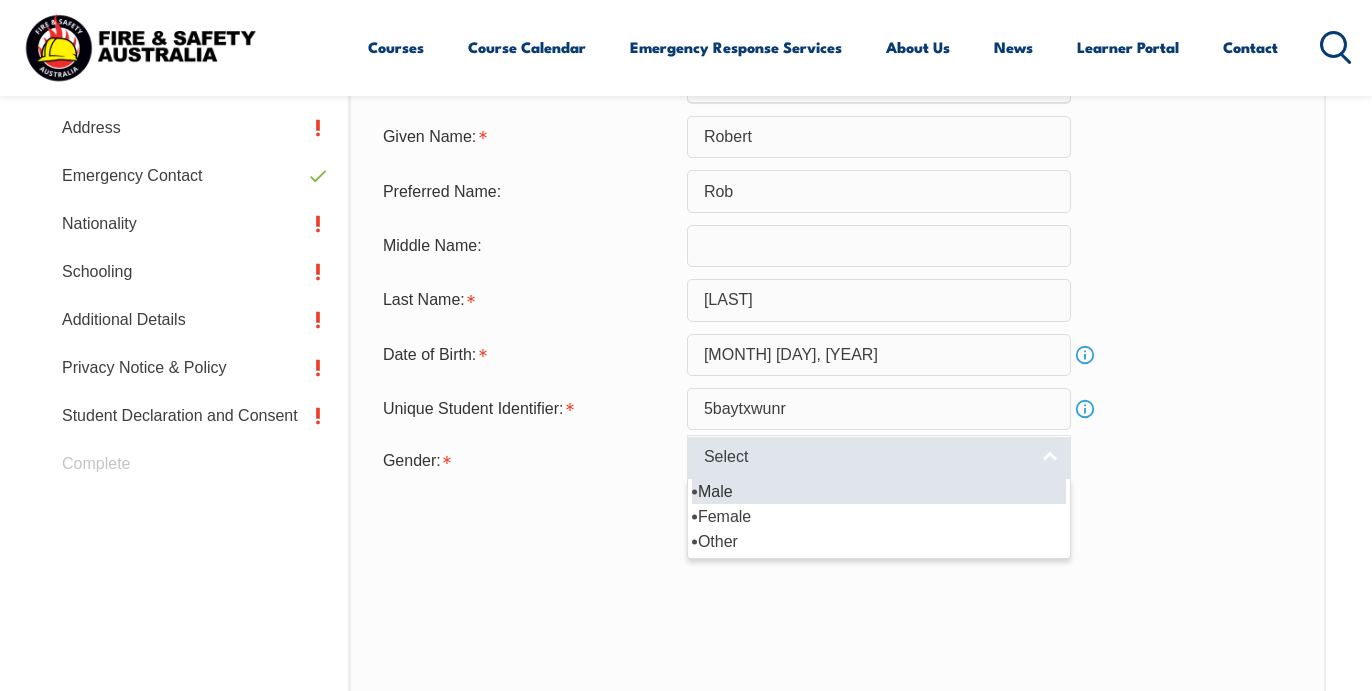 click on "Select" at bounding box center (879, 457) 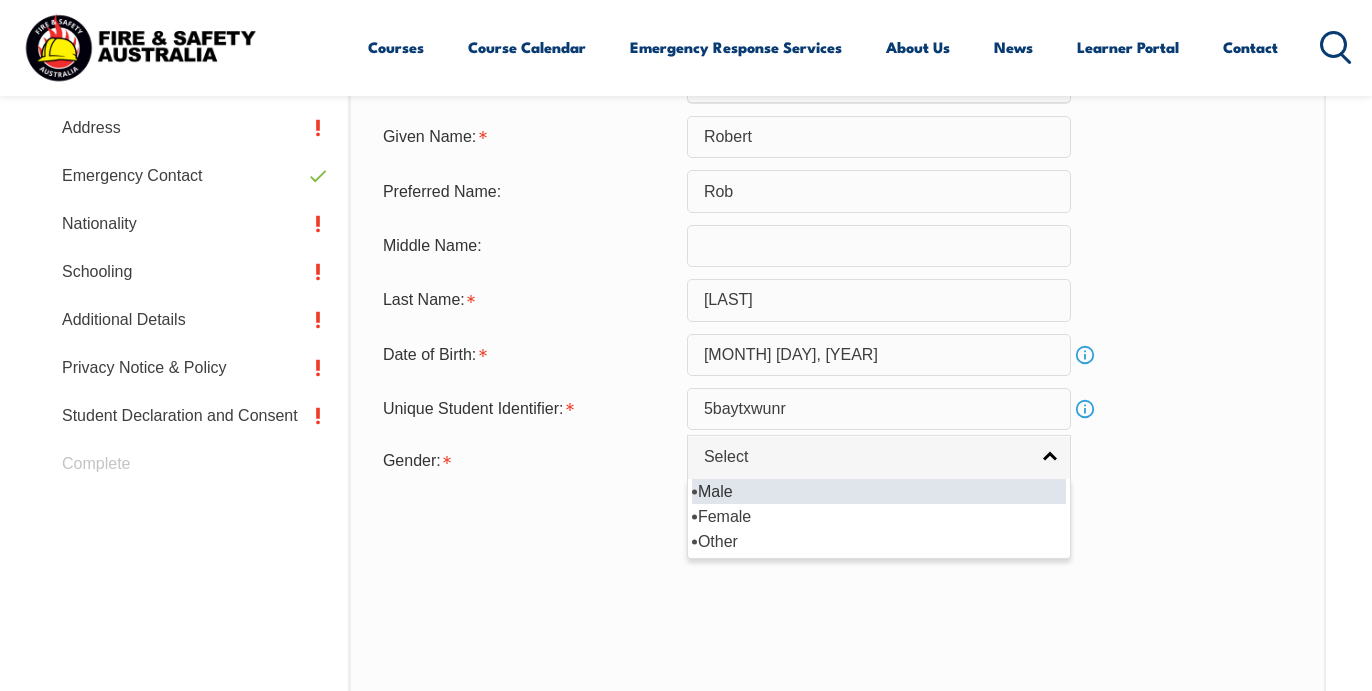 click on "Male" at bounding box center [879, 491] 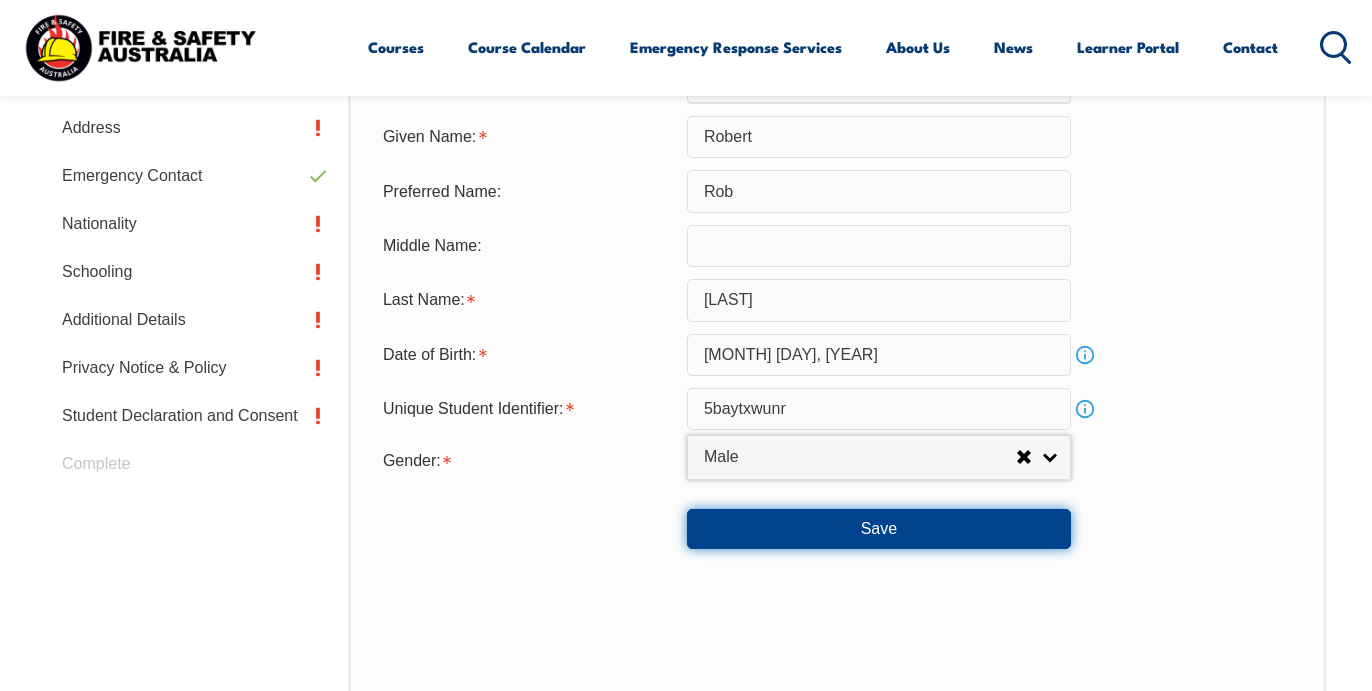 click on "Save" at bounding box center (879, 529) 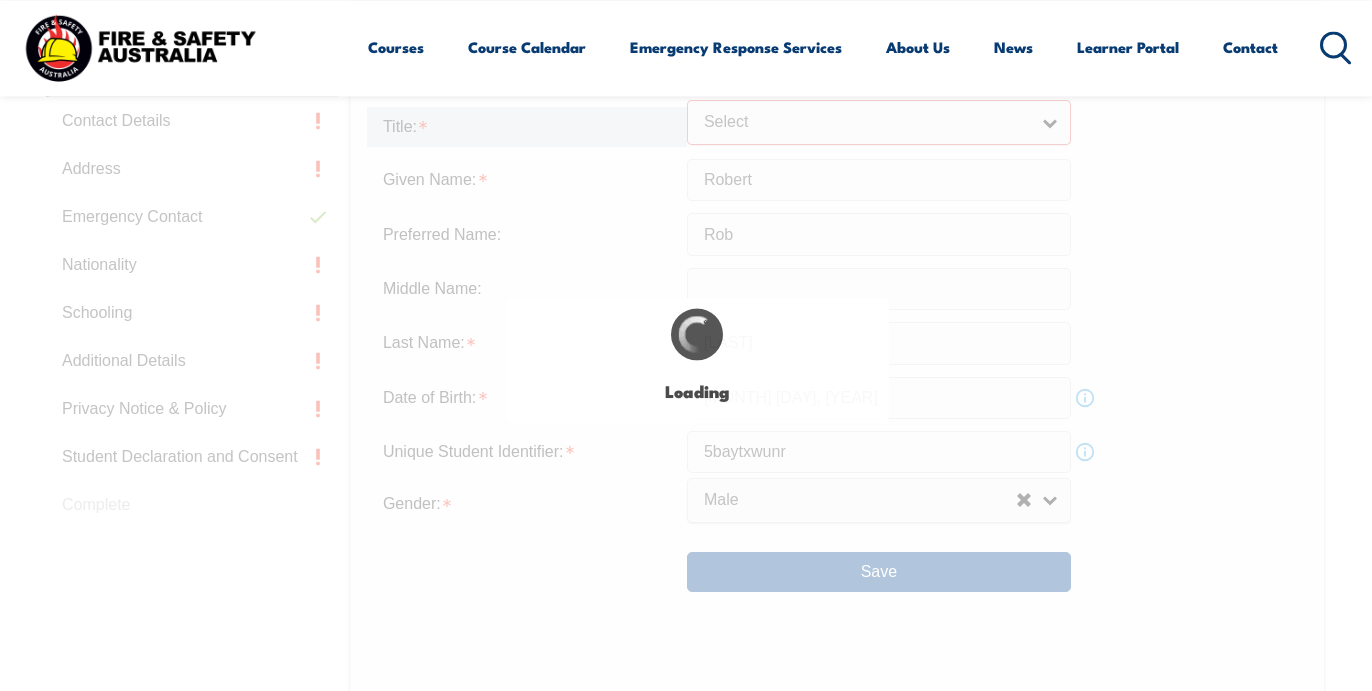 type on "5BAYTXWUNR" 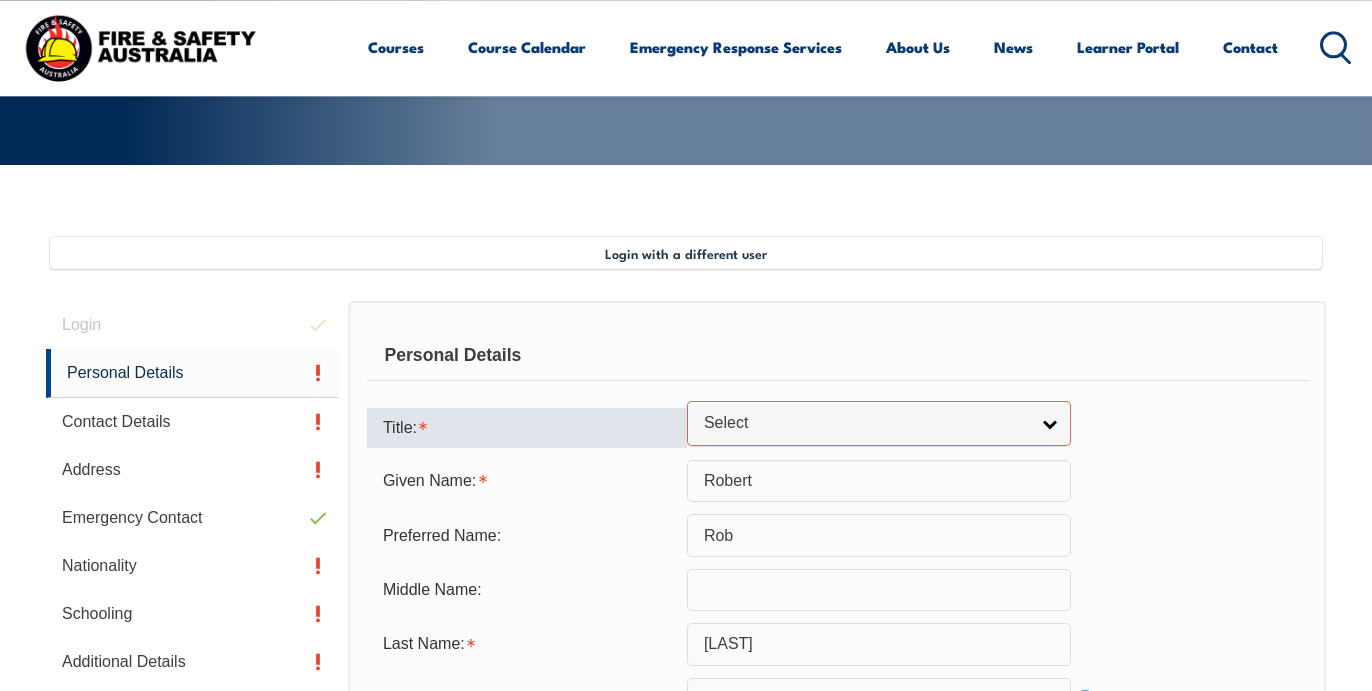 scroll, scrollTop: 345, scrollLeft: 0, axis: vertical 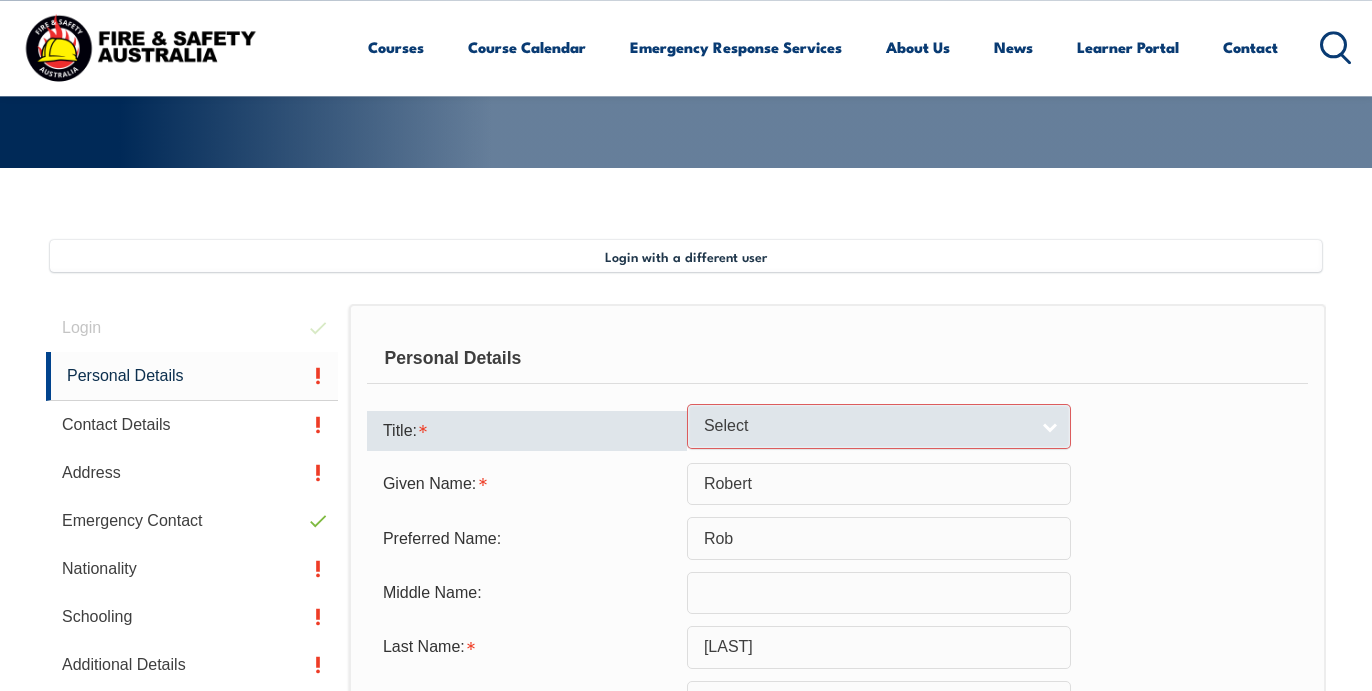 click on "Select" at bounding box center [879, 426] 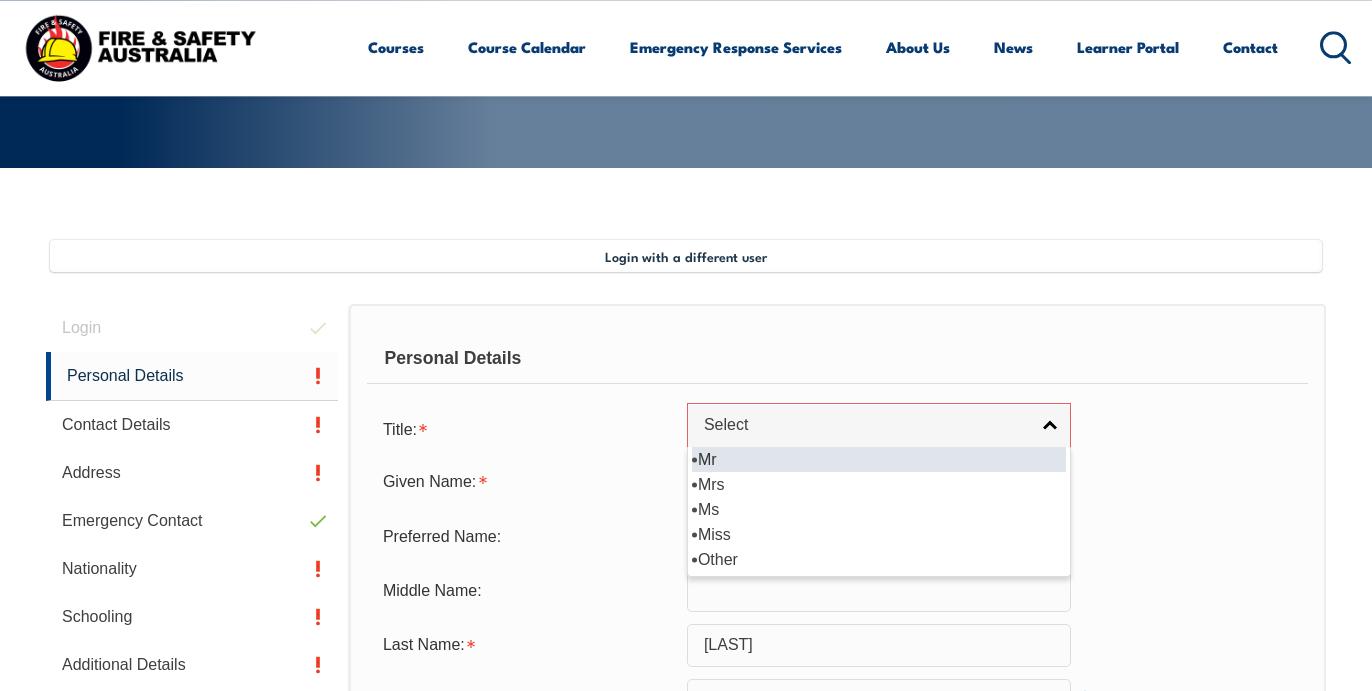 click on "Mr" at bounding box center (879, 459) 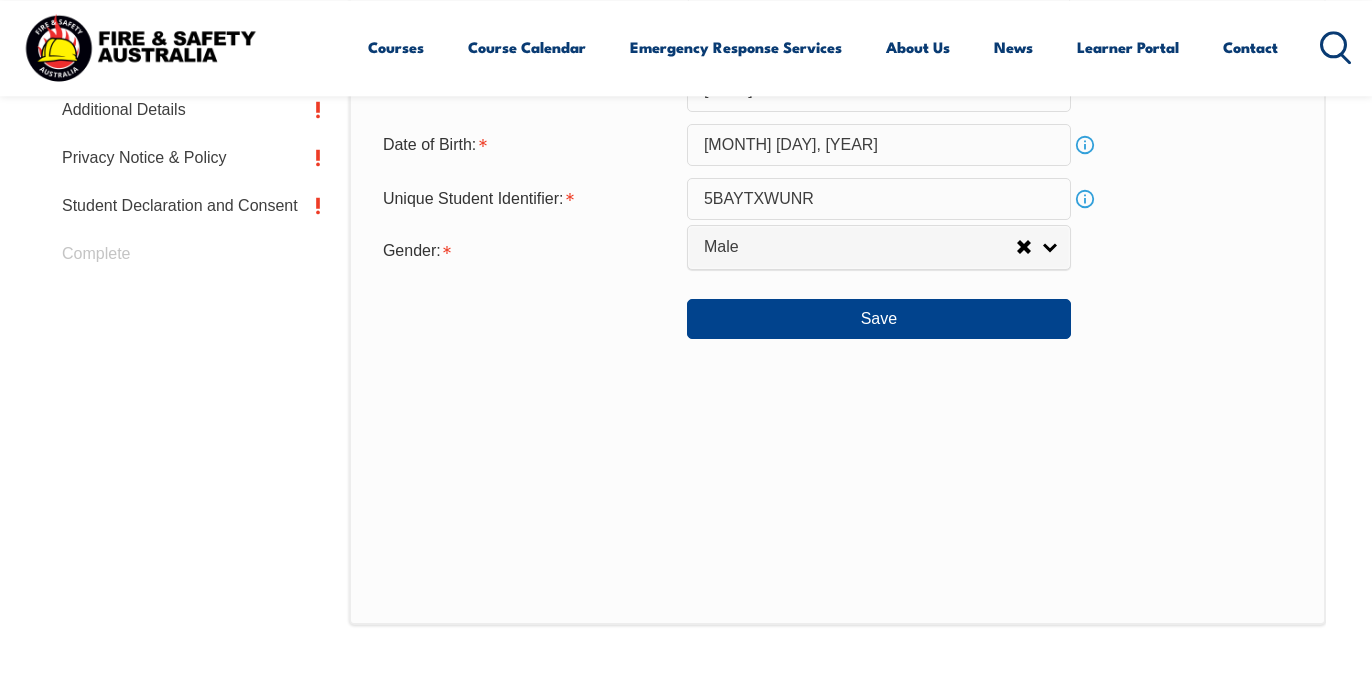 scroll, scrollTop: 905, scrollLeft: 0, axis: vertical 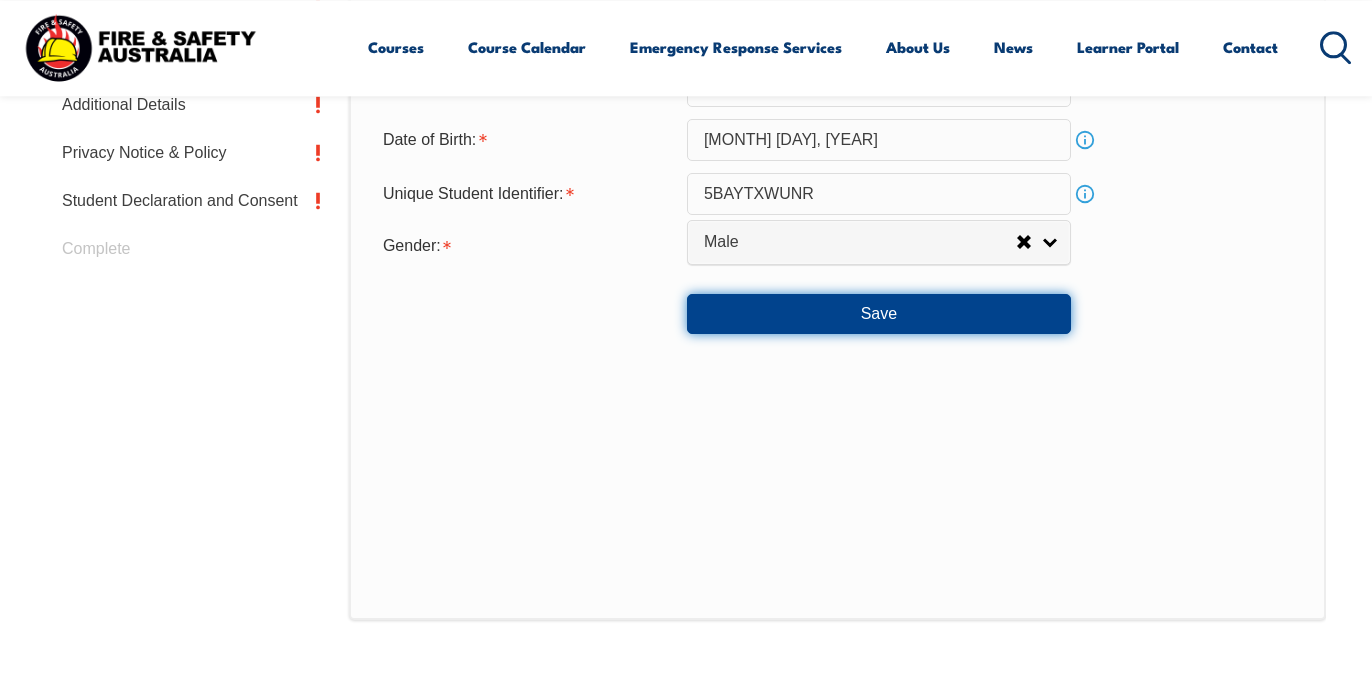 click on "Save" at bounding box center (879, 314) 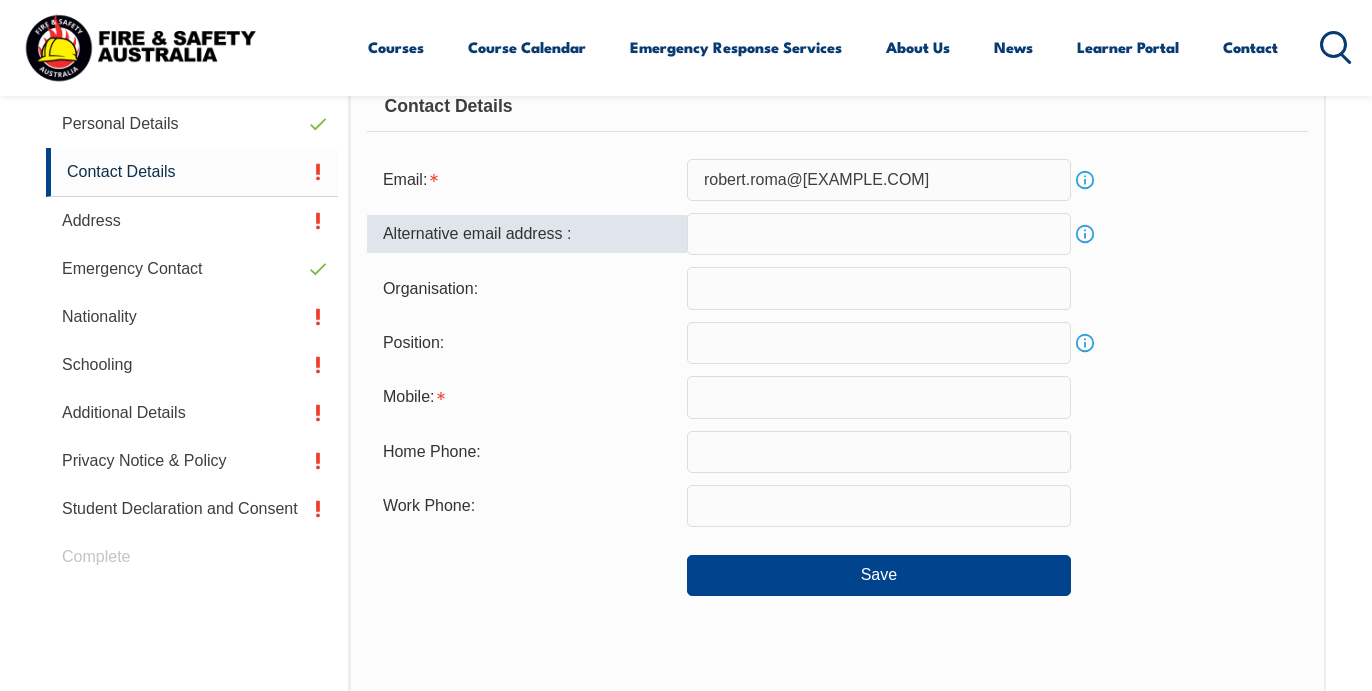 scroll, scrollTop: 606, scrollLeft: 0, axis: vertical 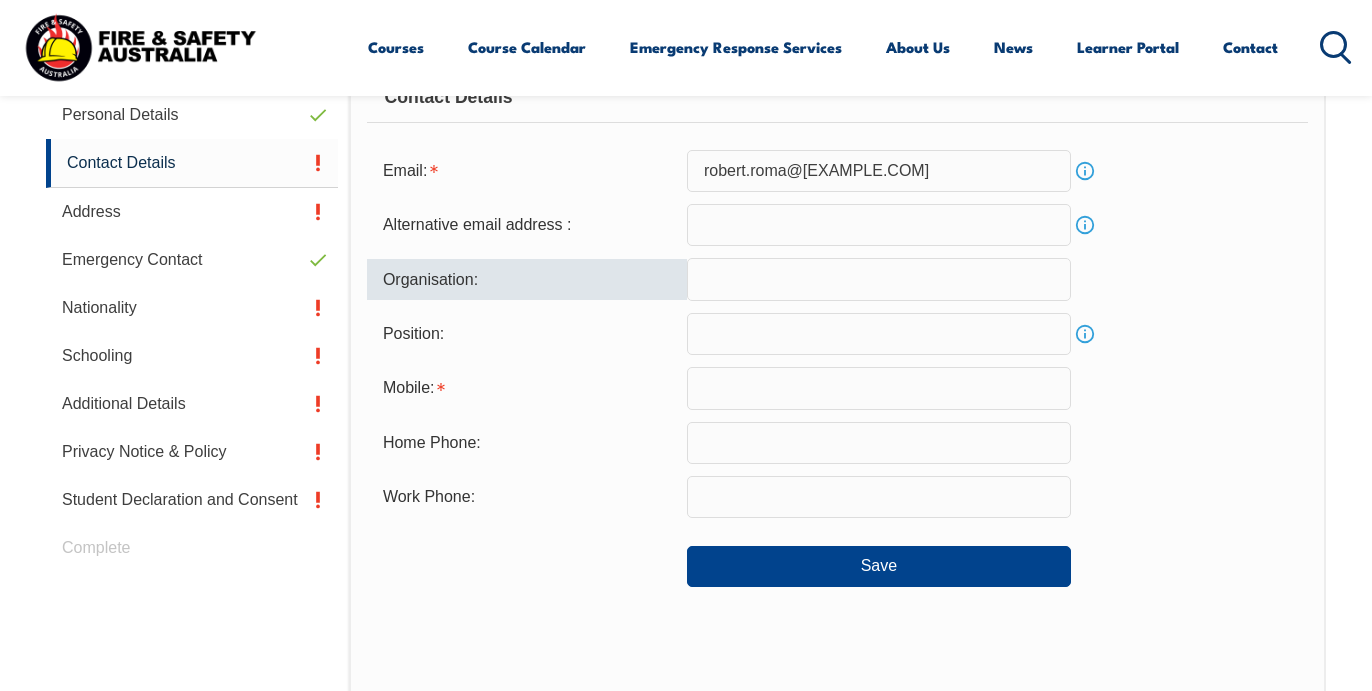 click at bounding box center [879, 279] 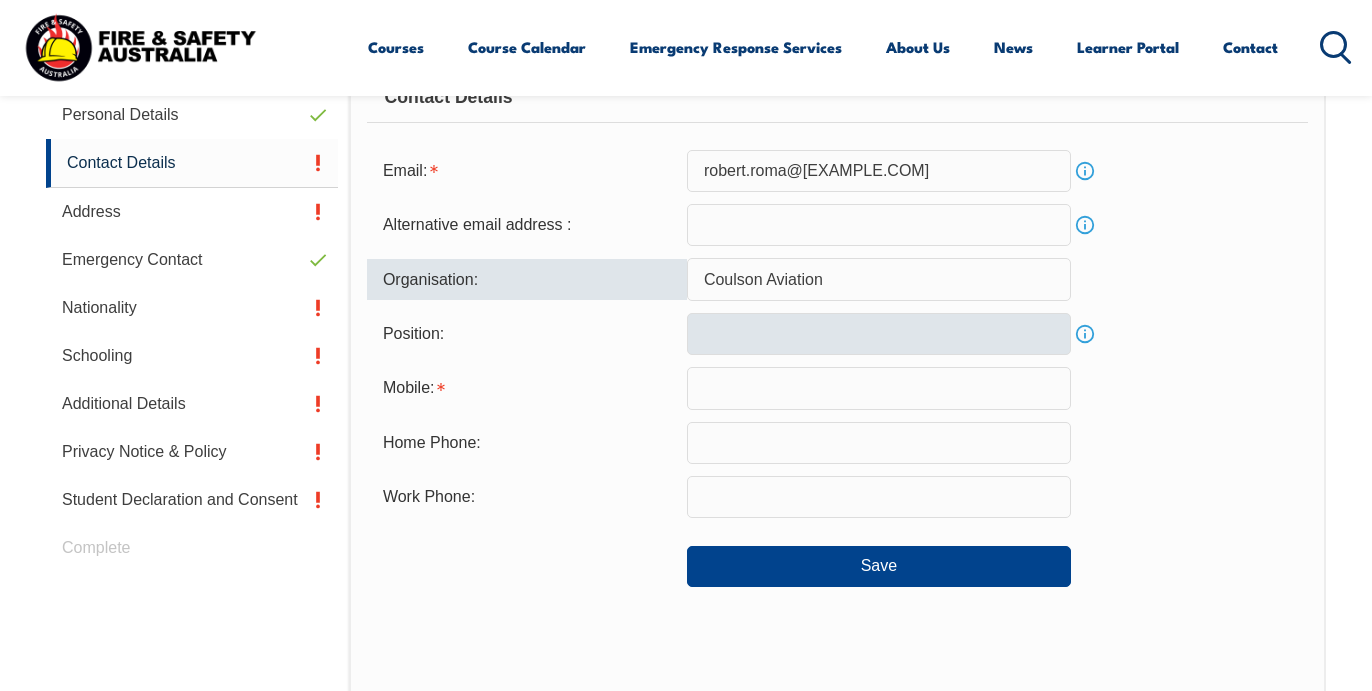 type on "Coulson Aviation" 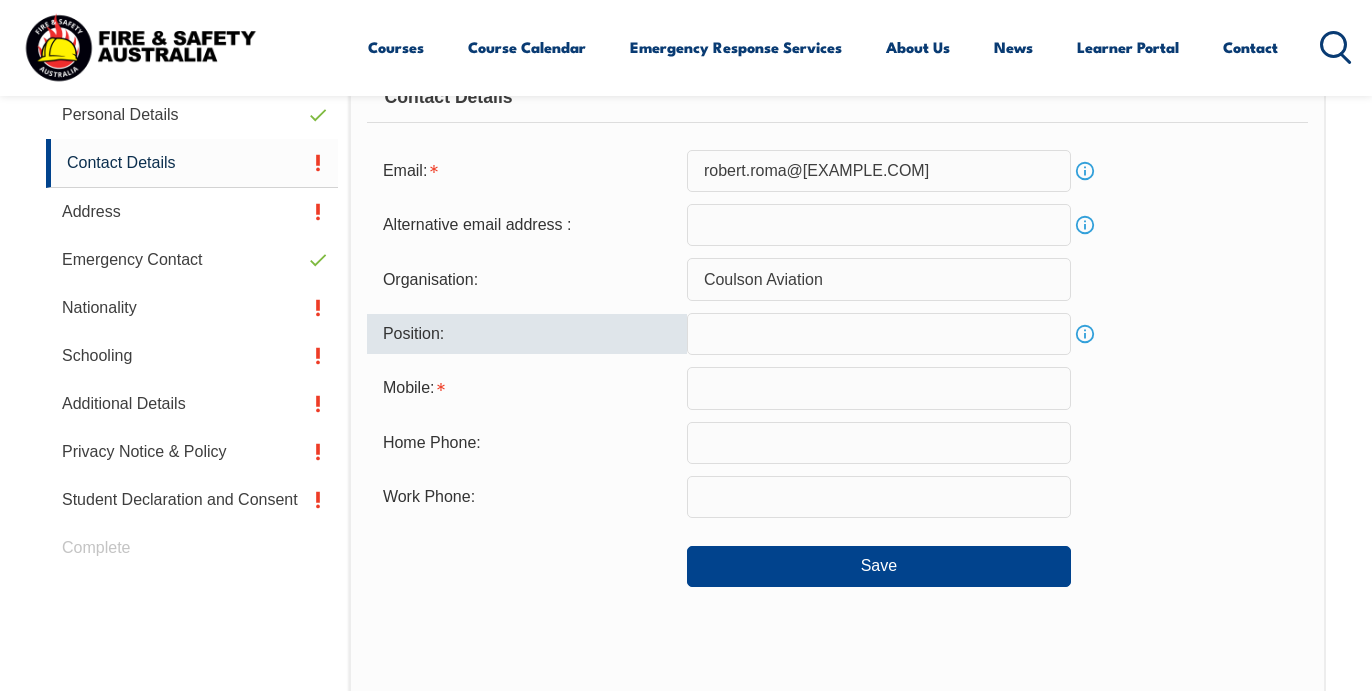 click at bounding box center (879, 334) 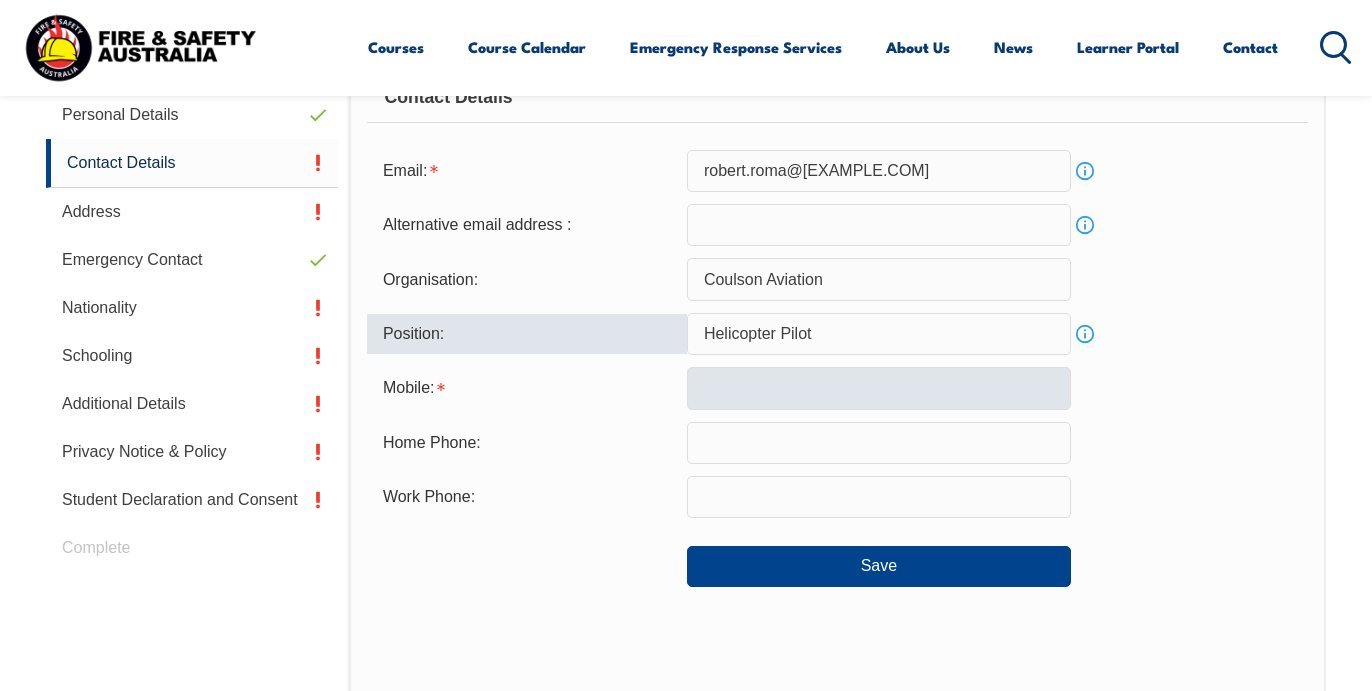 type on "Helicopter Pilot" 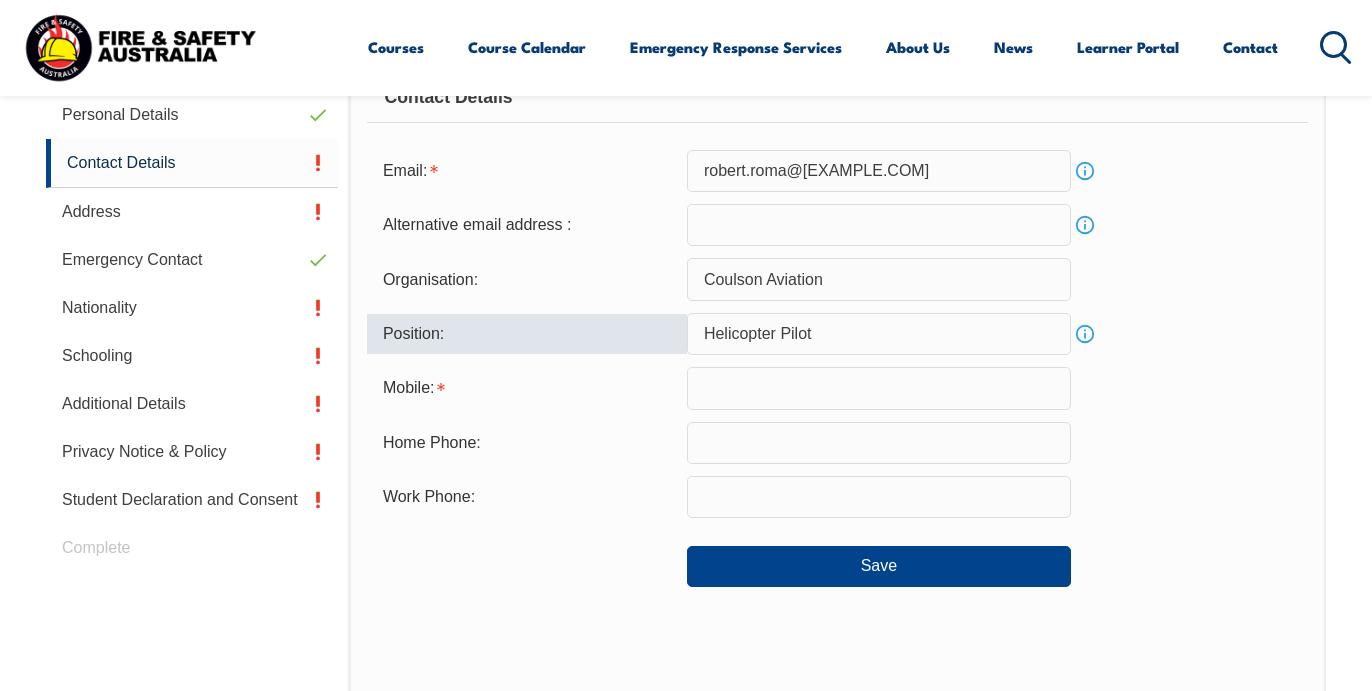 click at bounding box center [879, 388] 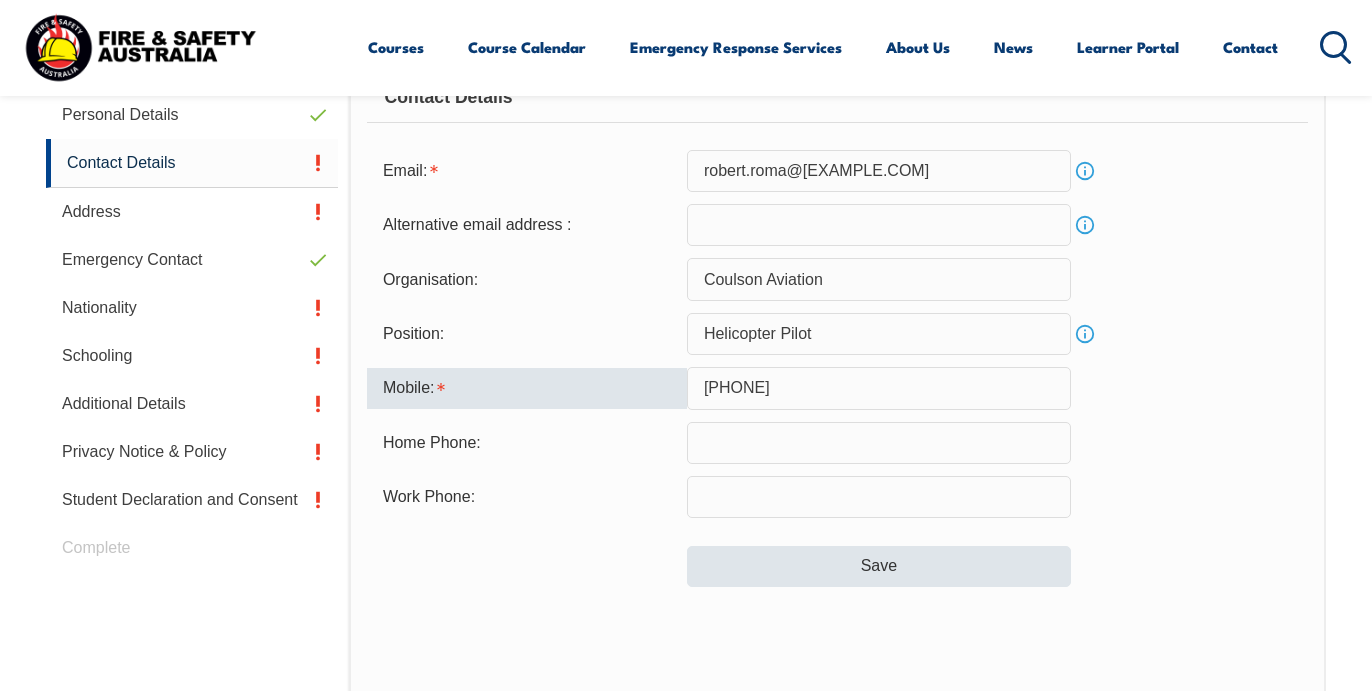 type on "[PHONE]" 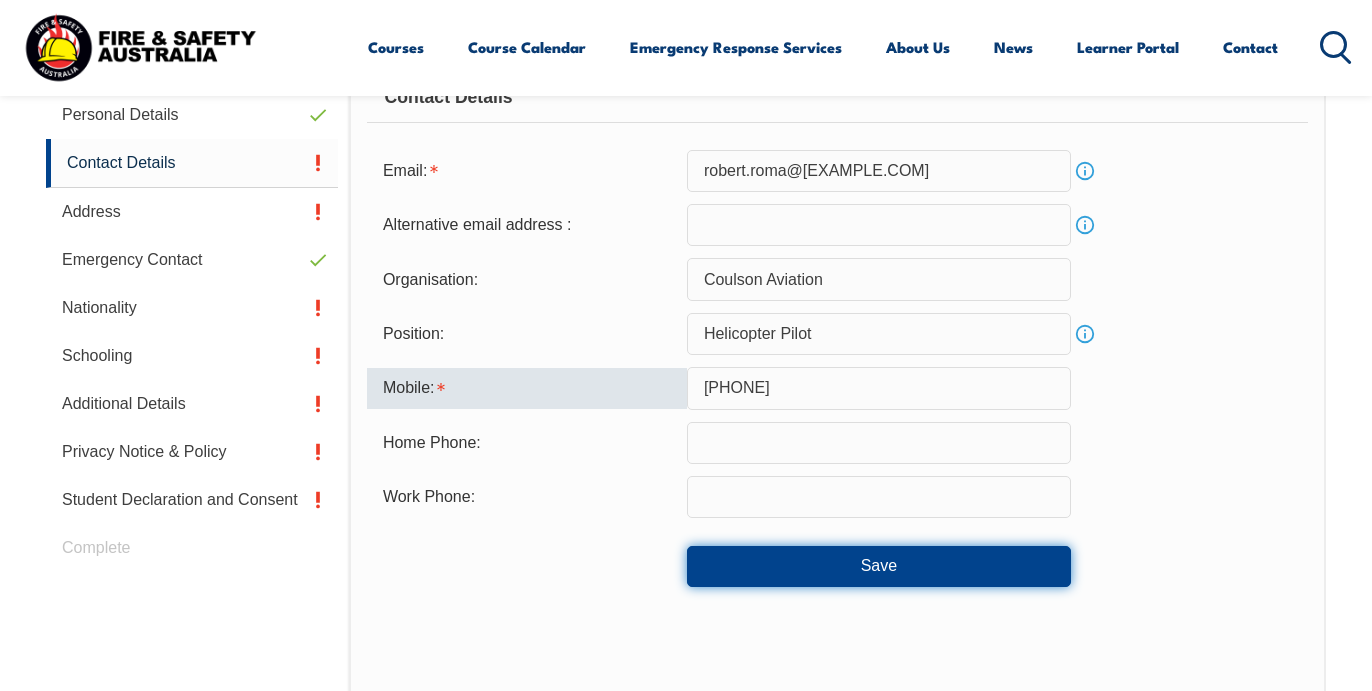 click on "Save" at bounding box center (879, 566) 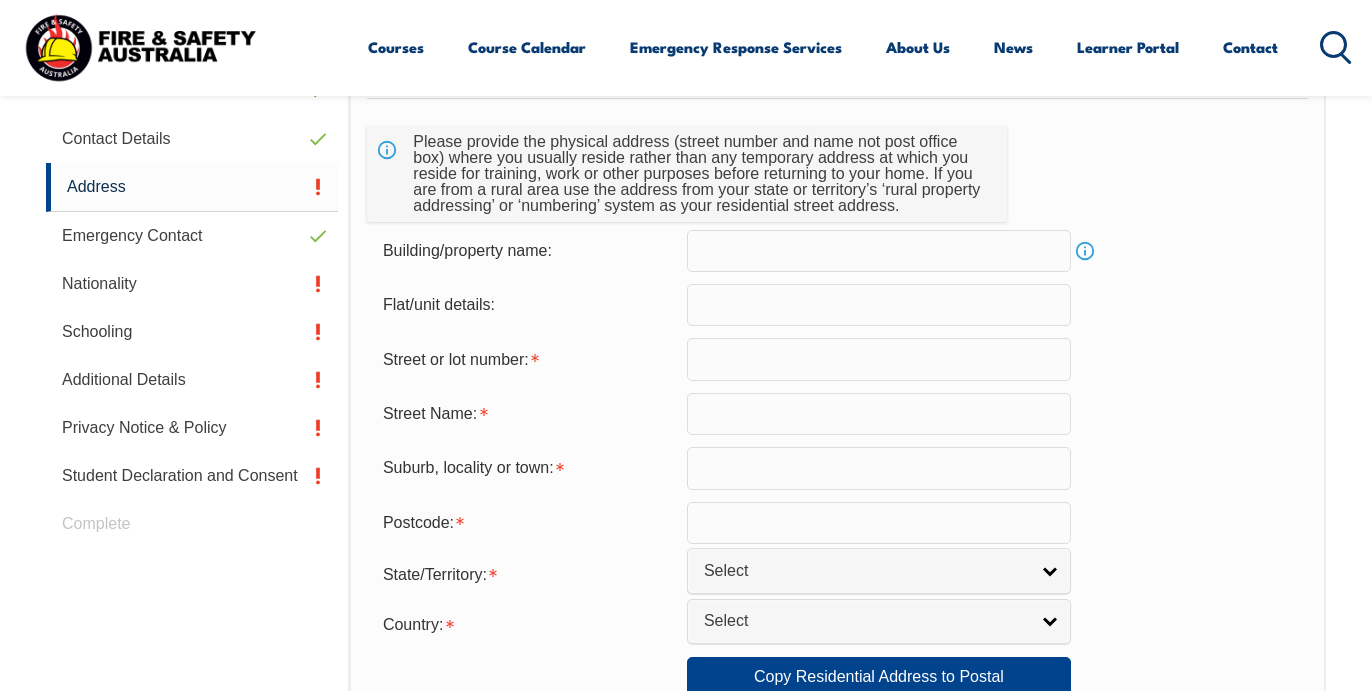 scroll, scrollTop: 638, scrollLeft: 0, axis: vertical 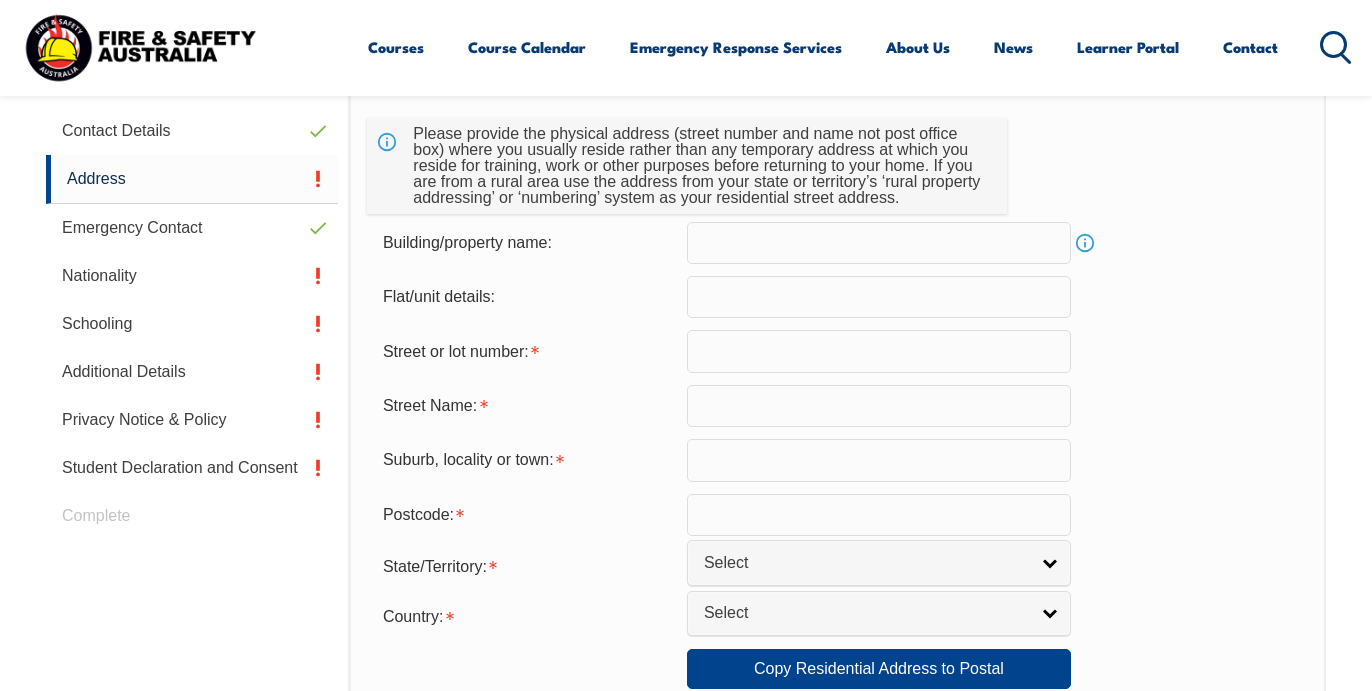 click at bounding box center [879, 351] 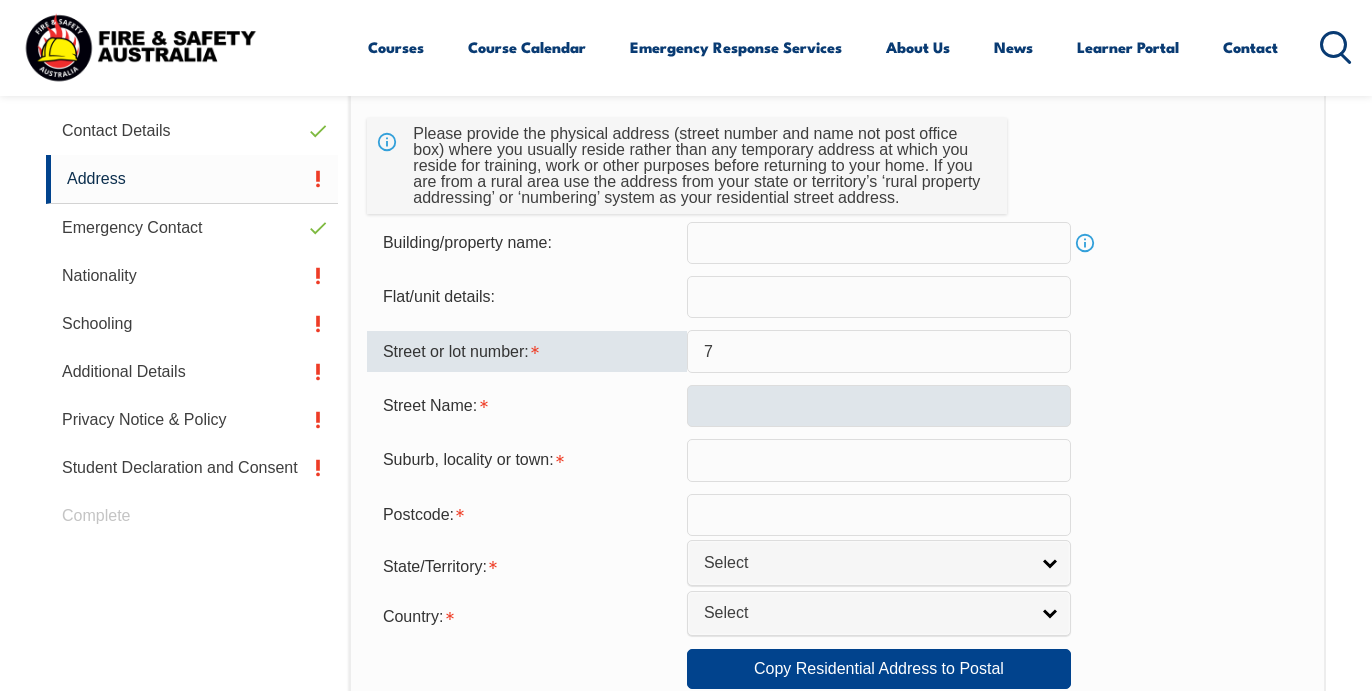 type on "7" 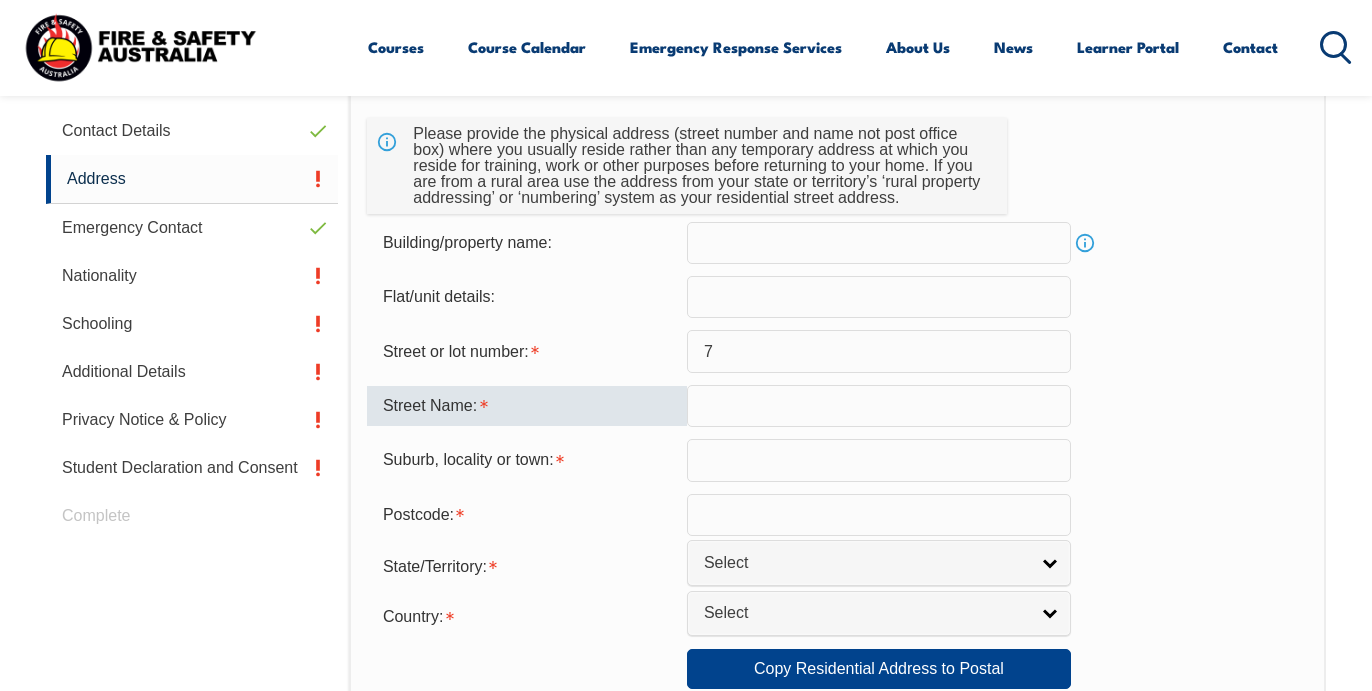 click at bounding box center (879, 406) 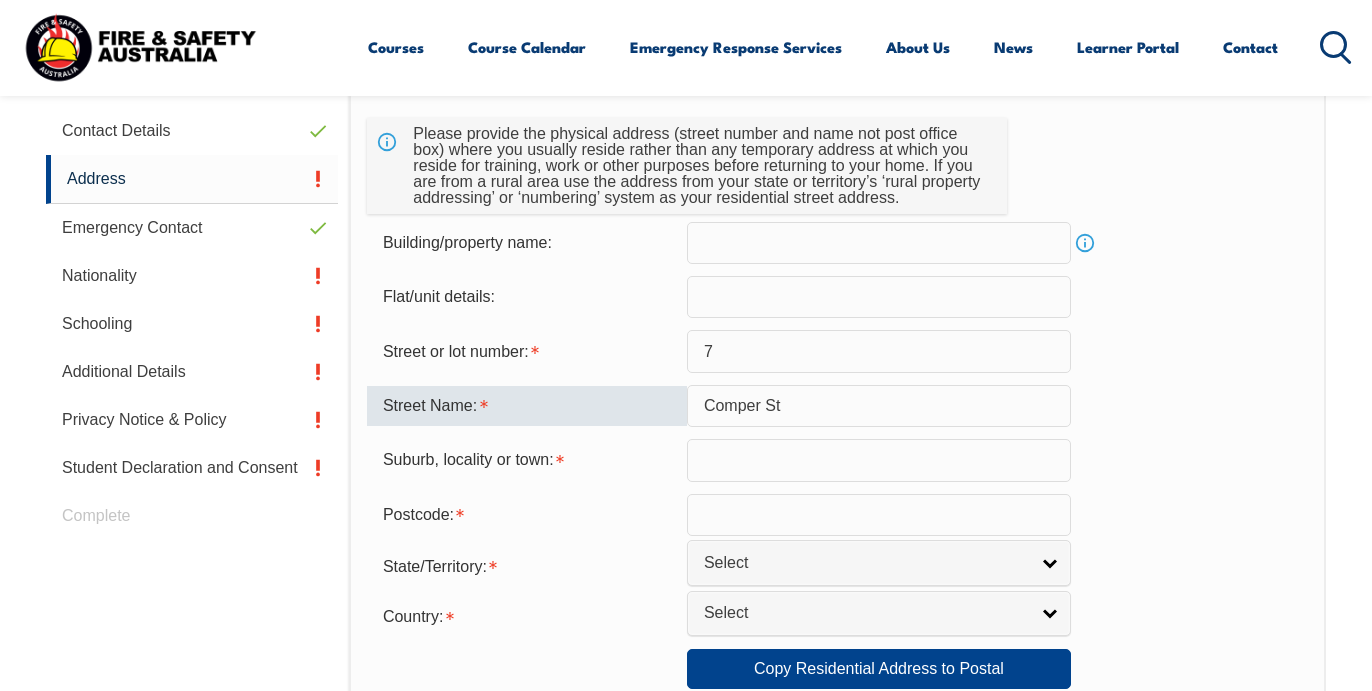 type on "Comper St" 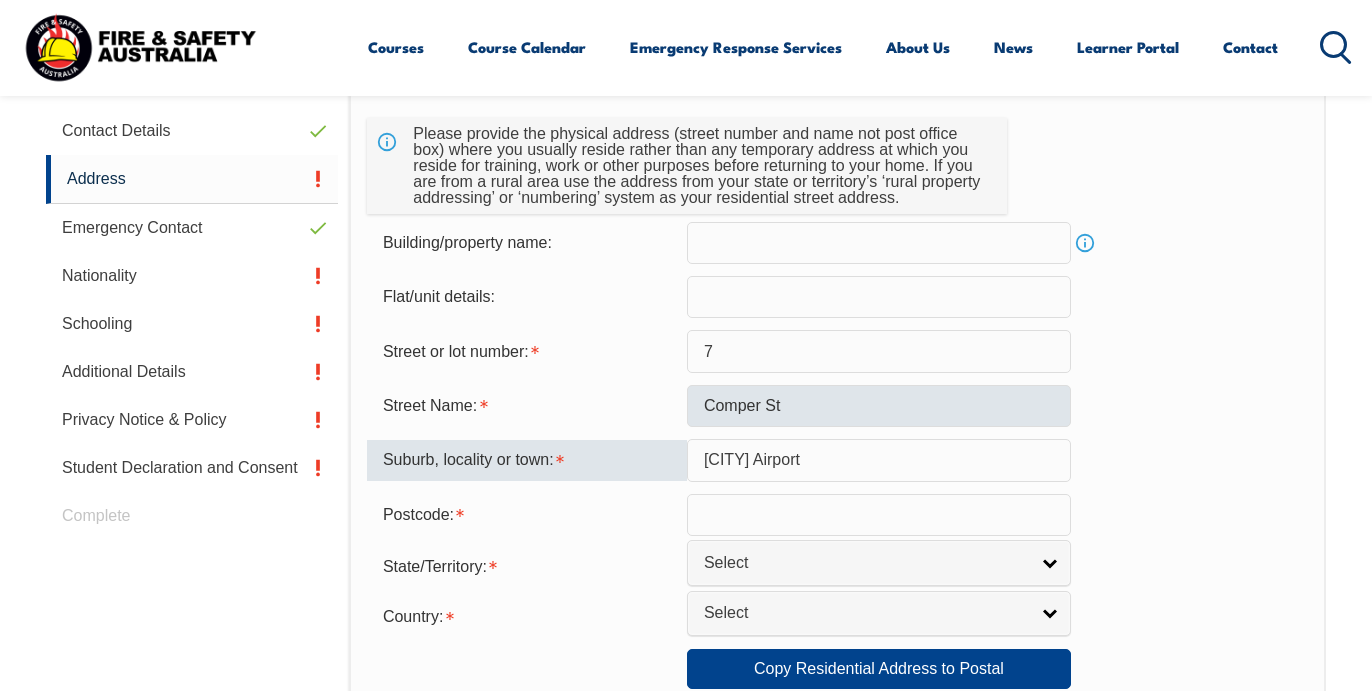 type on "[CITY] Airport" 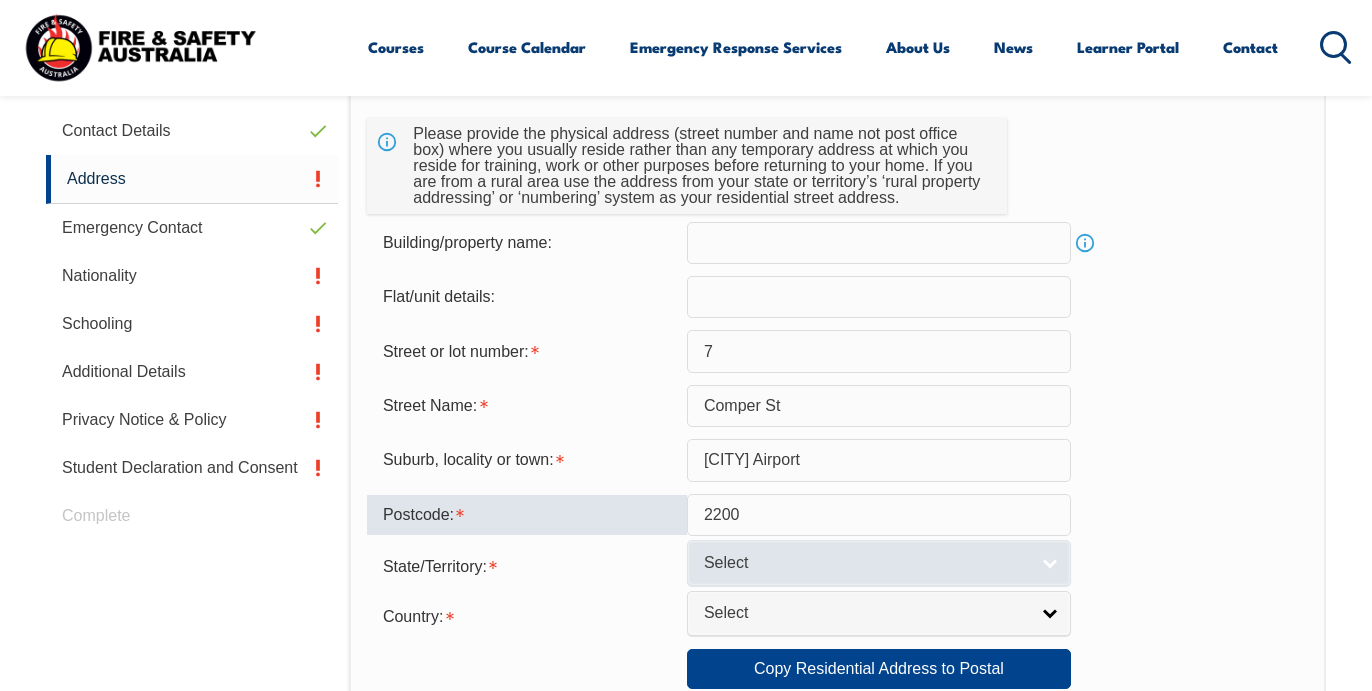 type on "2200" 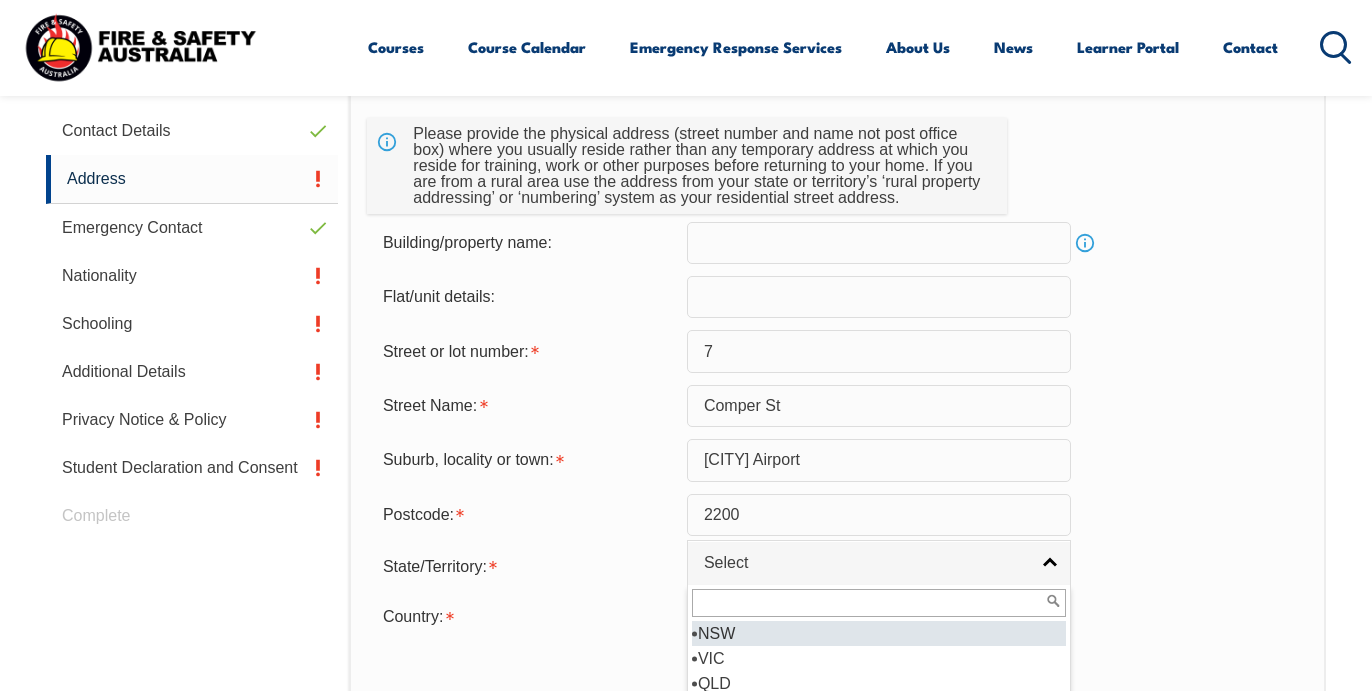 click on "NSW" at bounding box center [879, 633] 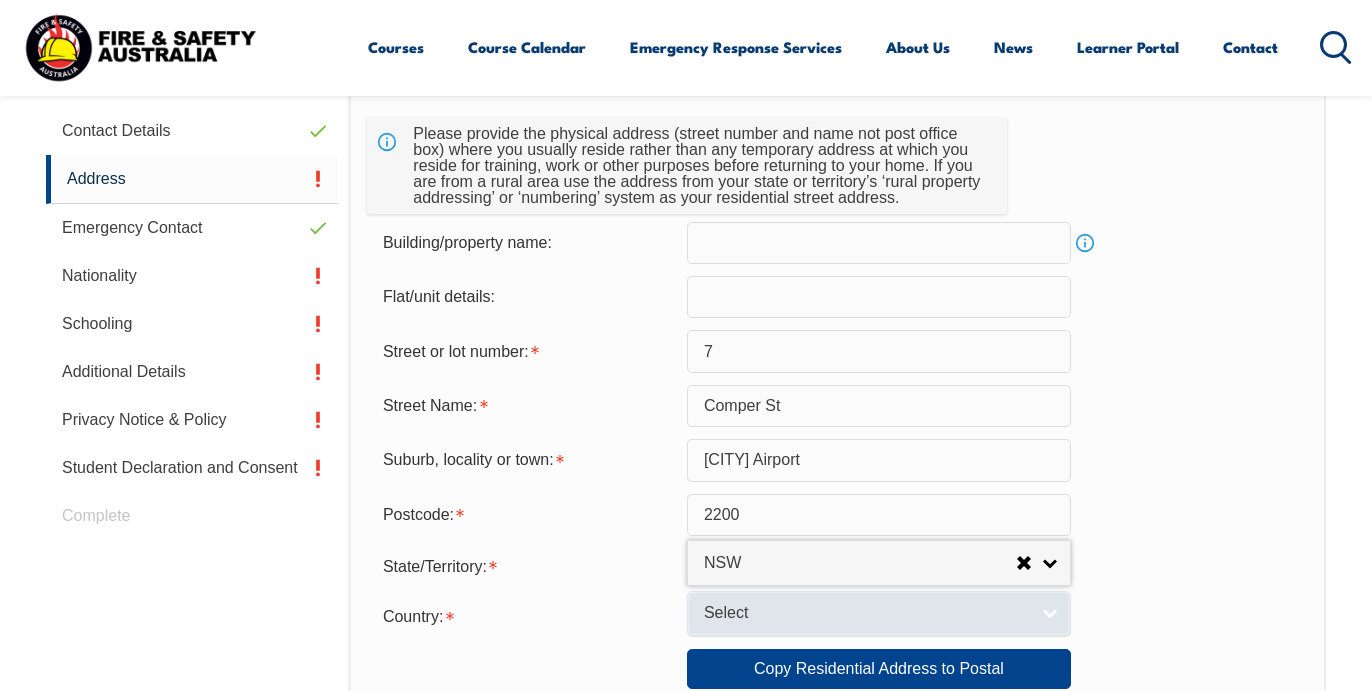 click on "Select" at bounding box center [866, 613] 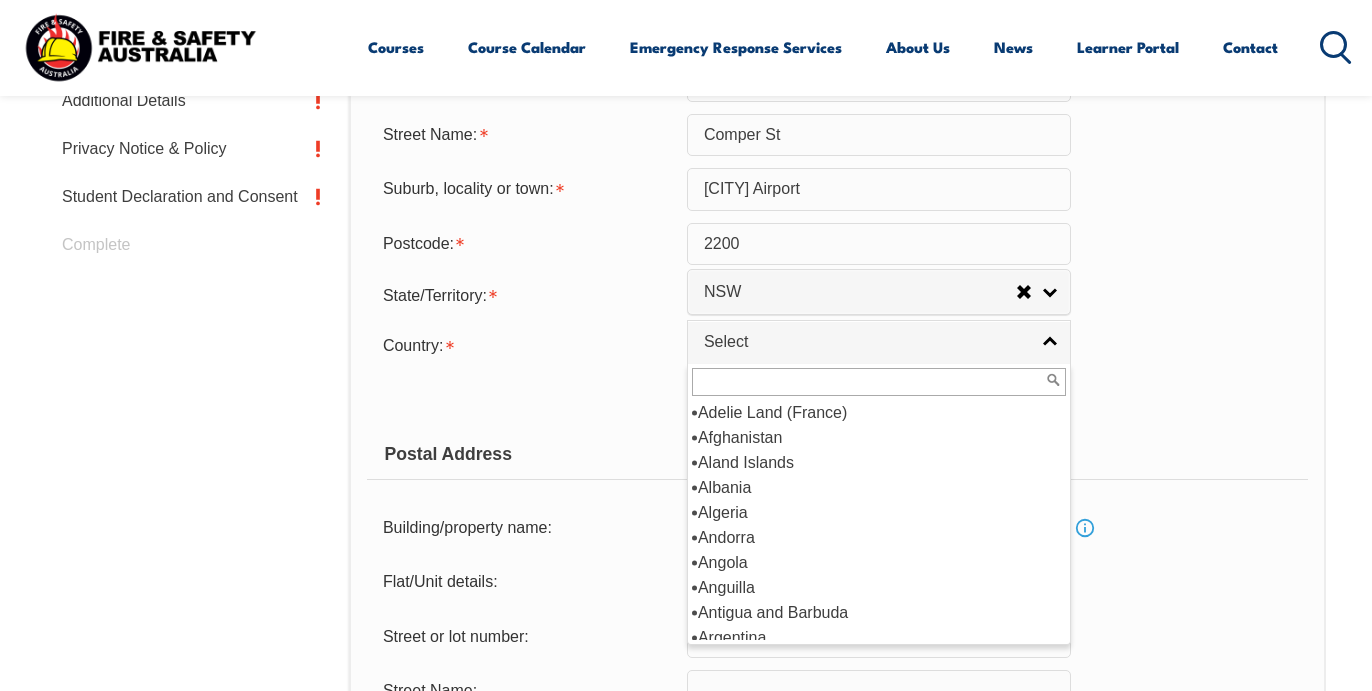 scroll, scrollTop: 972, scrollLeft: 0, axis: vertical 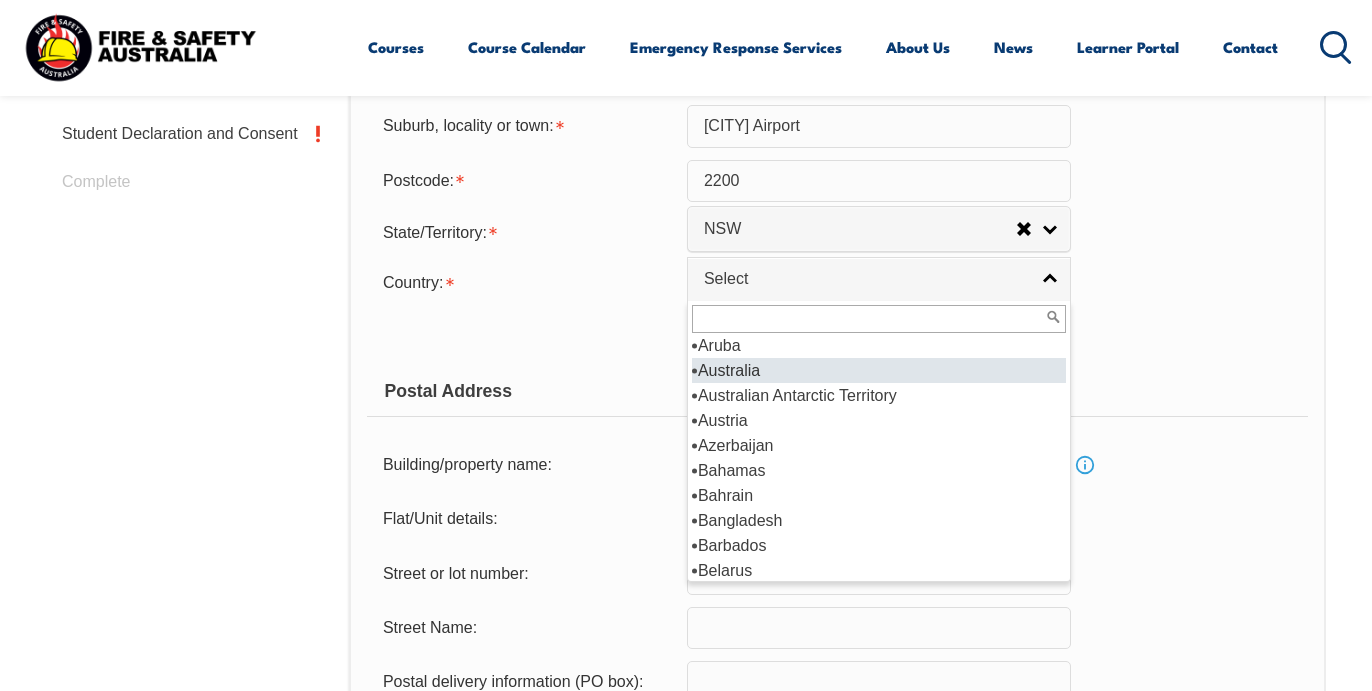 click on "Australia" at bounding box center [879, 370] 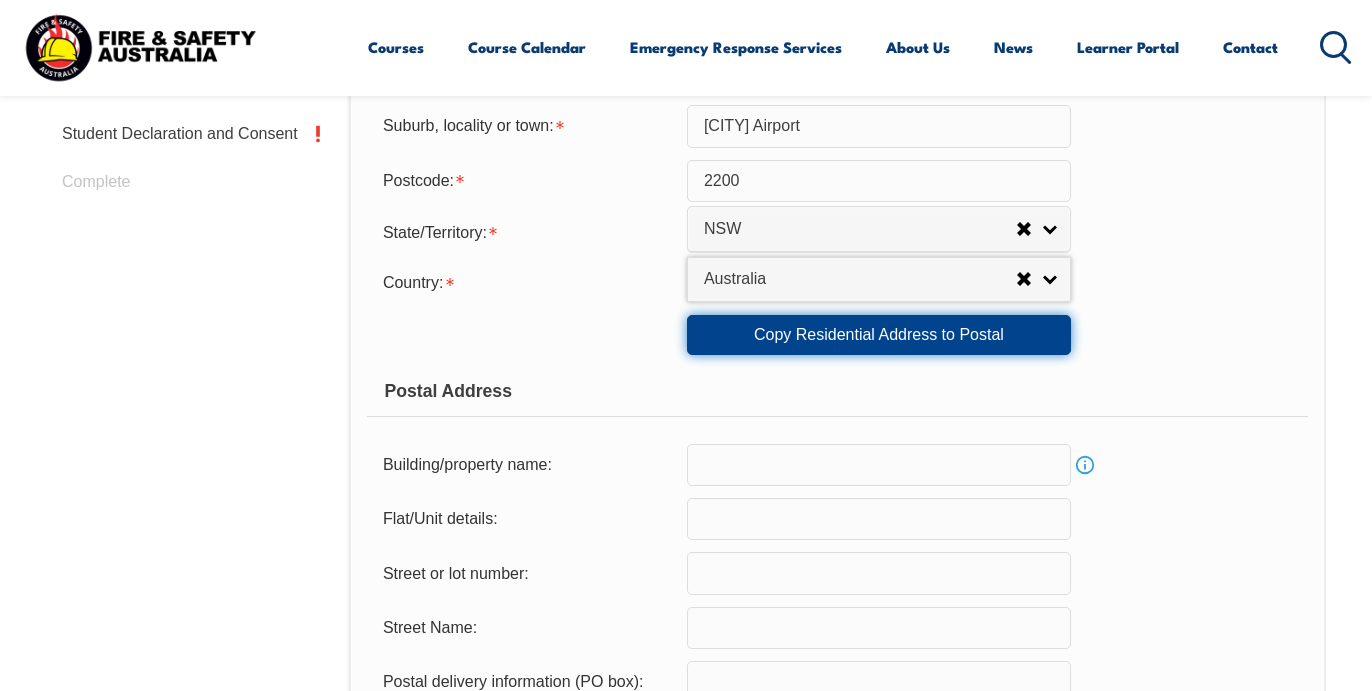 click on "Copy Residential Address to Postal" at bounding box center [879, 335] 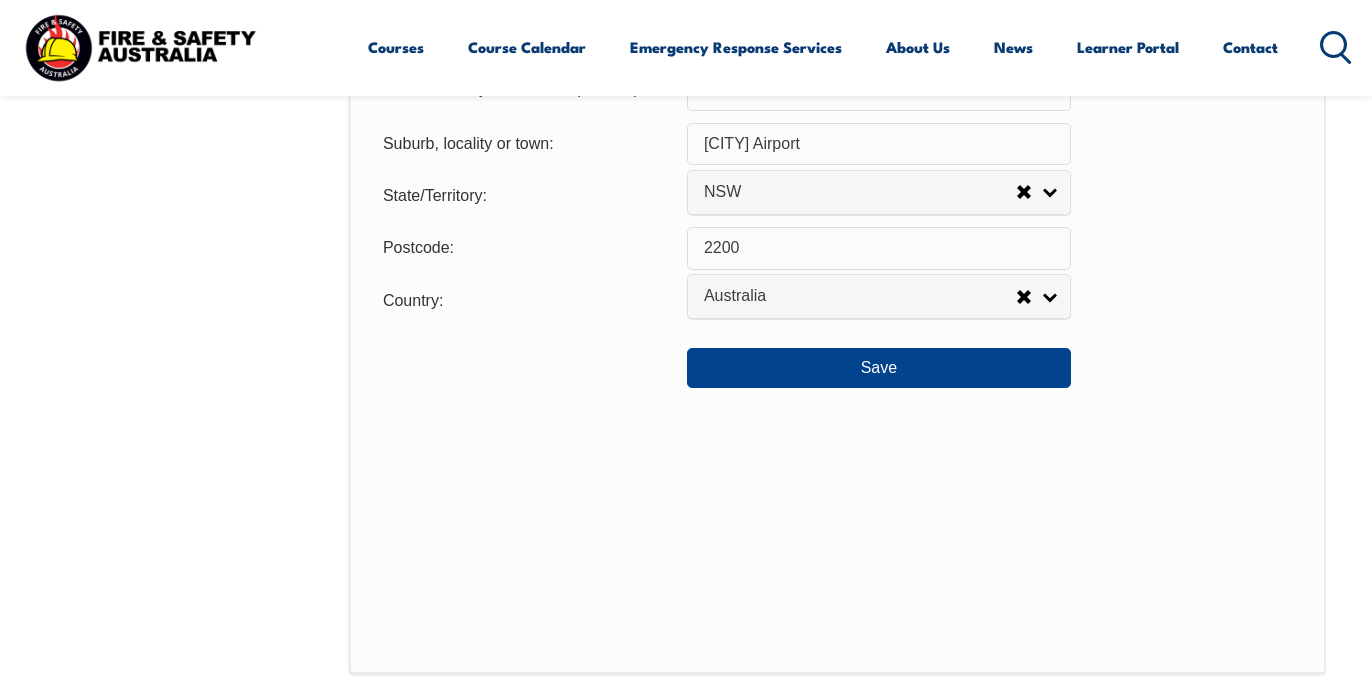 scroll, scrollTop: 1564, scrollLeft: 0, axis: vertical 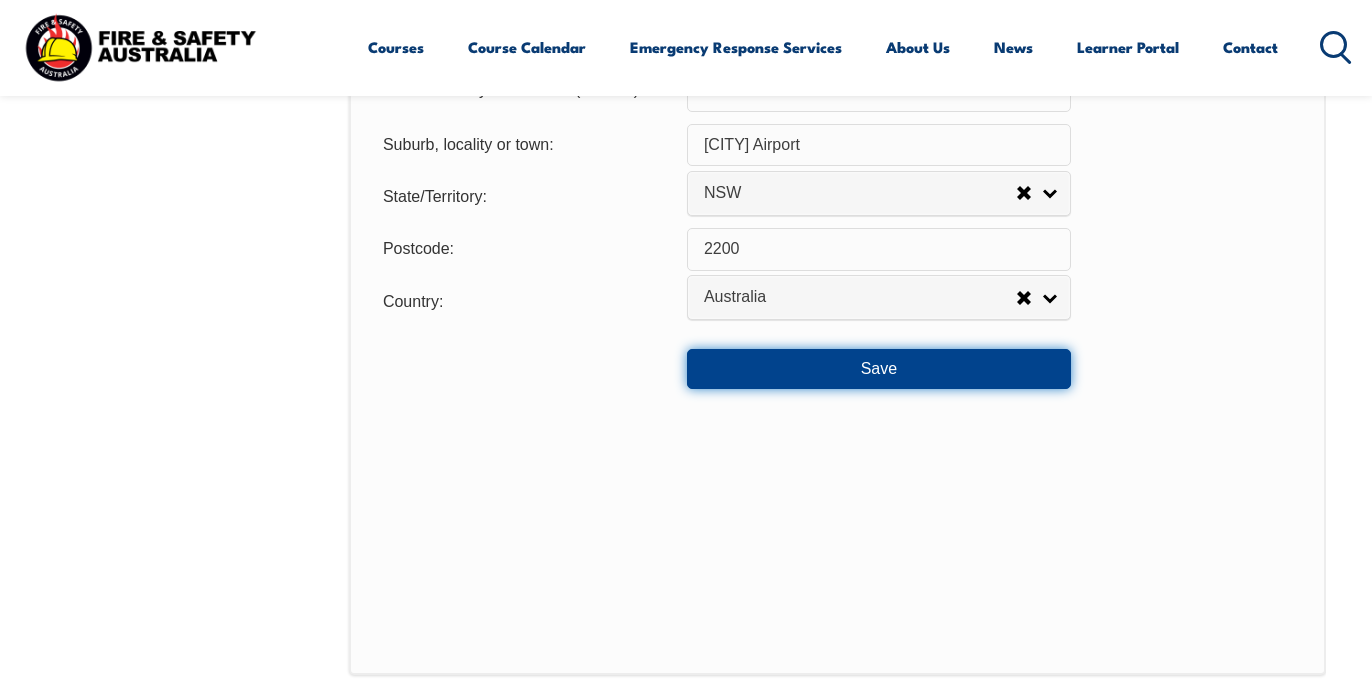 click on "Save" at bounding box center [879, 369] 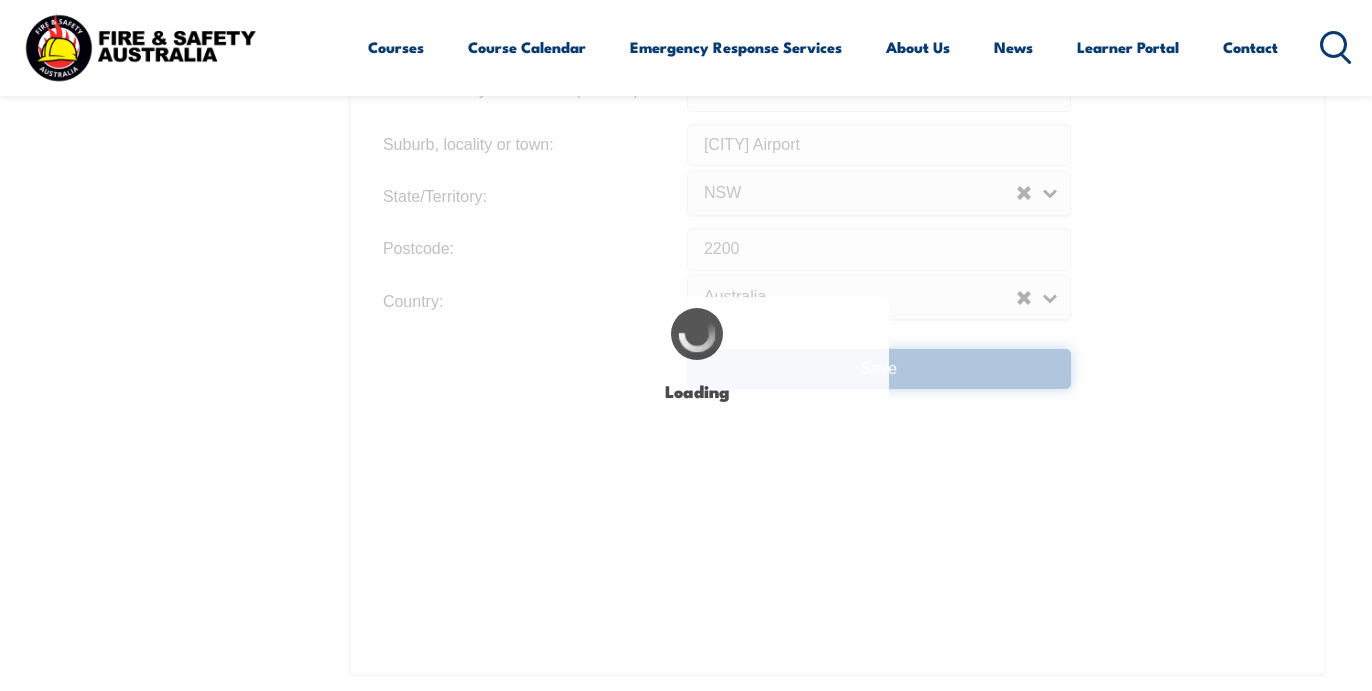scroll, scrollTop: 0, scrollLeft: 0, axis: both 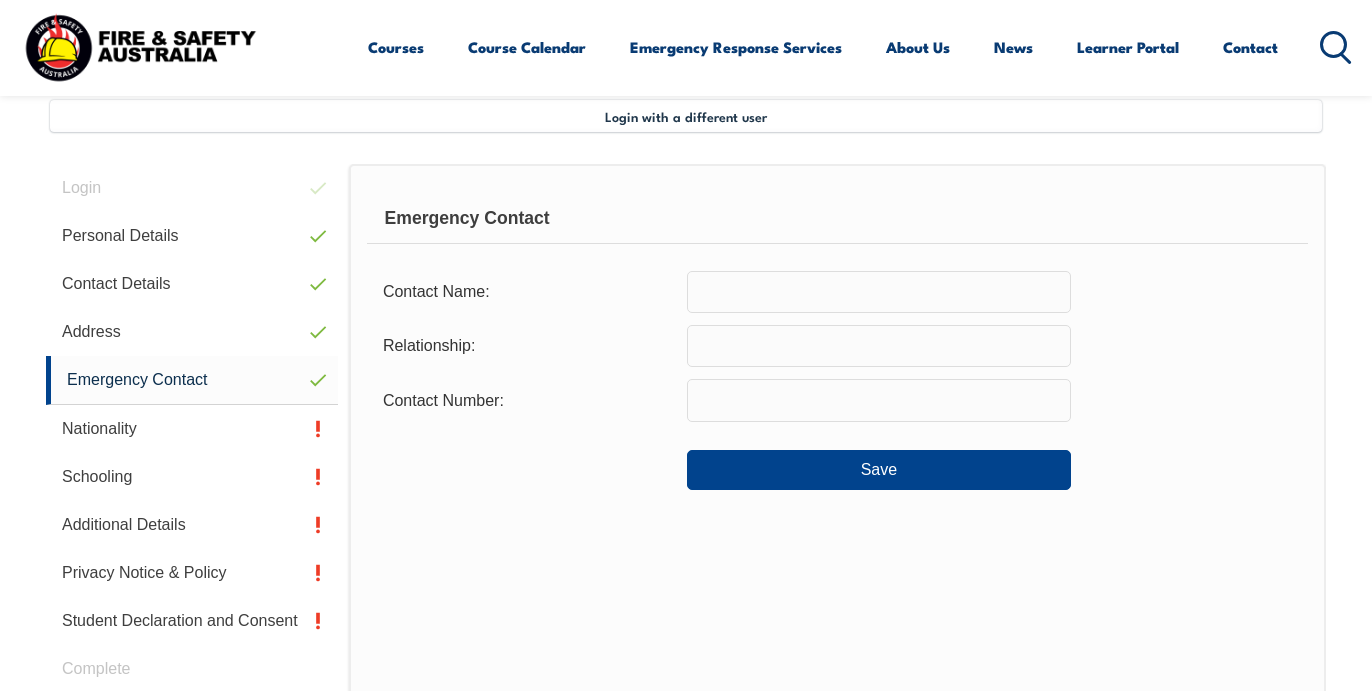 click at bounding box center [879, 292] 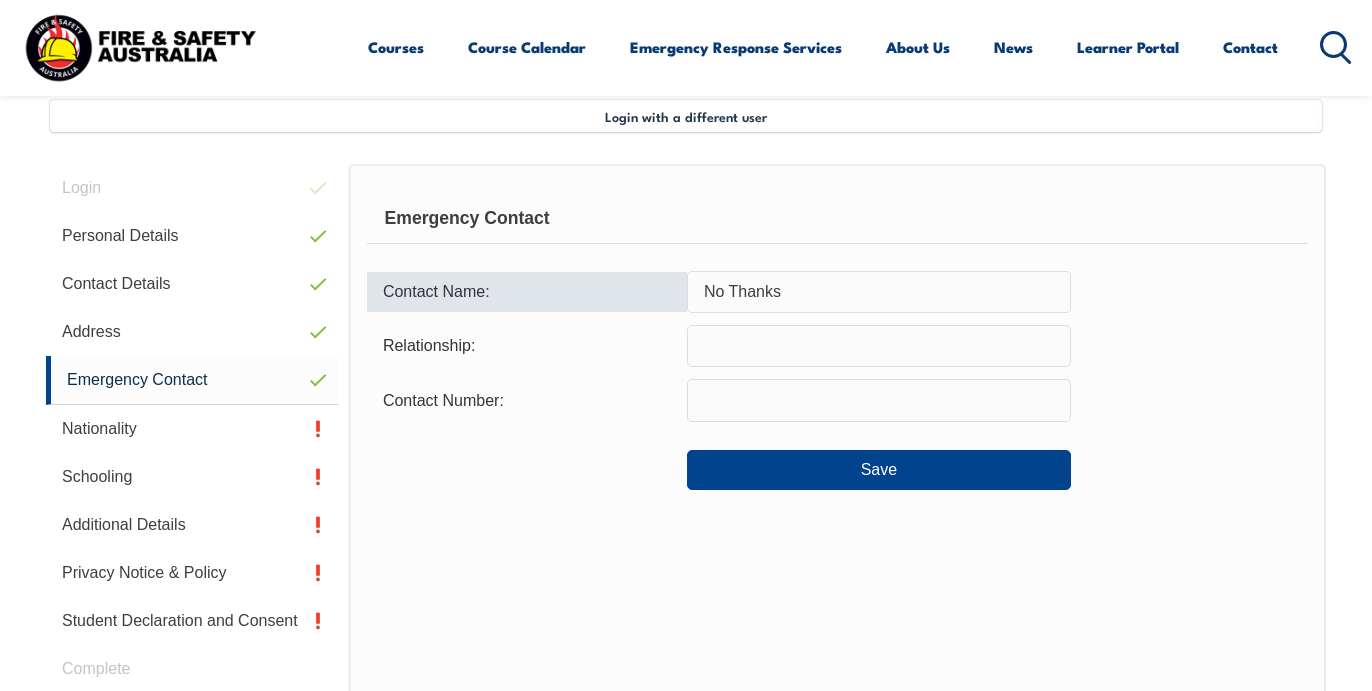 type on "No Thanks" 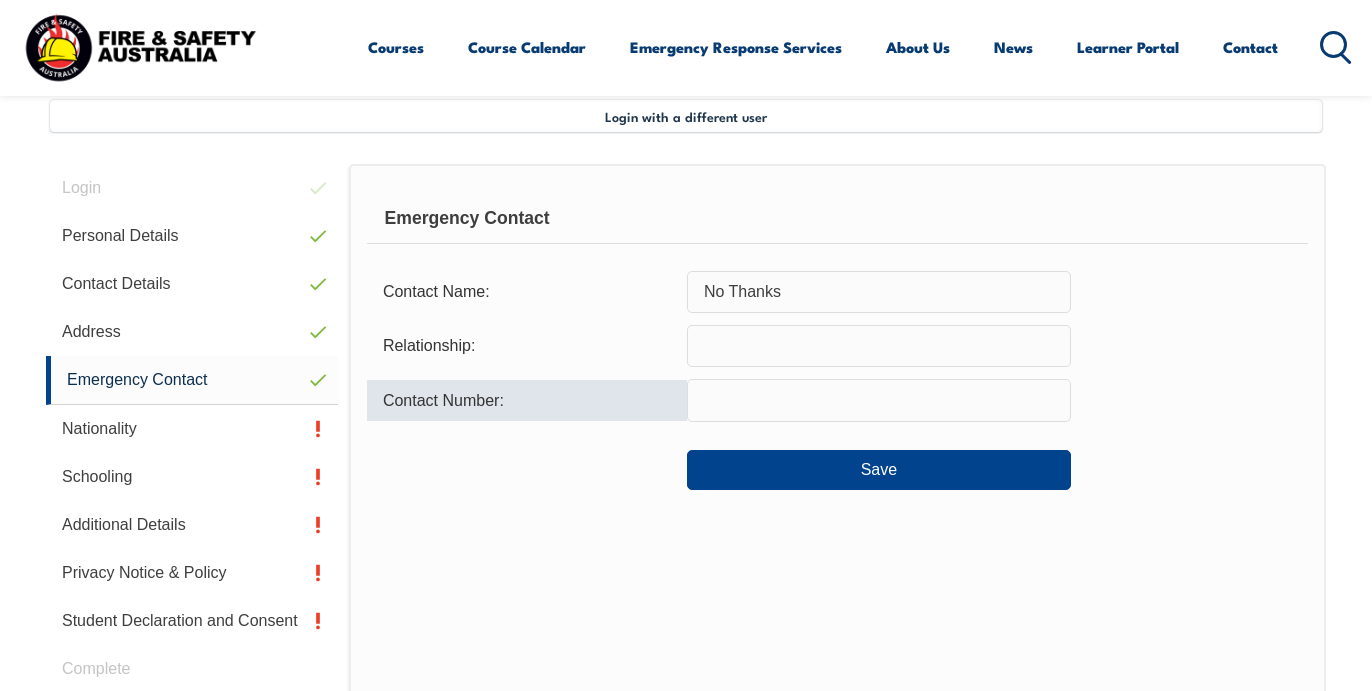 click at bounding box center [879, 346] 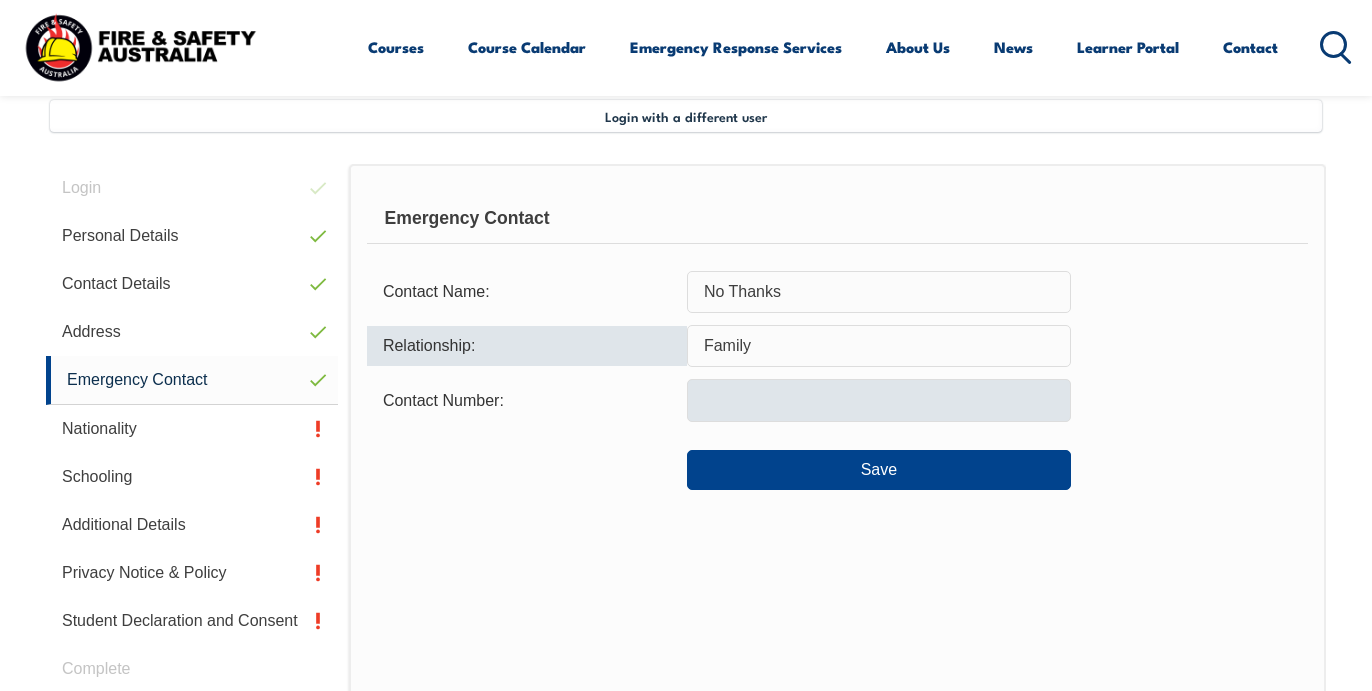 type on "Family" 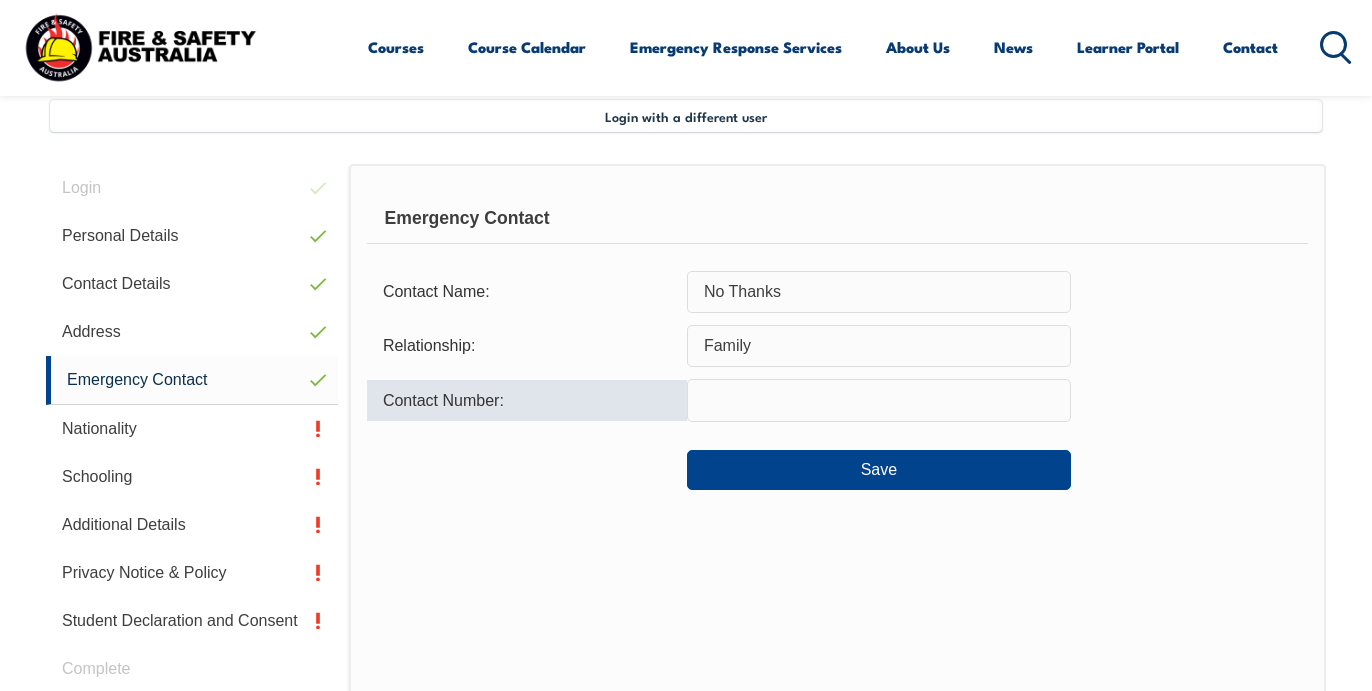 click at bounding box center [879, 400] 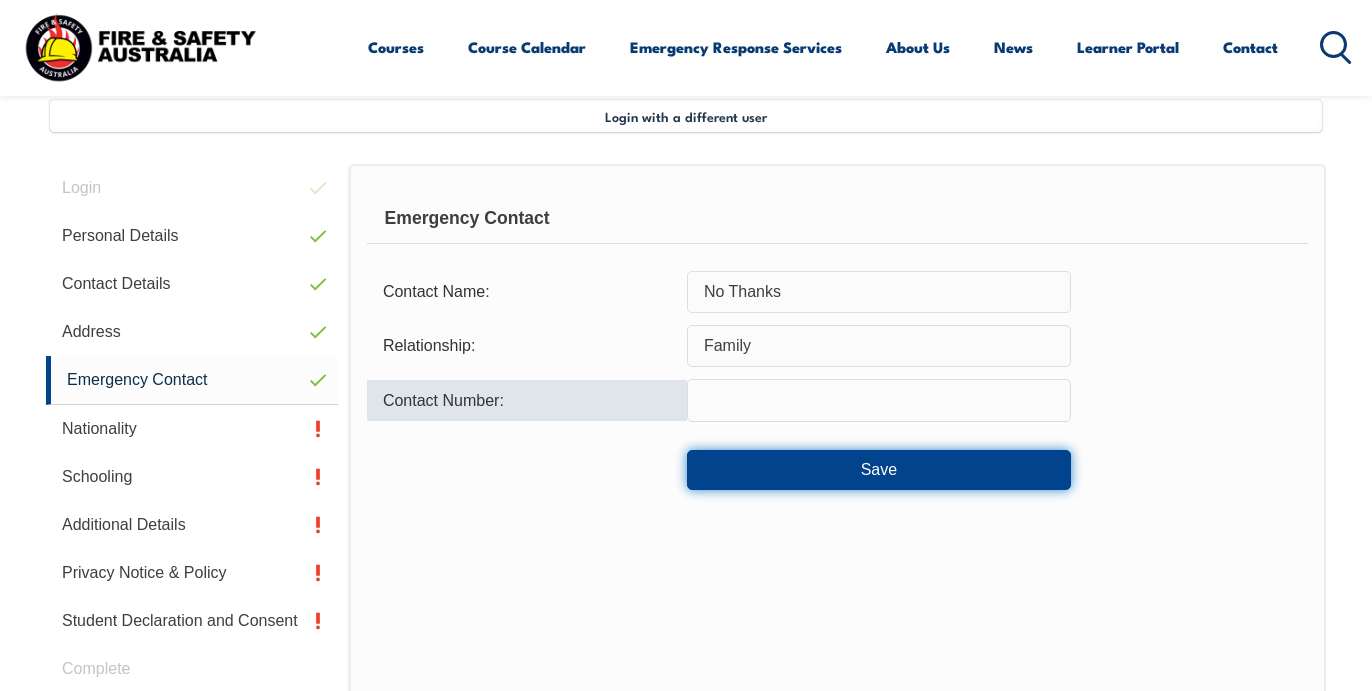 click on "Save" at bounding box center [879, 470] 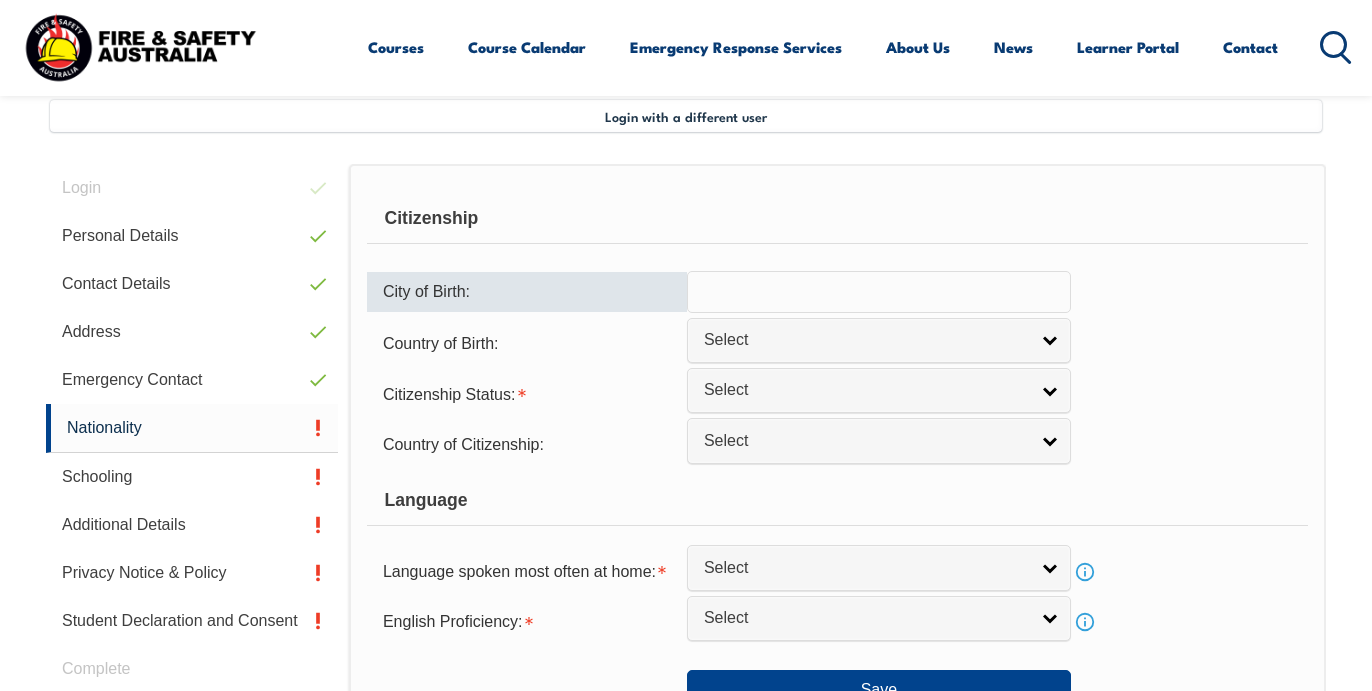 click at bounding box center (879, 292) 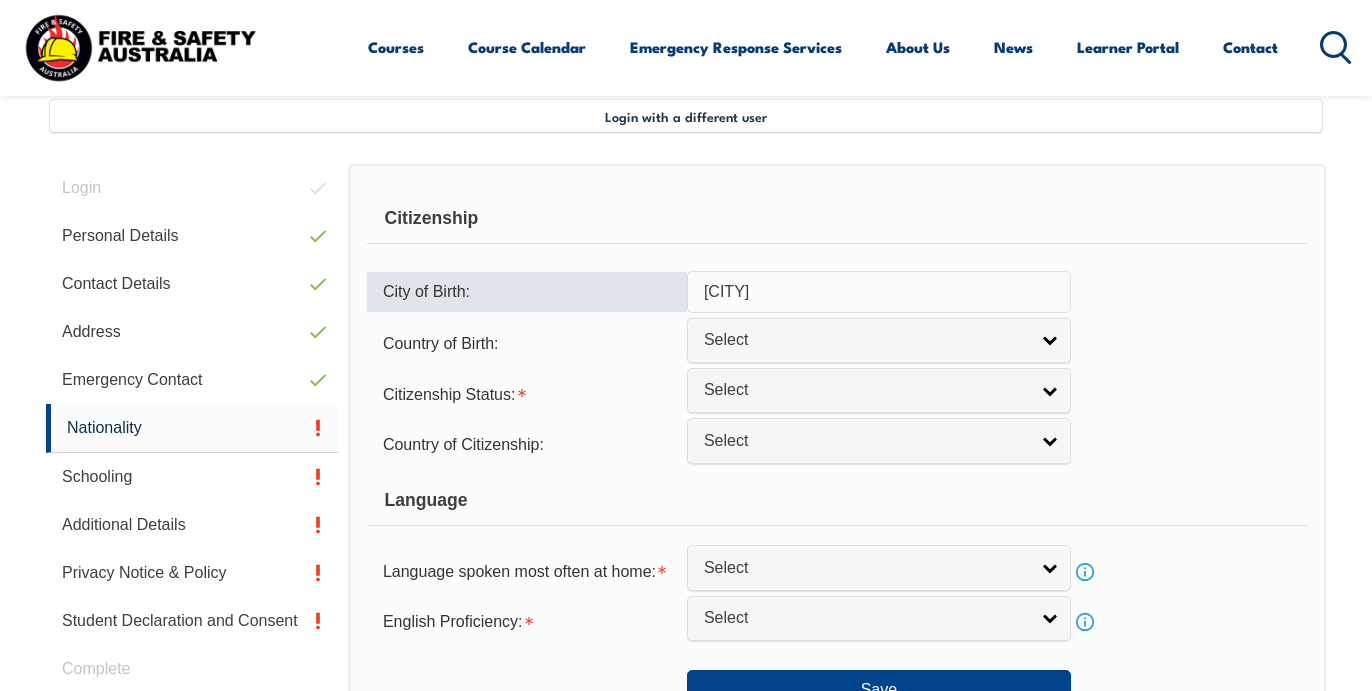 type on "[CITY]" 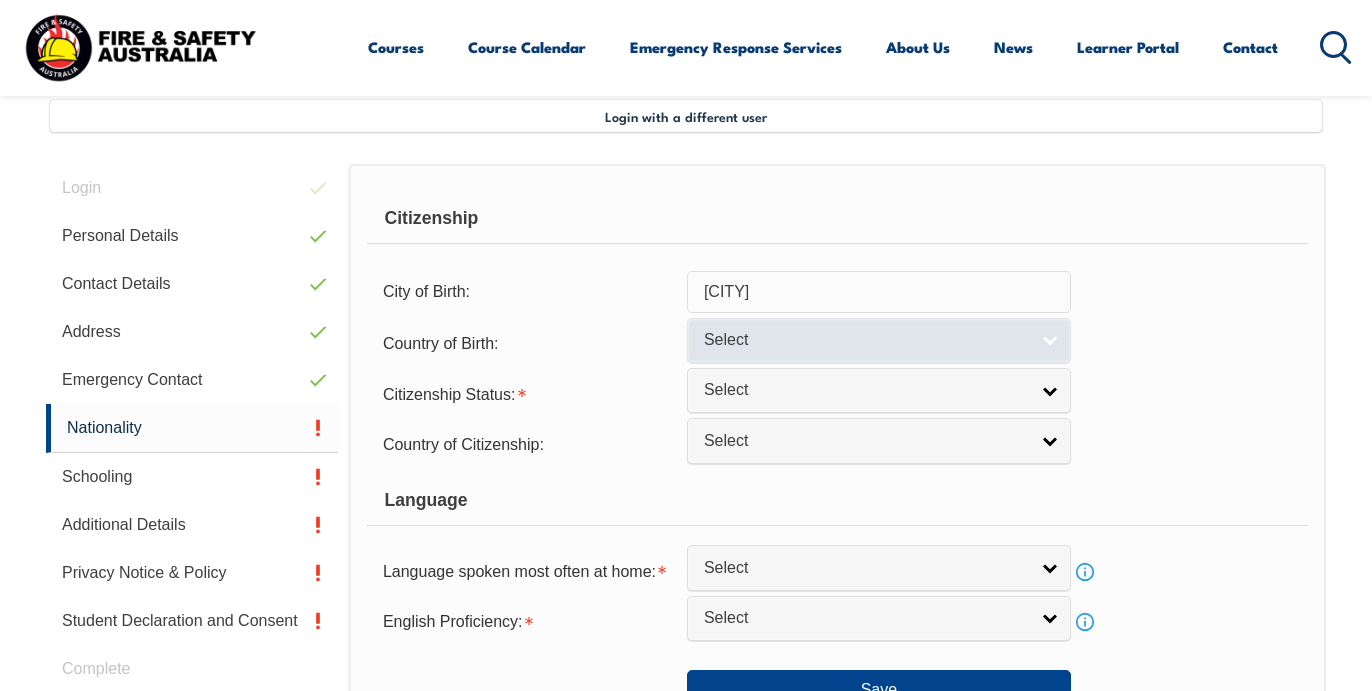 click on "Select" at bounding box center (866, 340) 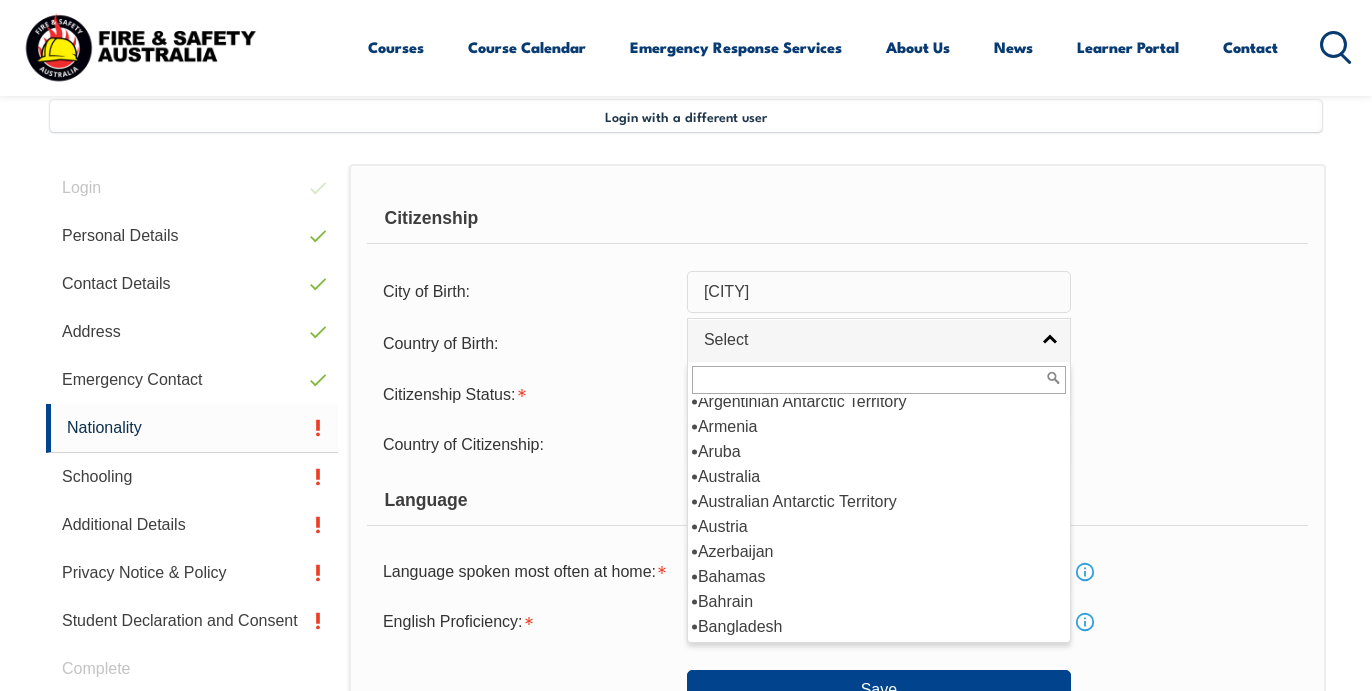 scroll, scrollTop: 263, scrollLeft: 0, axis: vertical 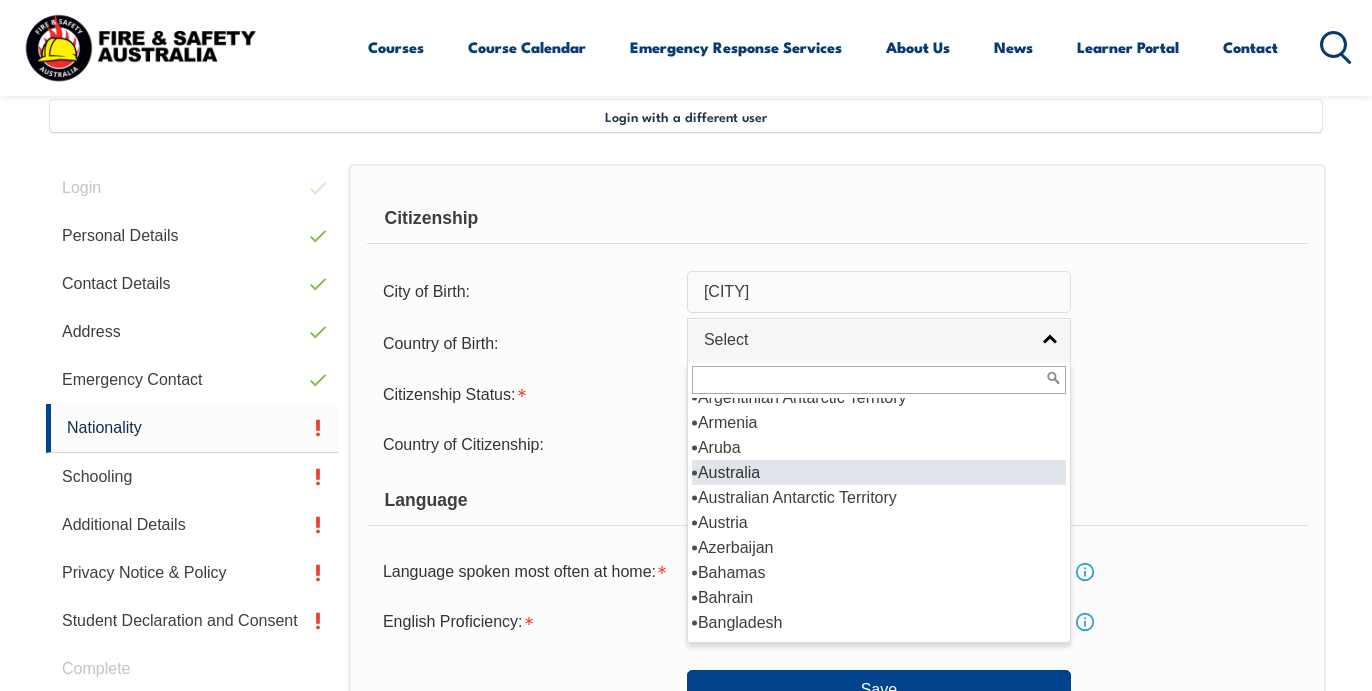 click on "Australia" at bounding box center (879, 472) 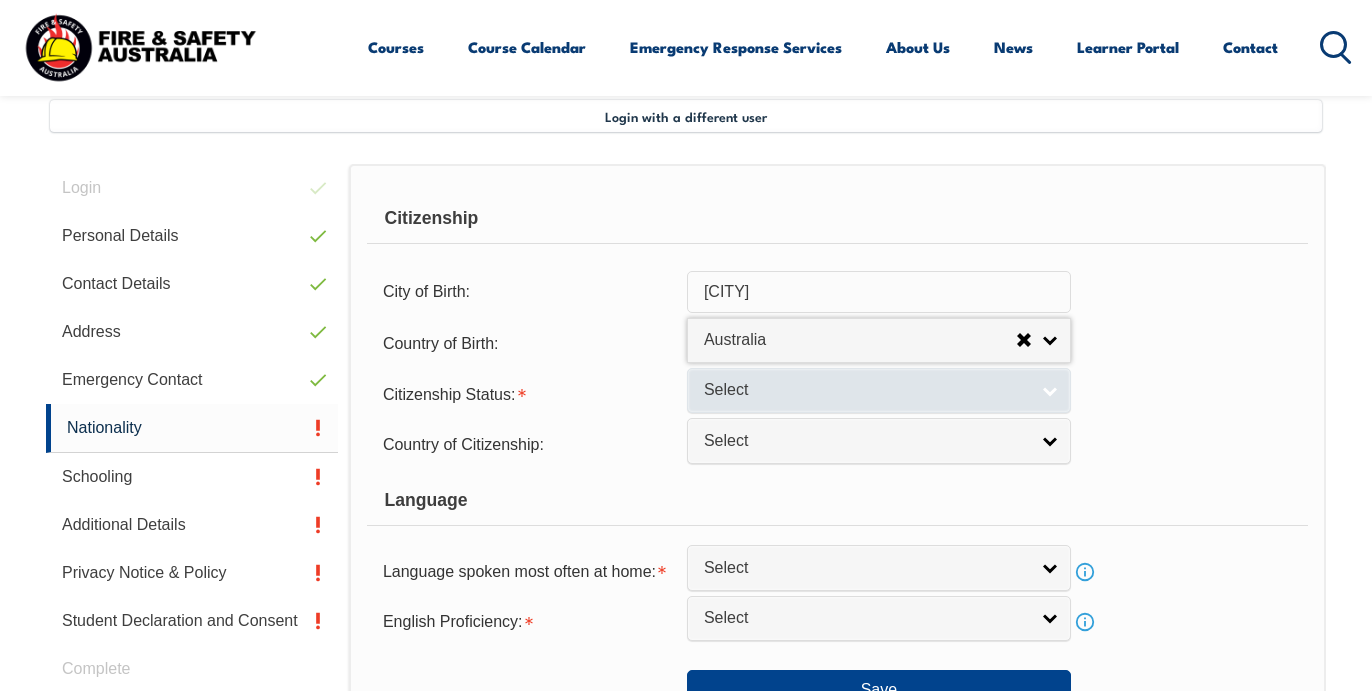 click on "Select" at bounding box center [866, 390] 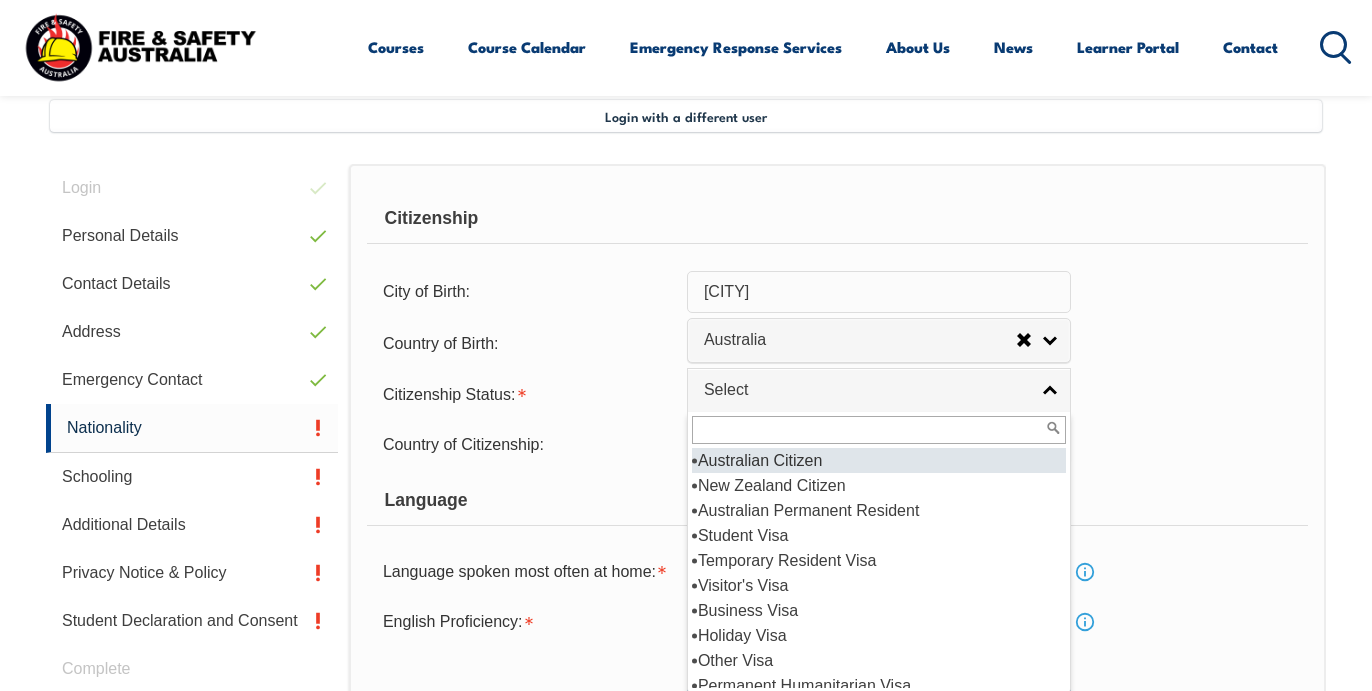 click on "Australian Citizen" at bounding box center (879, 460) 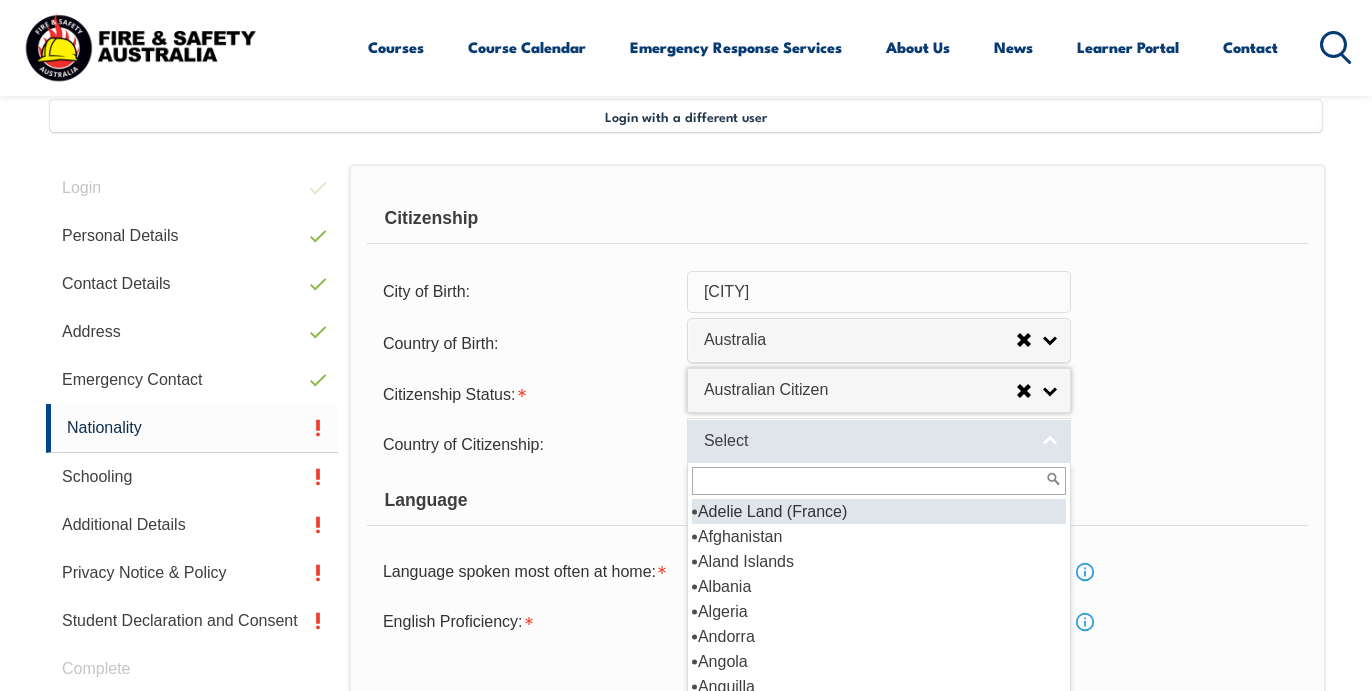 click on "Select" at bounding box center [866, 441] 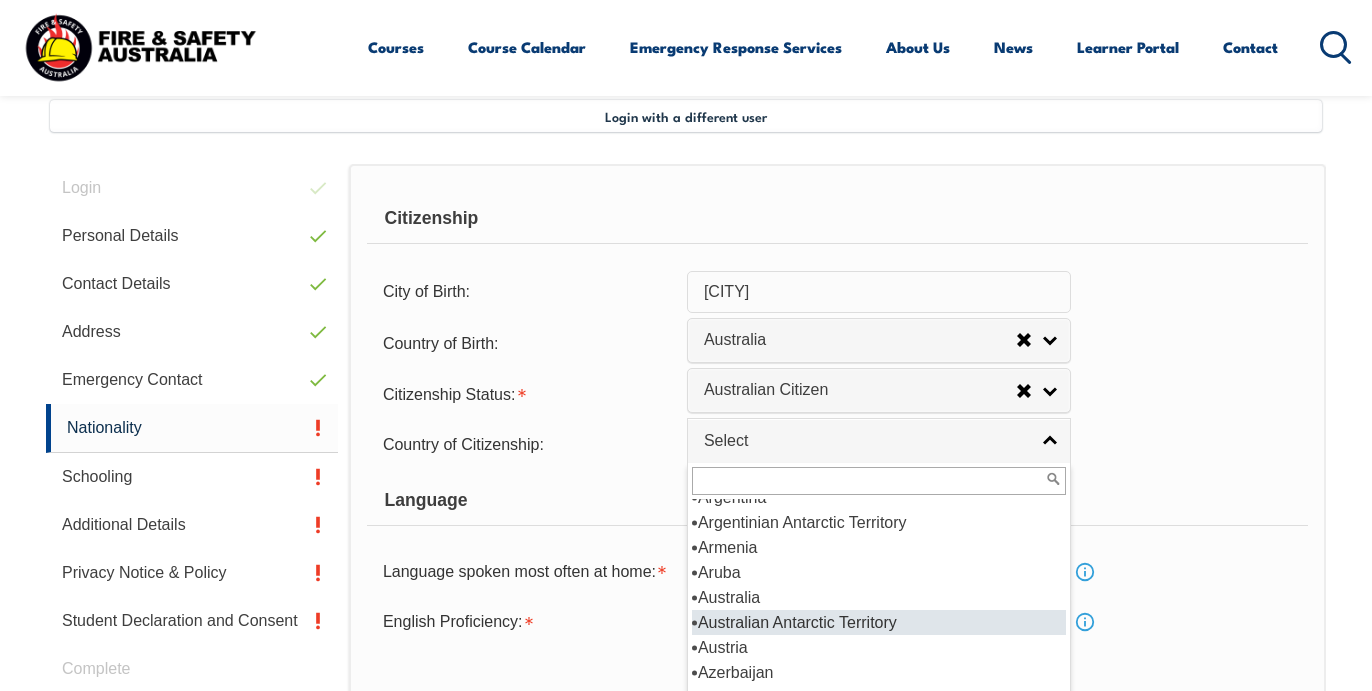 scroll, scrollTop: 247, scrollLeft: 0, axis: vertical 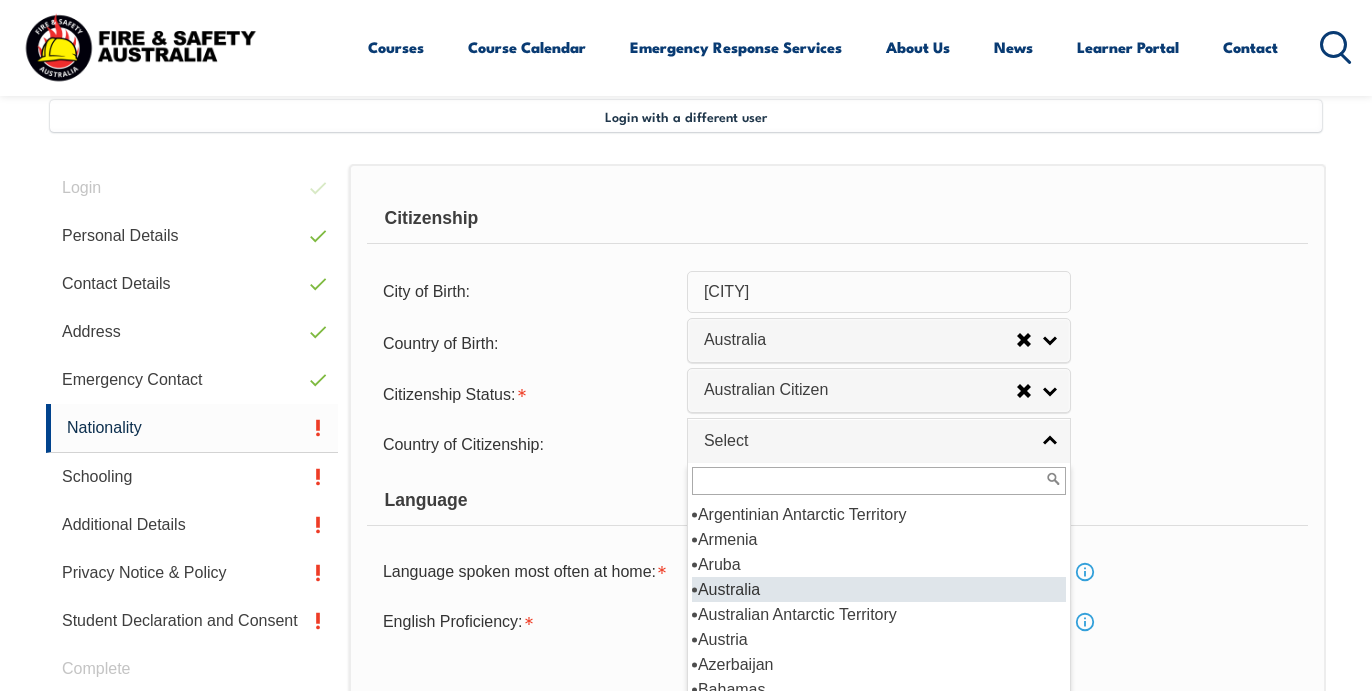 click on "Australia" at bounding box center [879, 589] 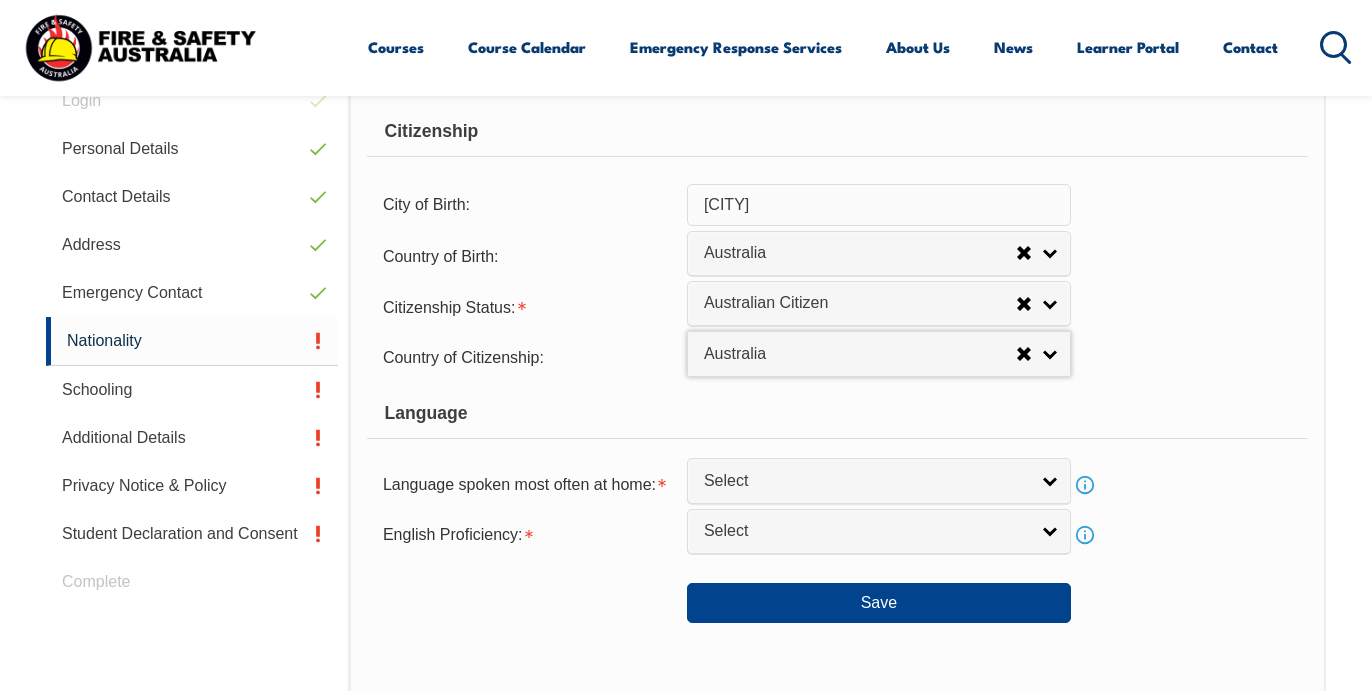 scroll, scrollTop: 589, scrollLeft: 0, axis: vertical 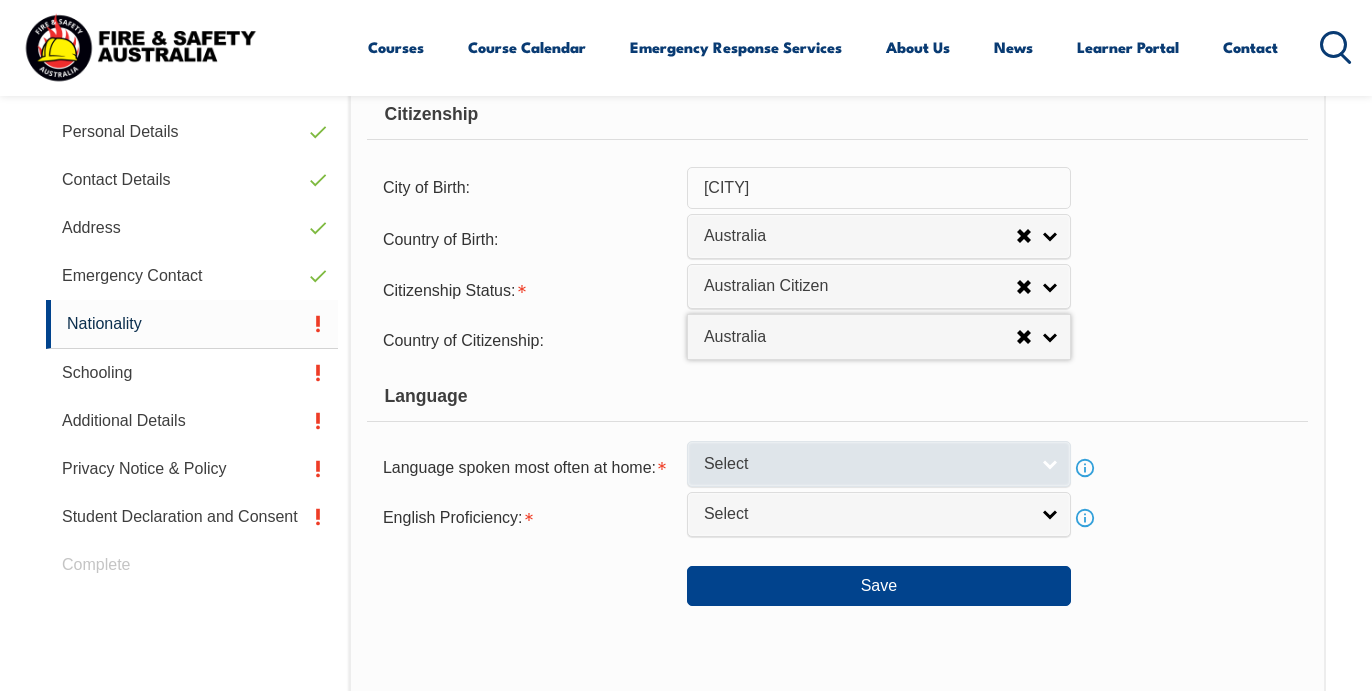 click on "Select" at bounding box center [866, 464] 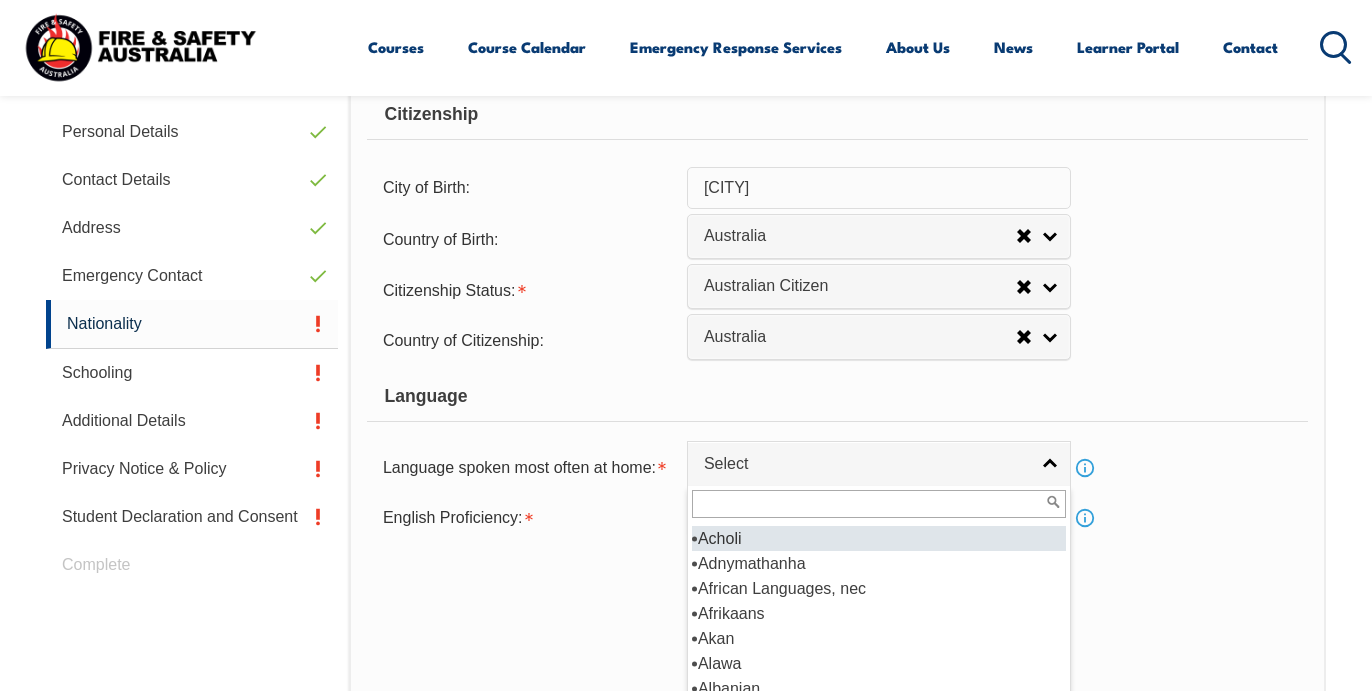 scroll, scrollTop: 0, scrollLeft: 0, axis: both 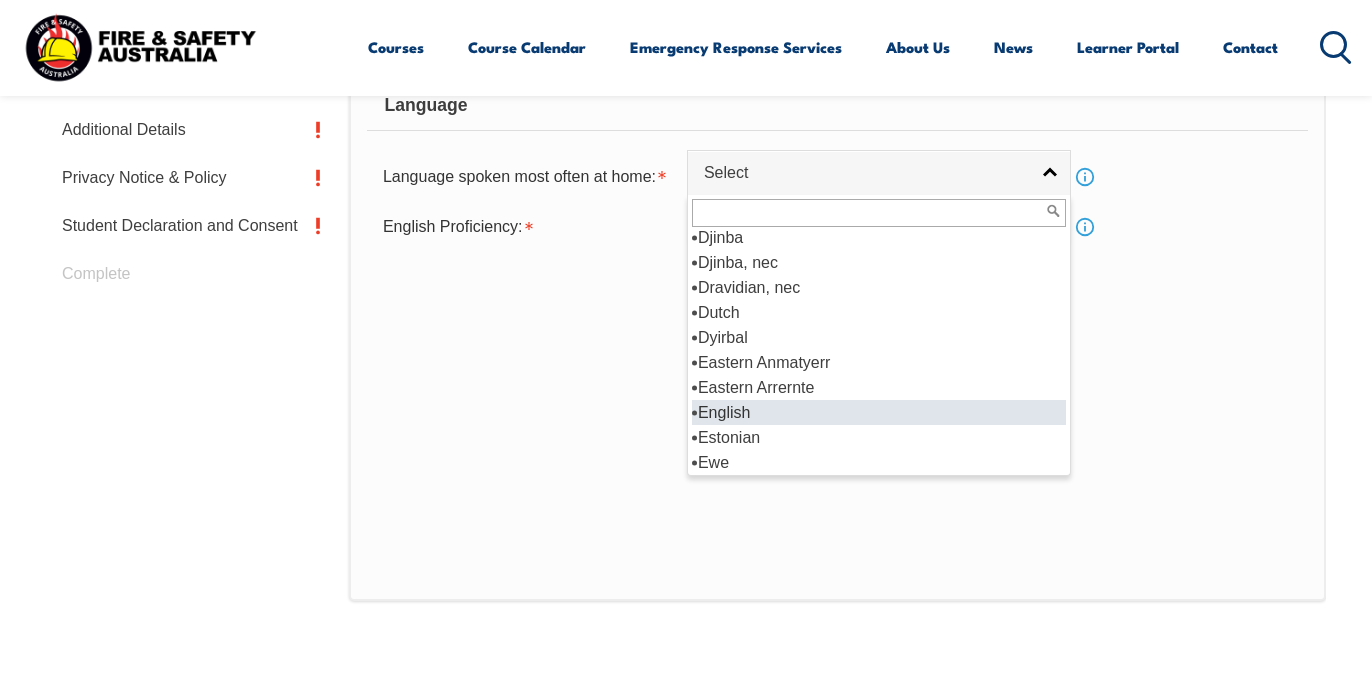 click on "English" at bounding box center (879, 412) 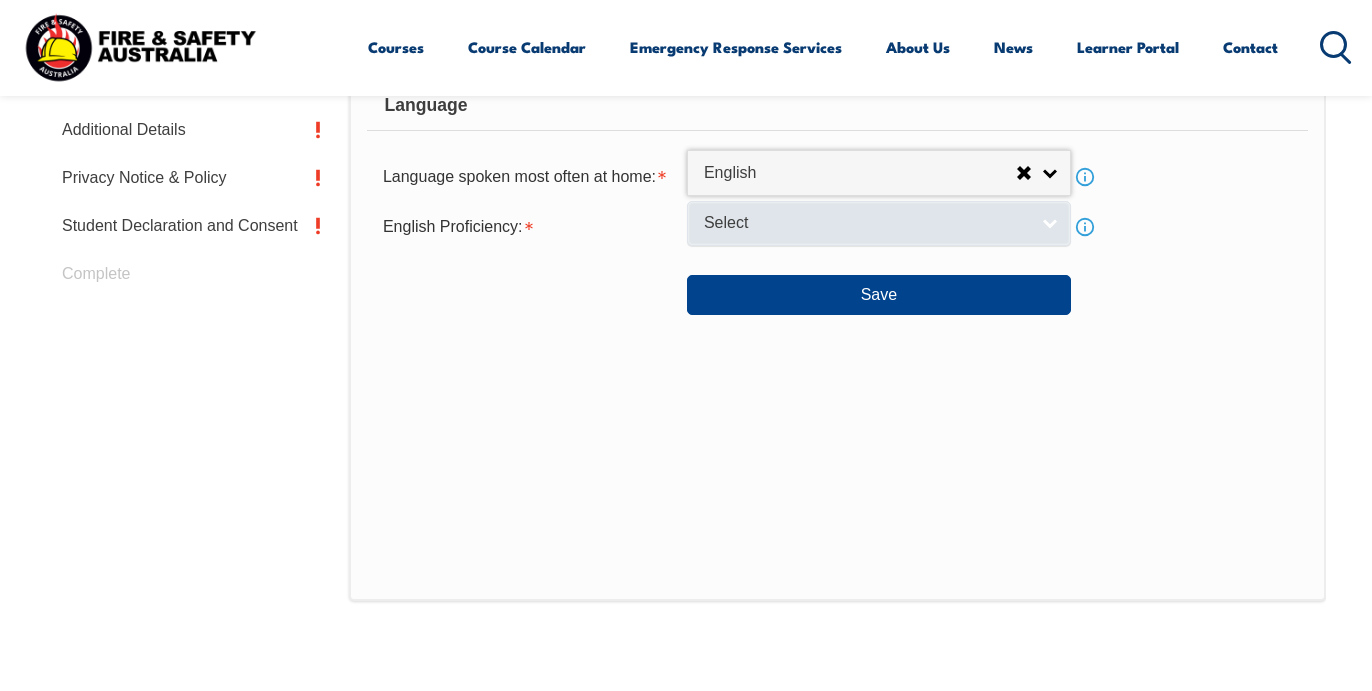 click on "Select" at bounding box center (866, 223) 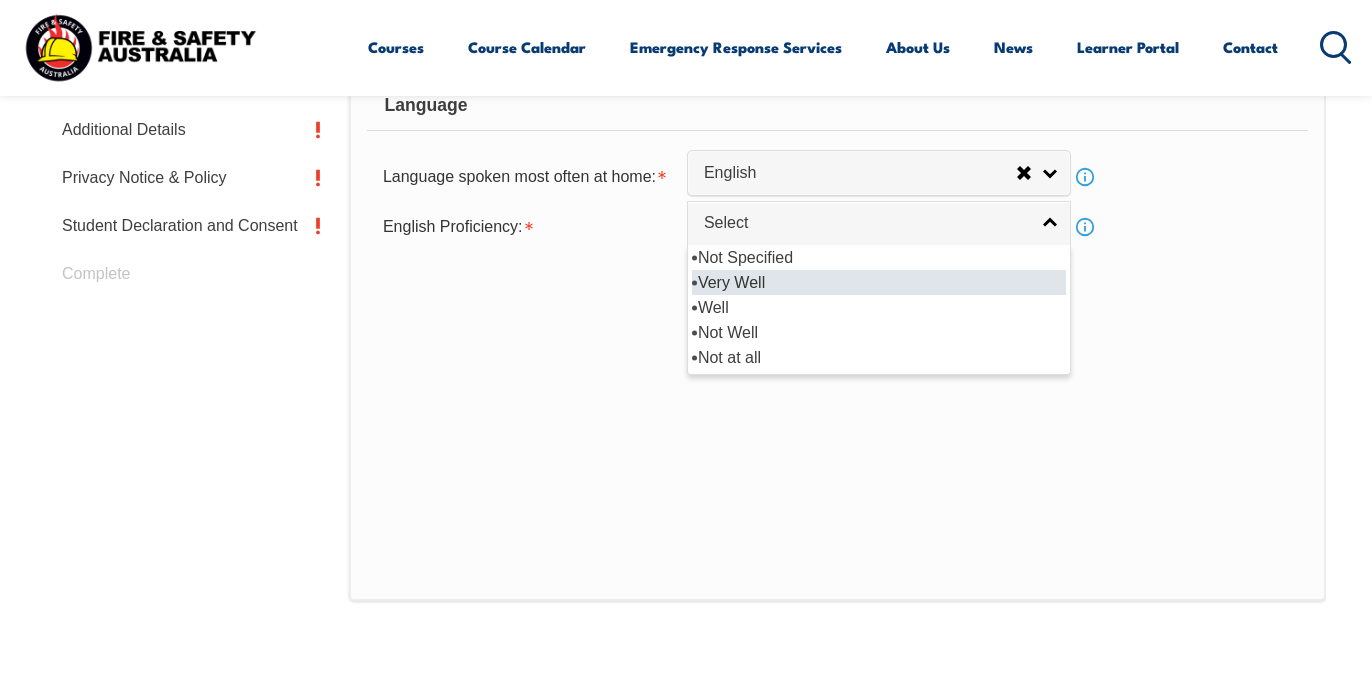 click on "Very Well" at bounding box center (879, 282) 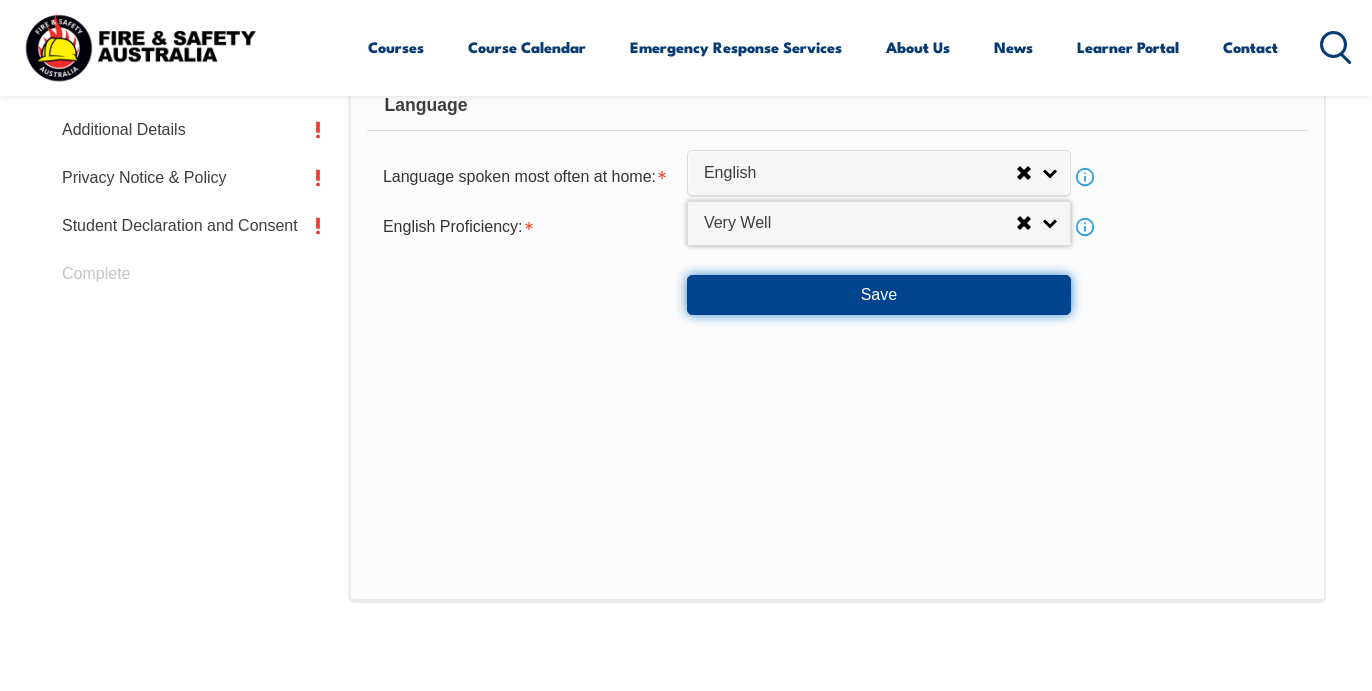 click on "Save" at bounding box center (879, 295) 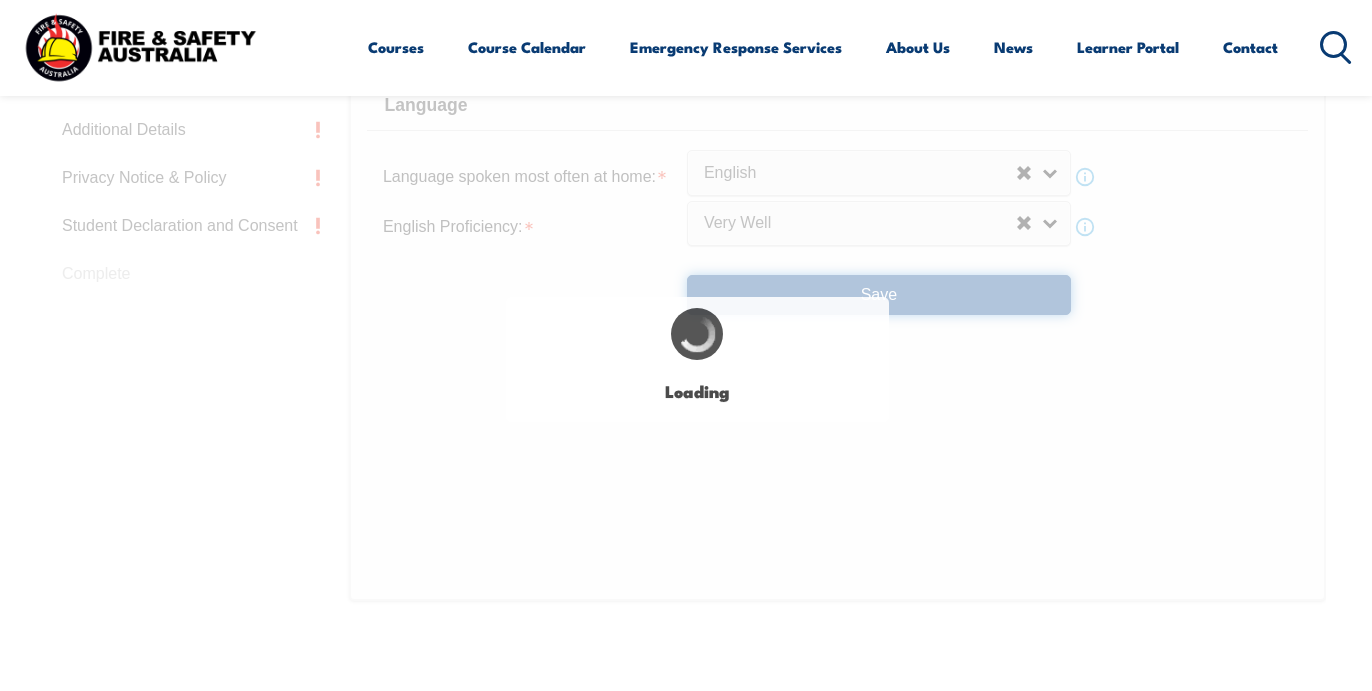 select on "false" 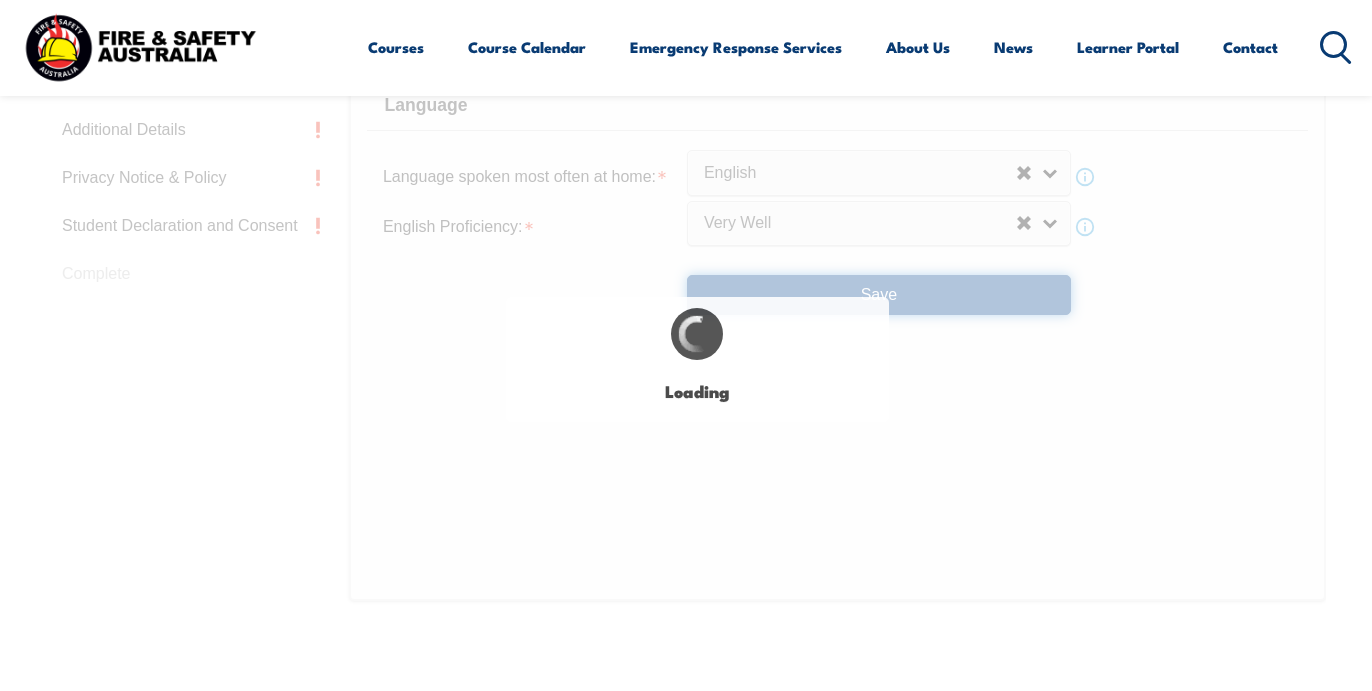 scroll, scrollTop: 0, scrollLeft: 0, axis: both 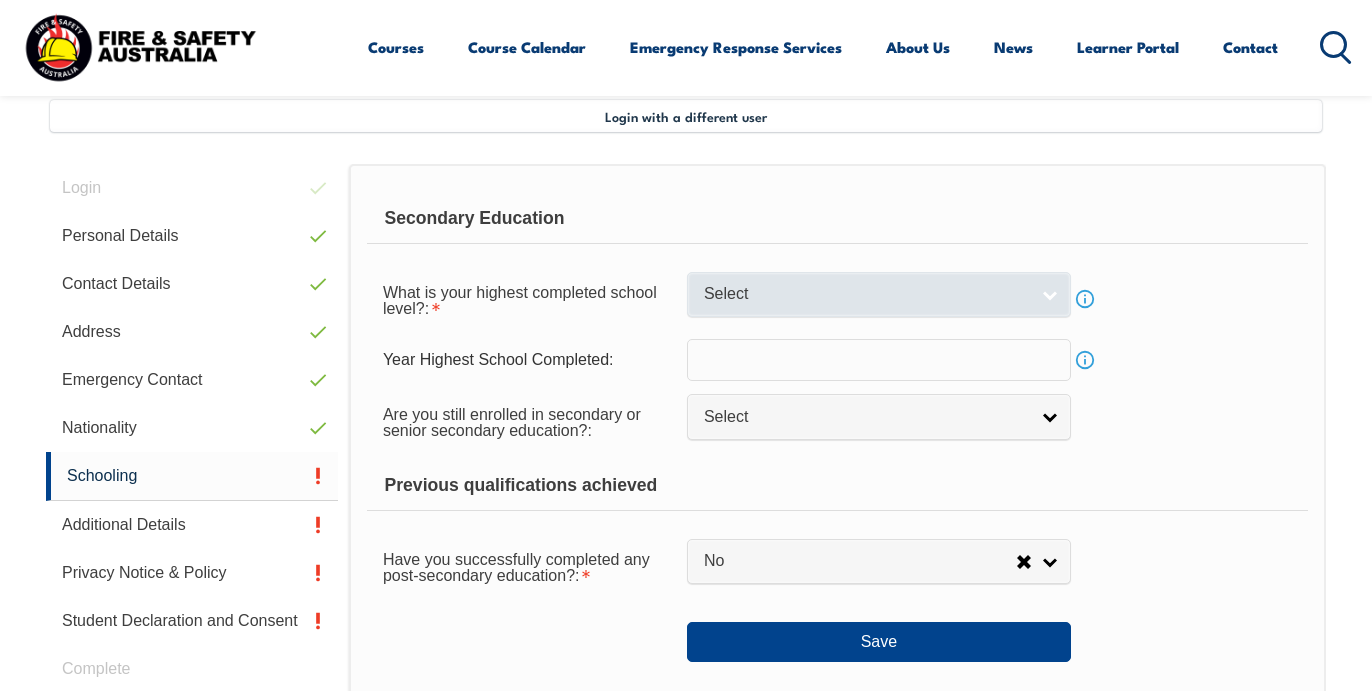 click on "Select" at bounding box center (866, 294) 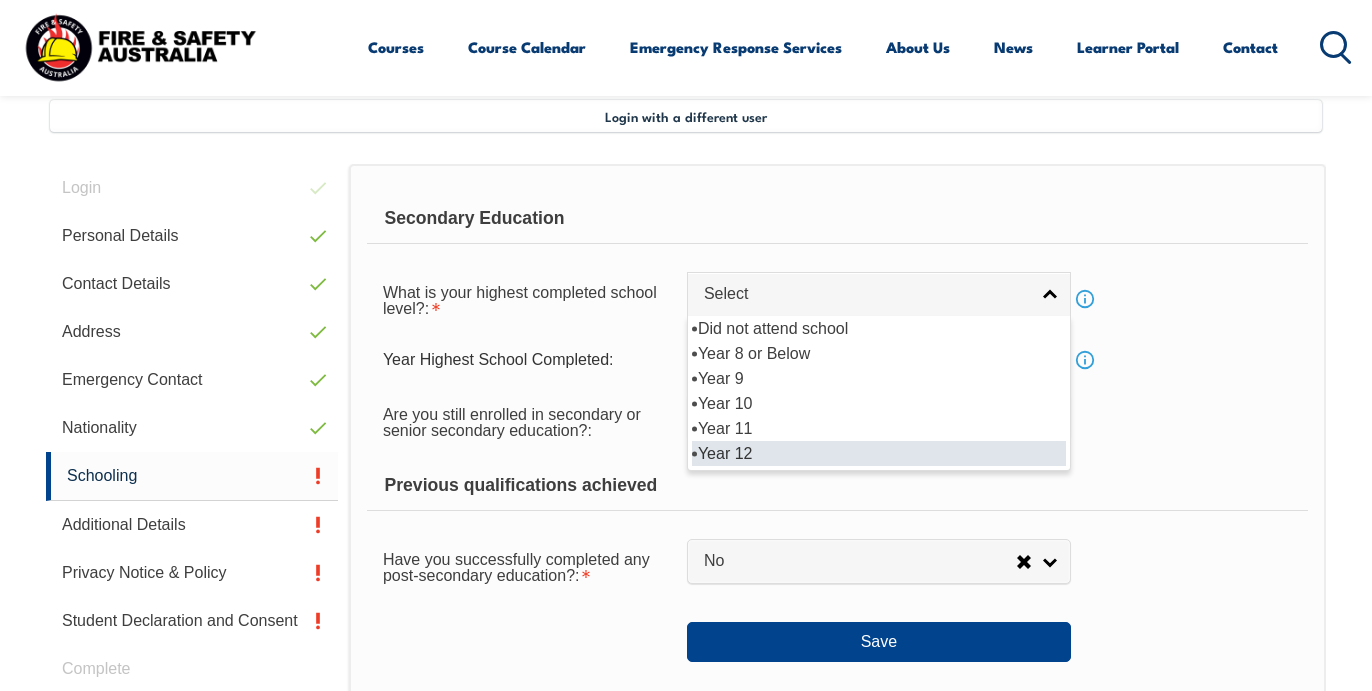 click on "Year 12" at bounding box center (879, 453) 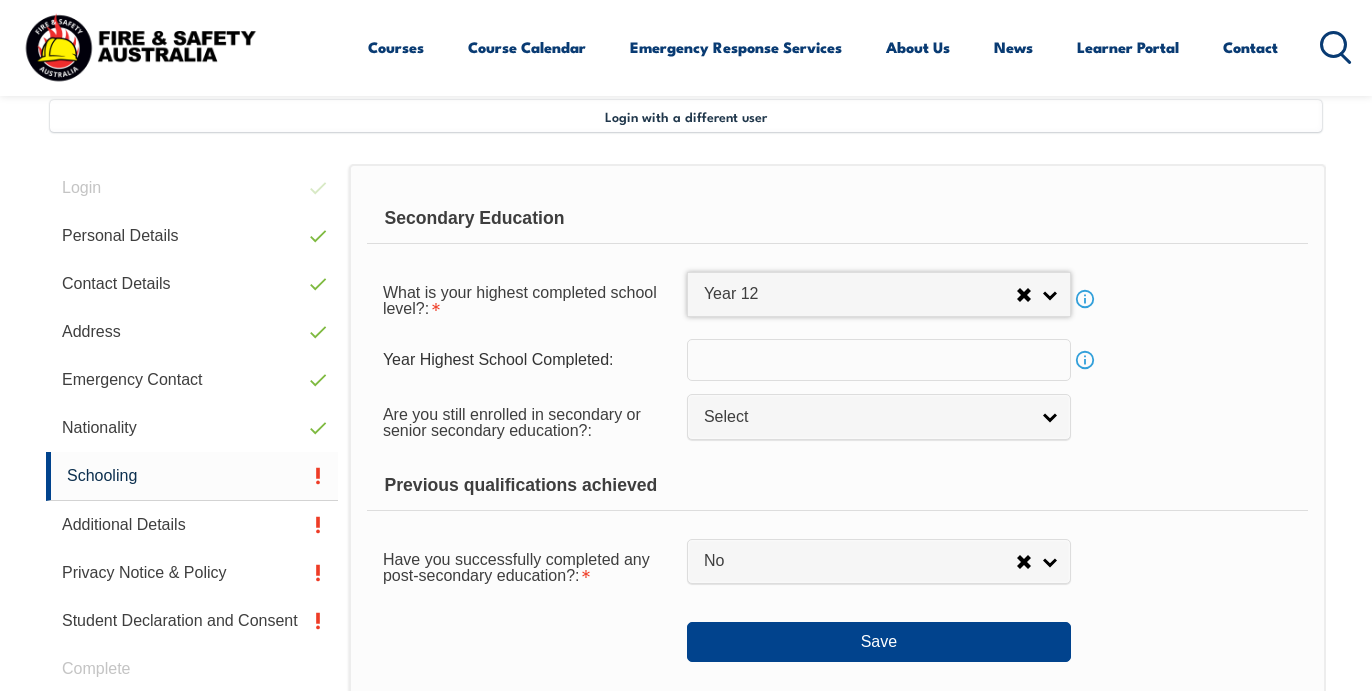 click at bounding box center (879, 360) 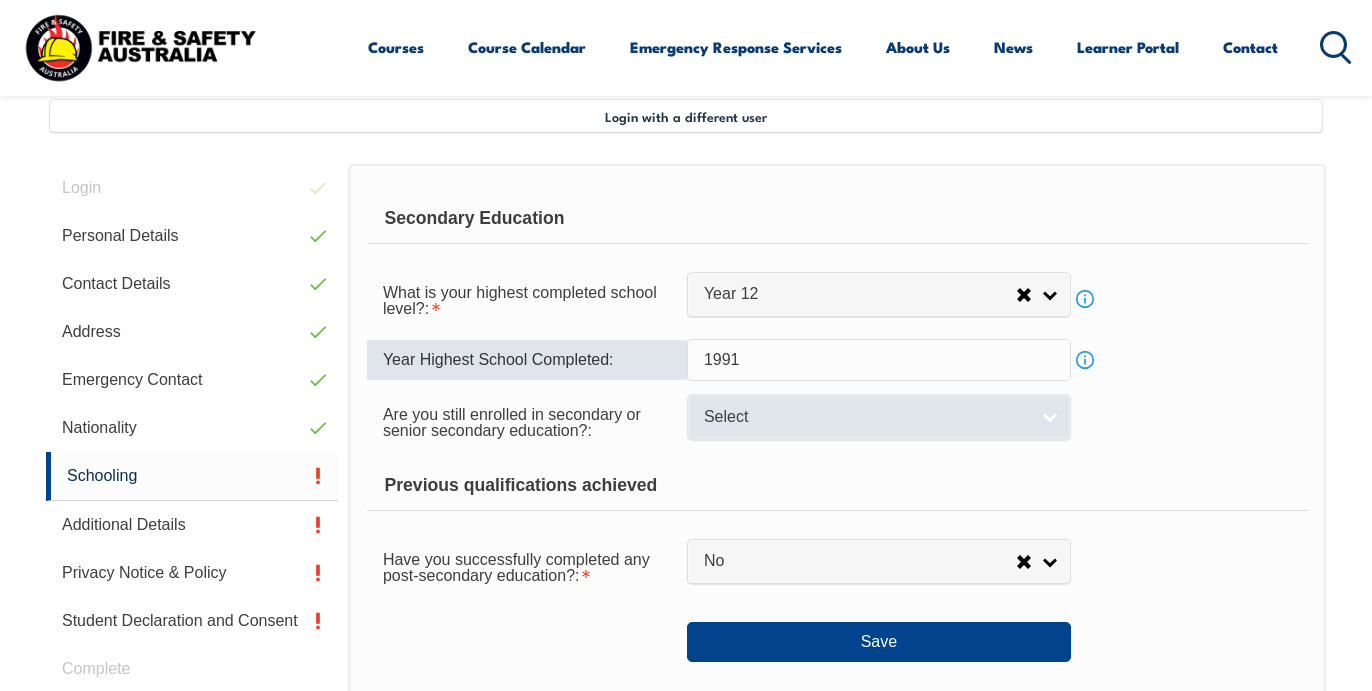 type on "1991" 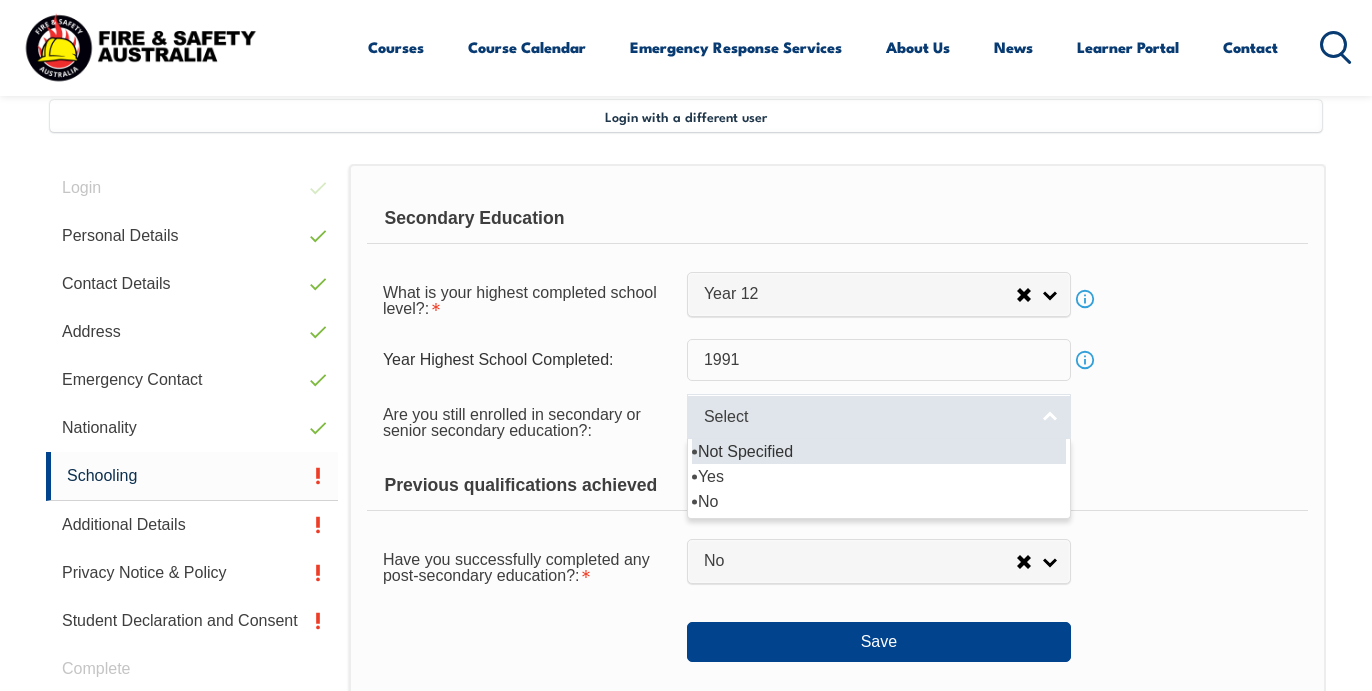 click on "Select" at bounding box center (879, 416) 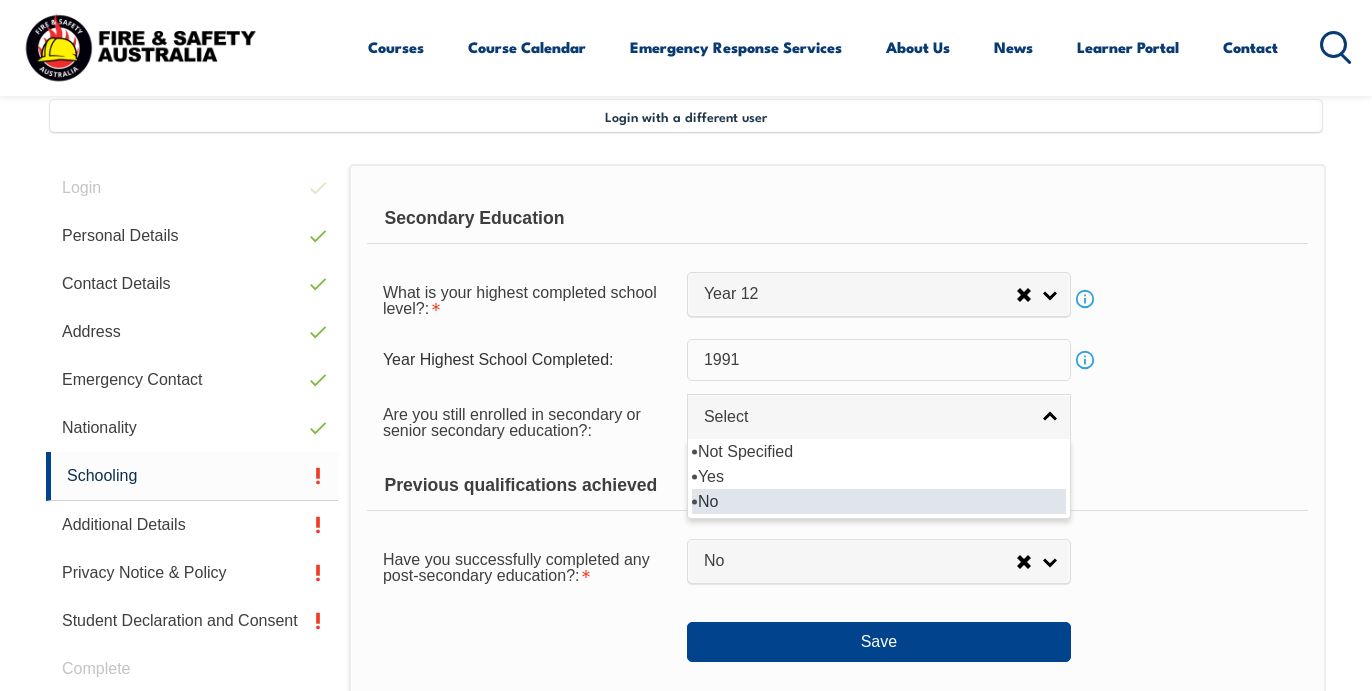 click on "No" at bounding box center [879, 501] 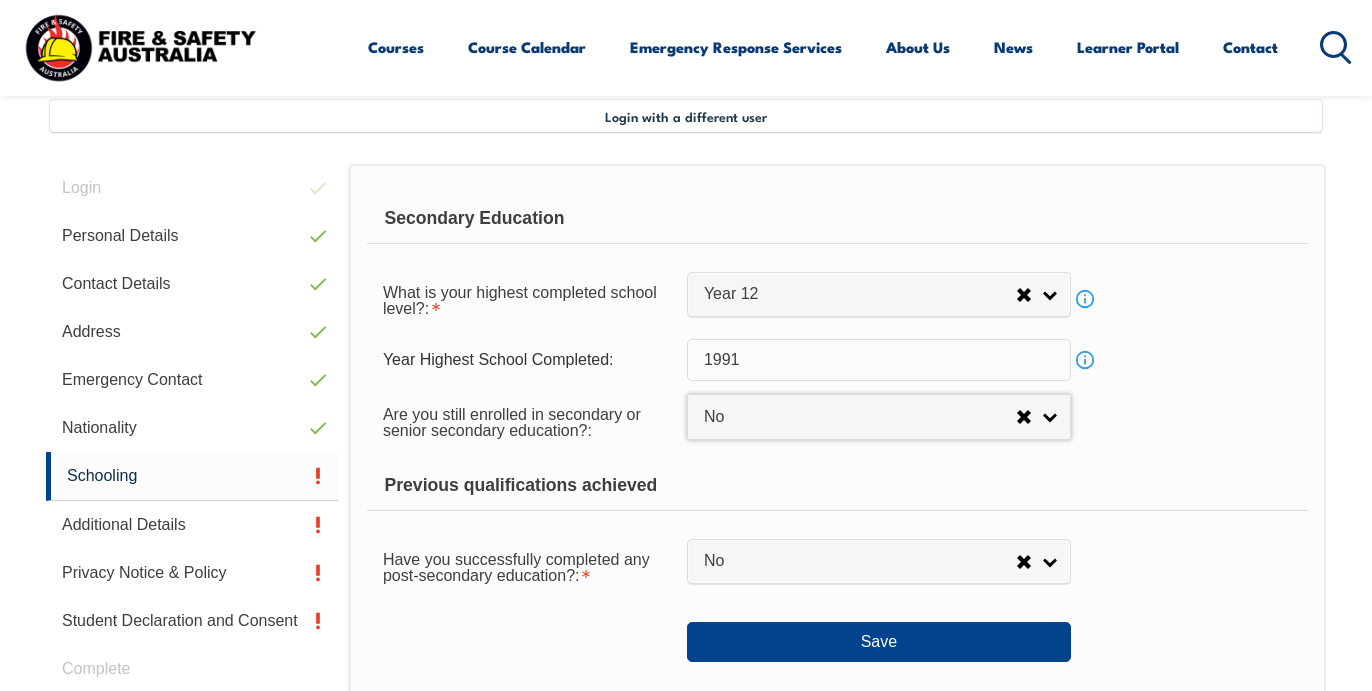 select on "false" 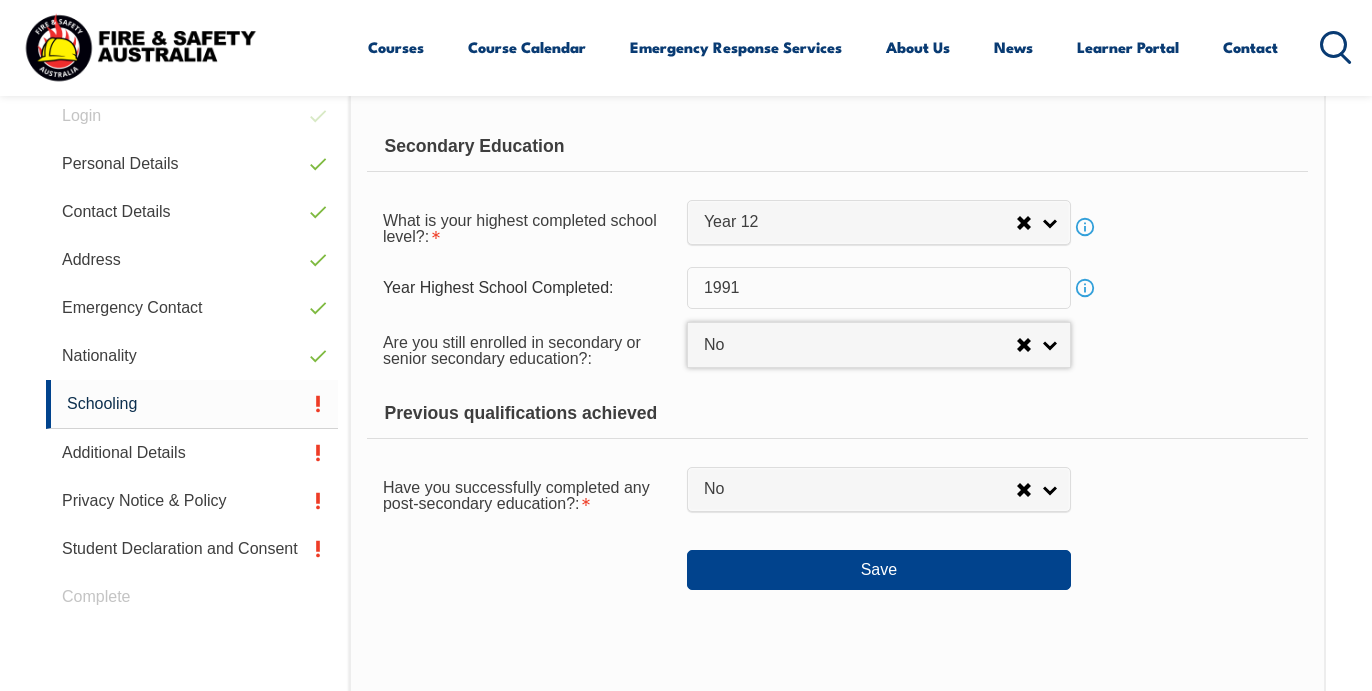 scroll, scrollTop: 587, scrollLeft: 0, axis: vertical 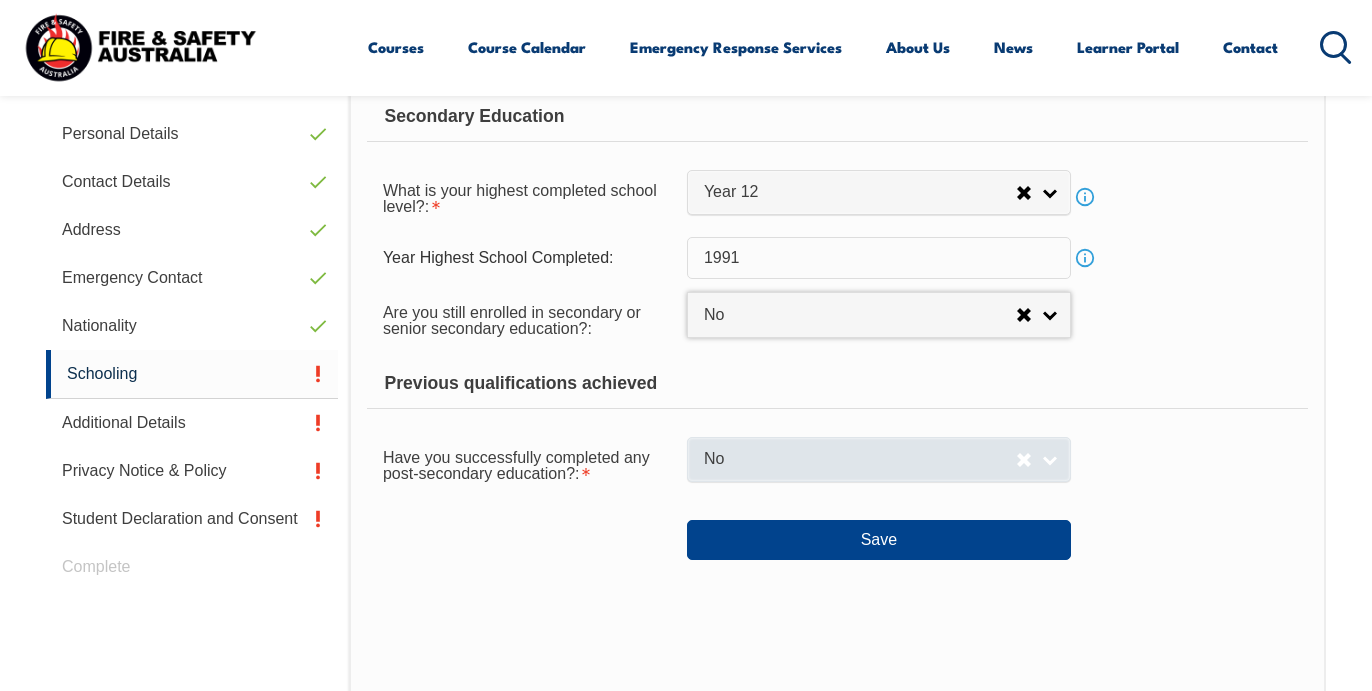 click on "No" at bounding box center (860, 459) 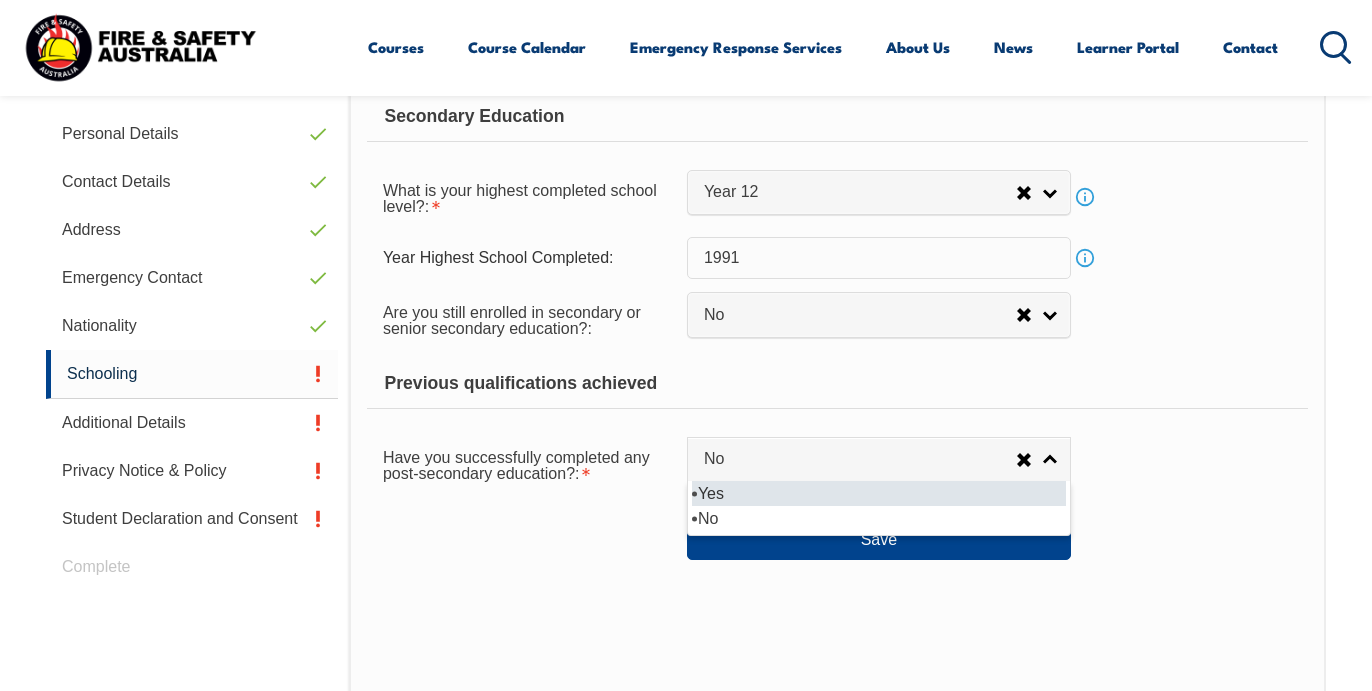 click on "Yes" at bounding box center [879, 493] 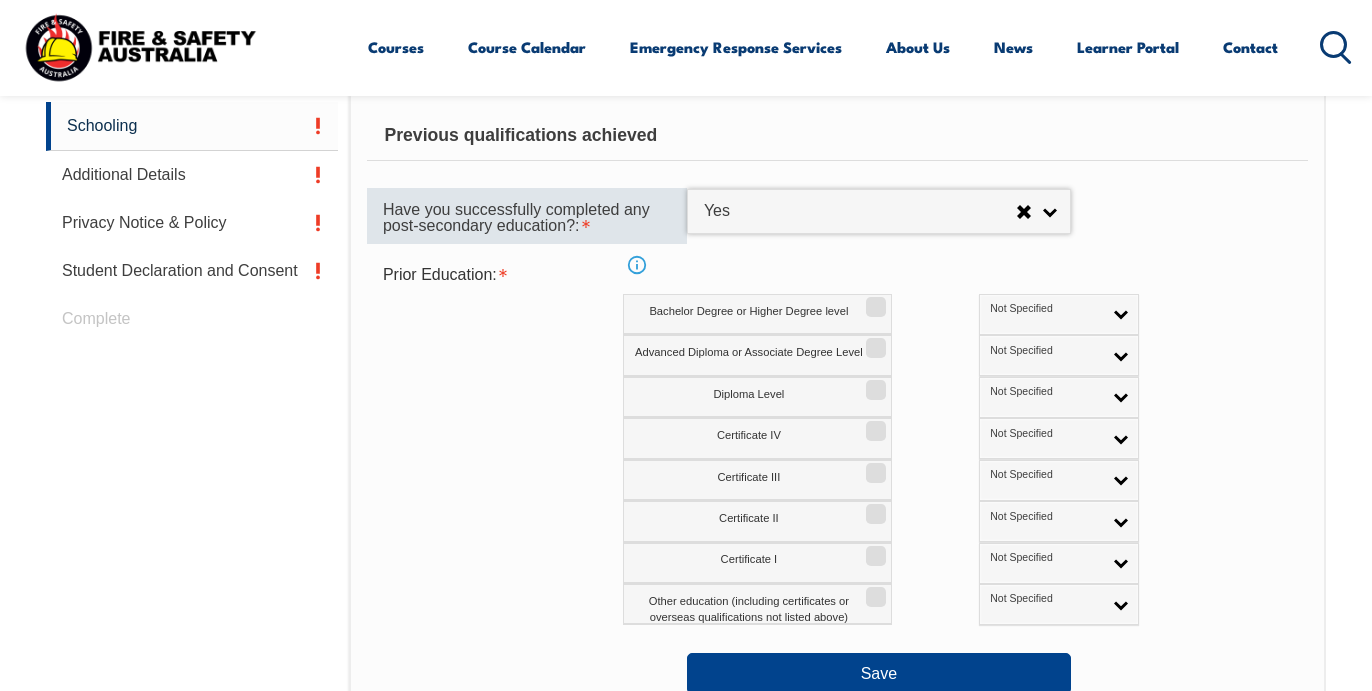 scroll, scrollTop: 878, scrollLeft: 0, axis: vertical 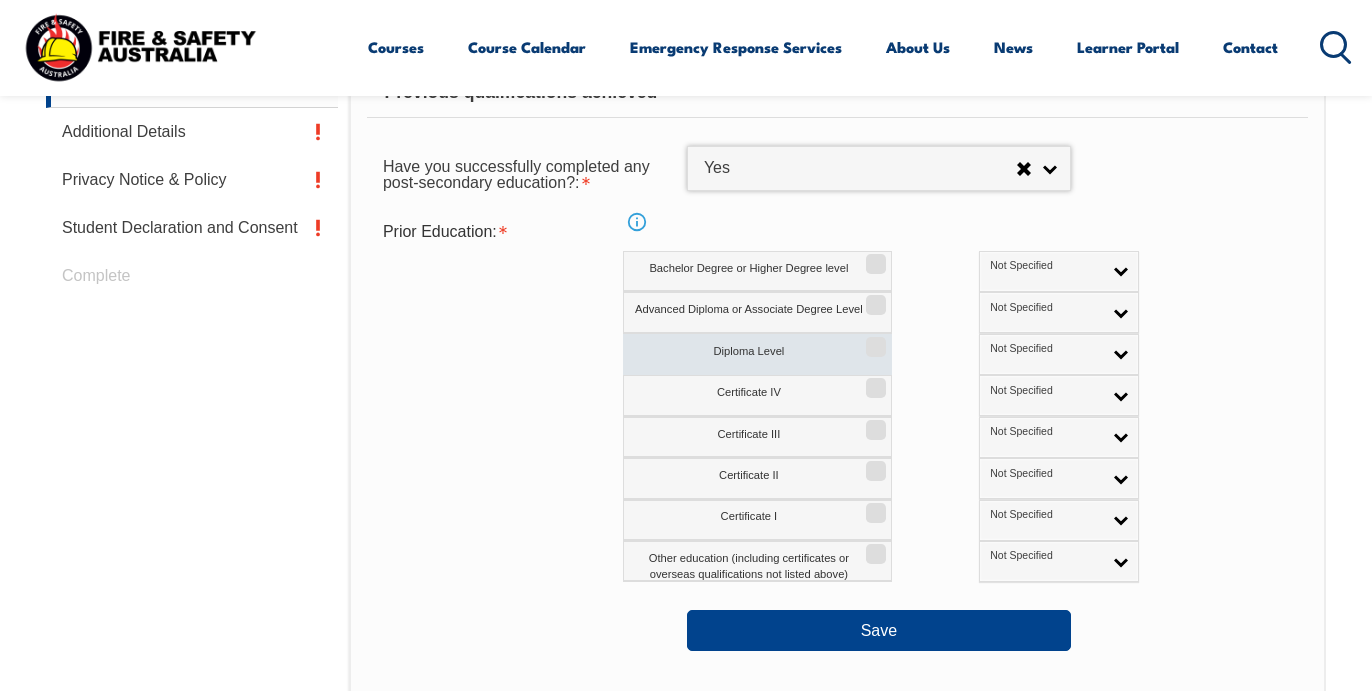 click on "Diploma Level" at bounding box center (757, 354) 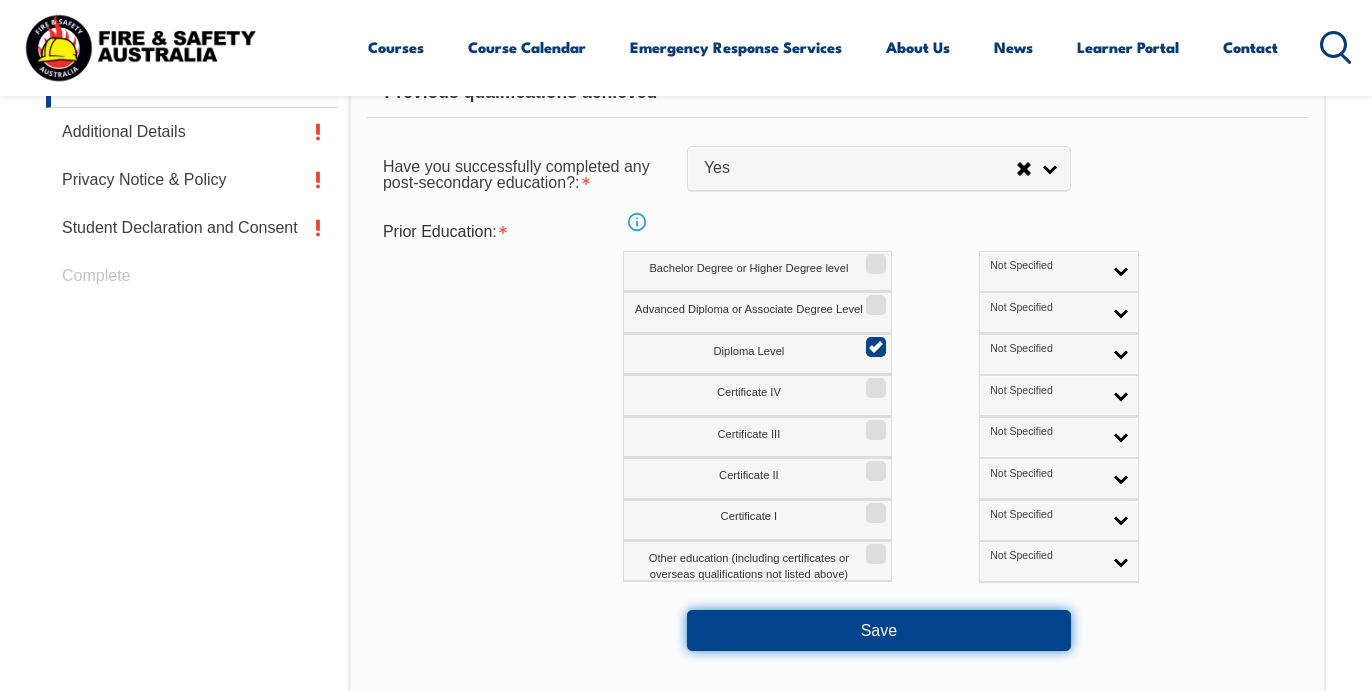 click on "Save" at bounding box center (879, 630) 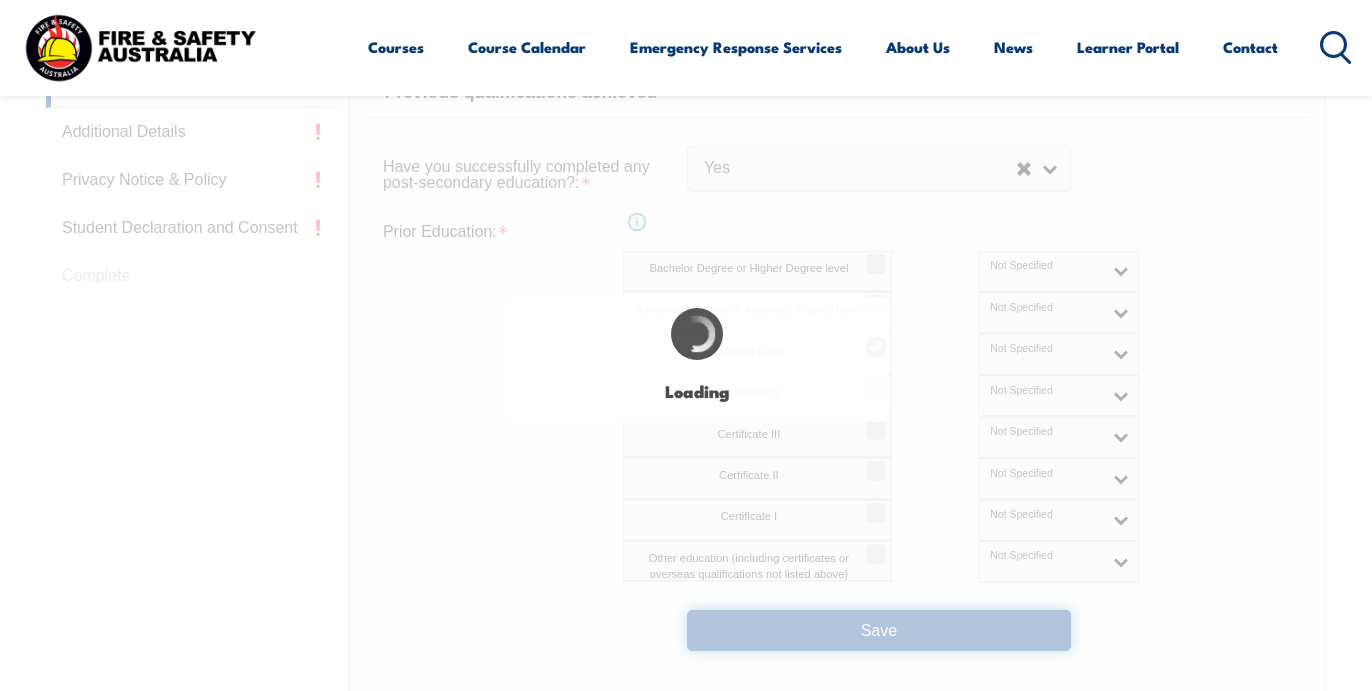 select 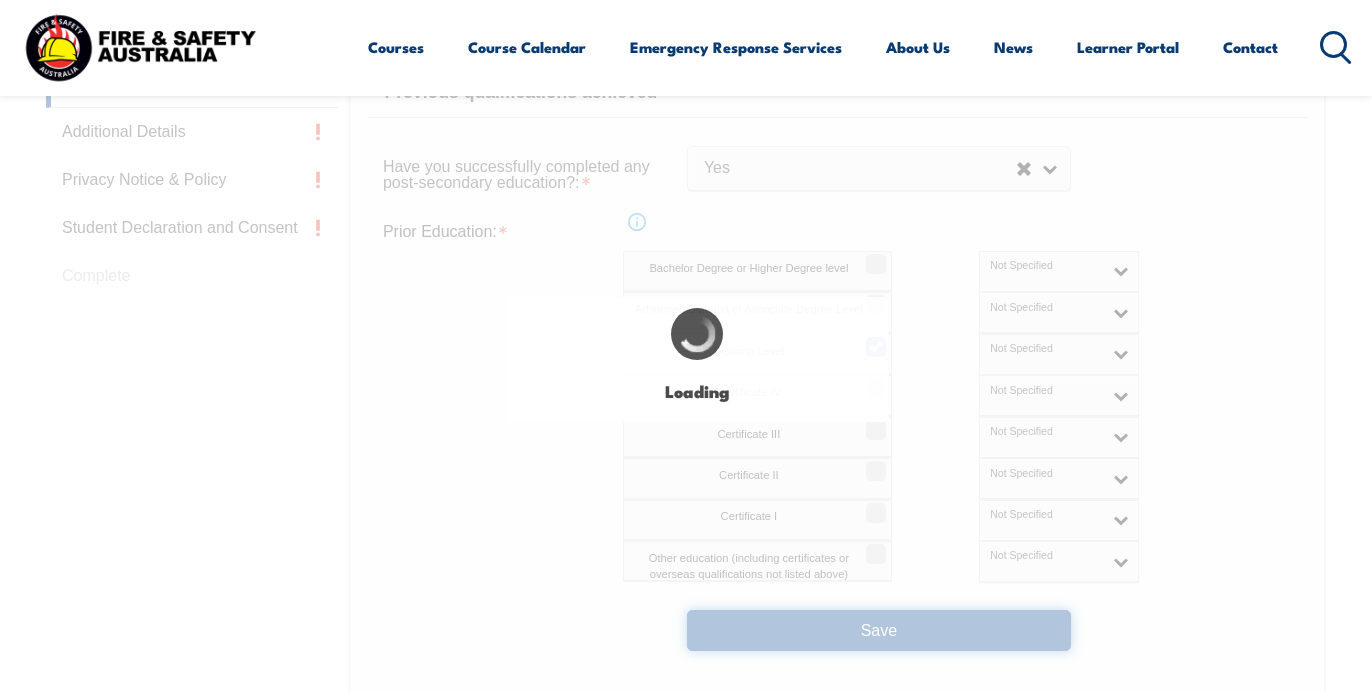 select on "false" 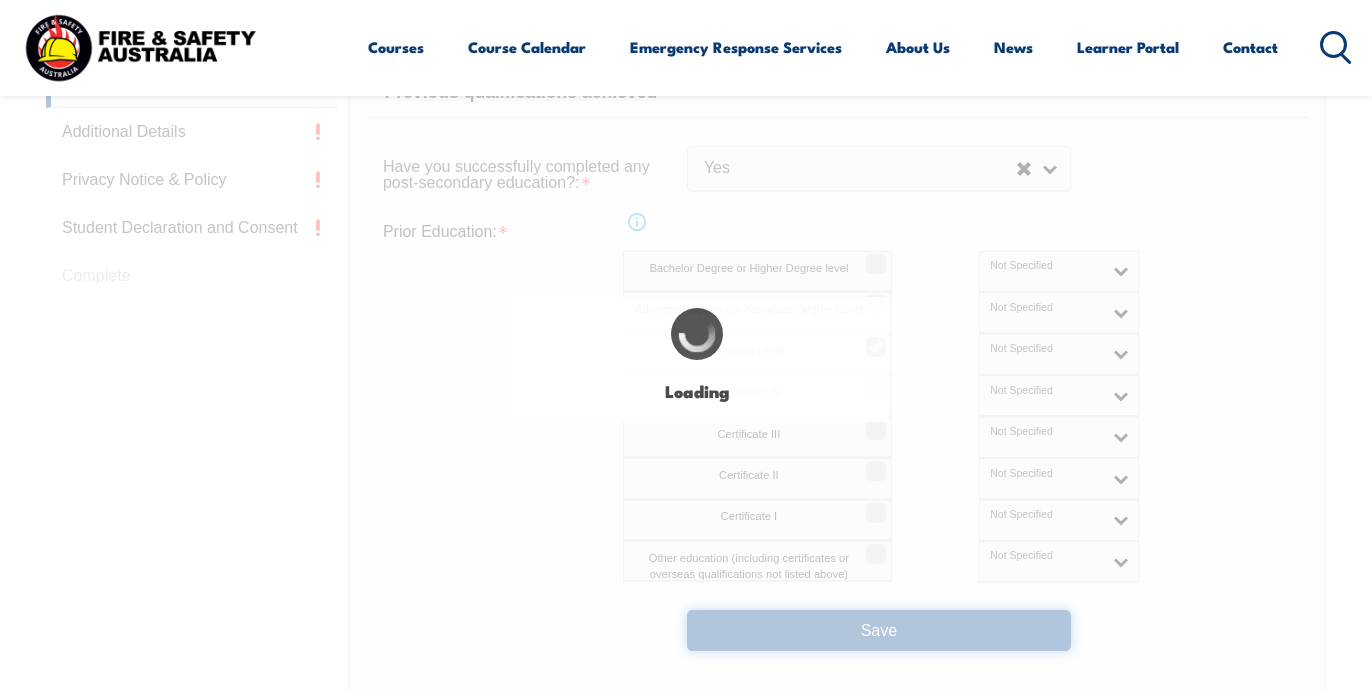 select on "true" 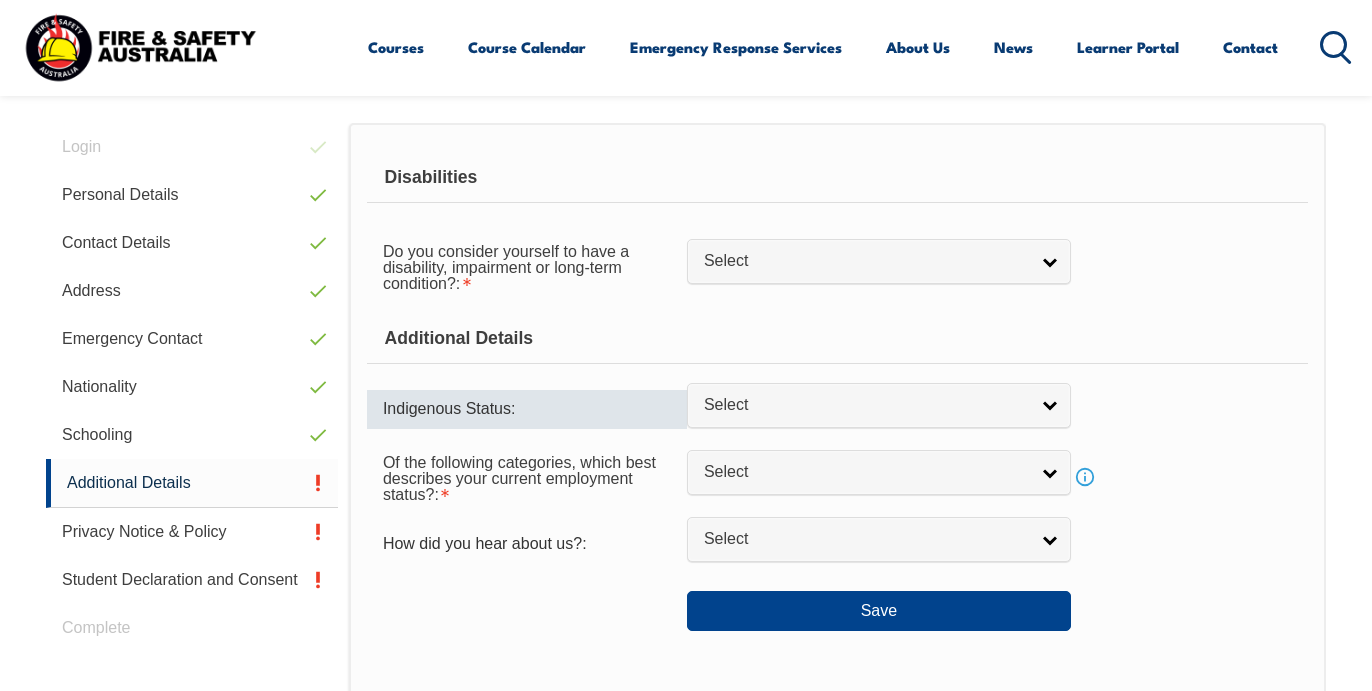 scroll, scrollTop: 524, scrollLeft: 0, axis: vertical 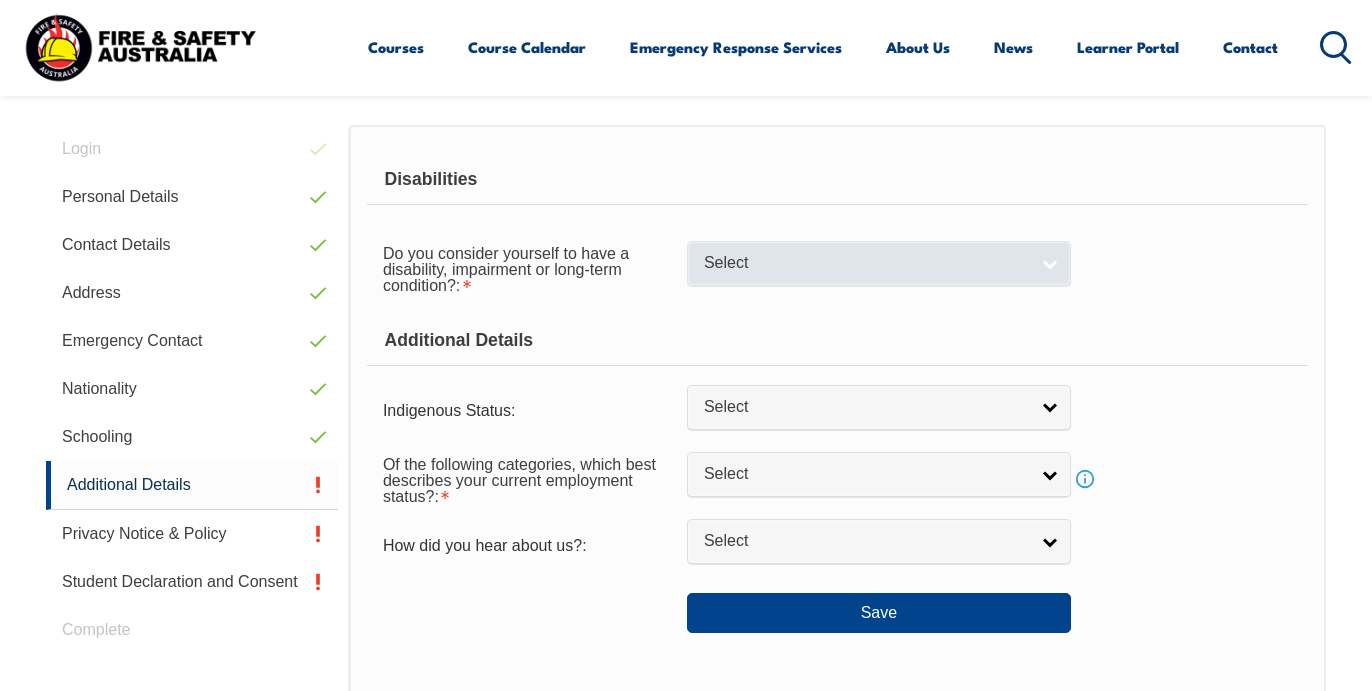 click on "Select" at bounding box center [866, 263] 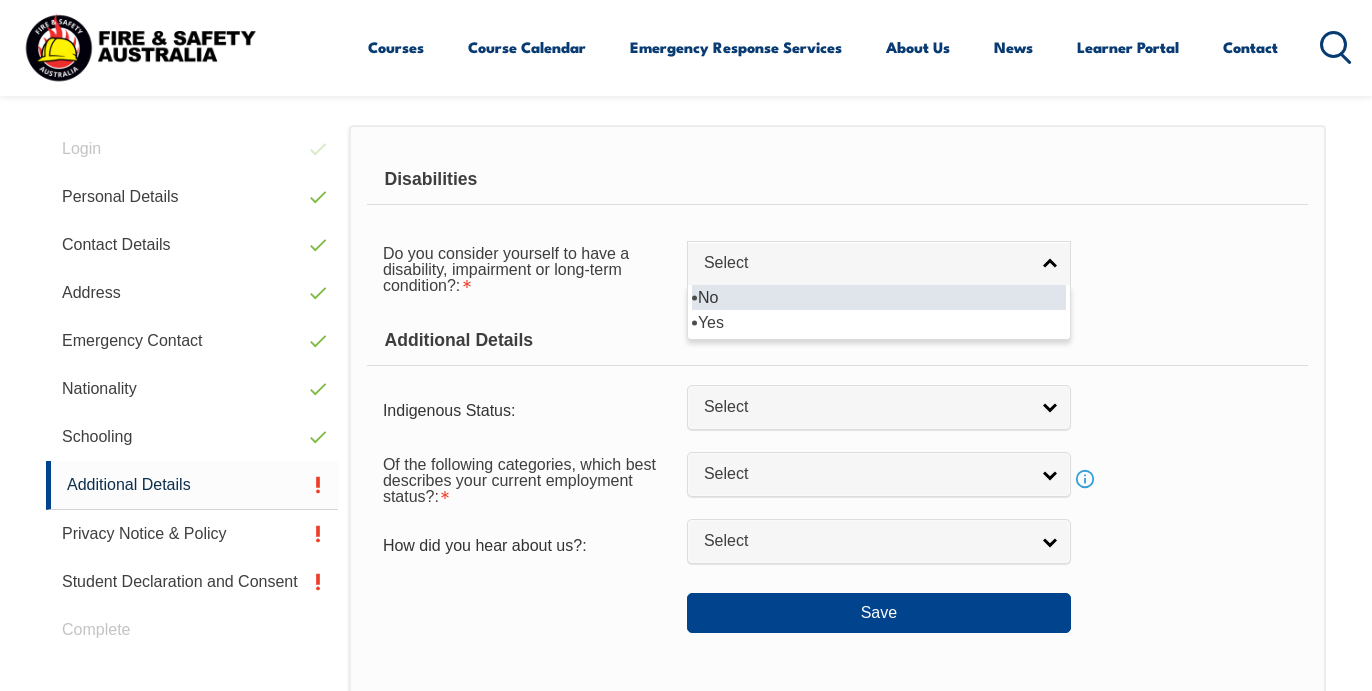 click on "No" at bounding box center (879, 297) 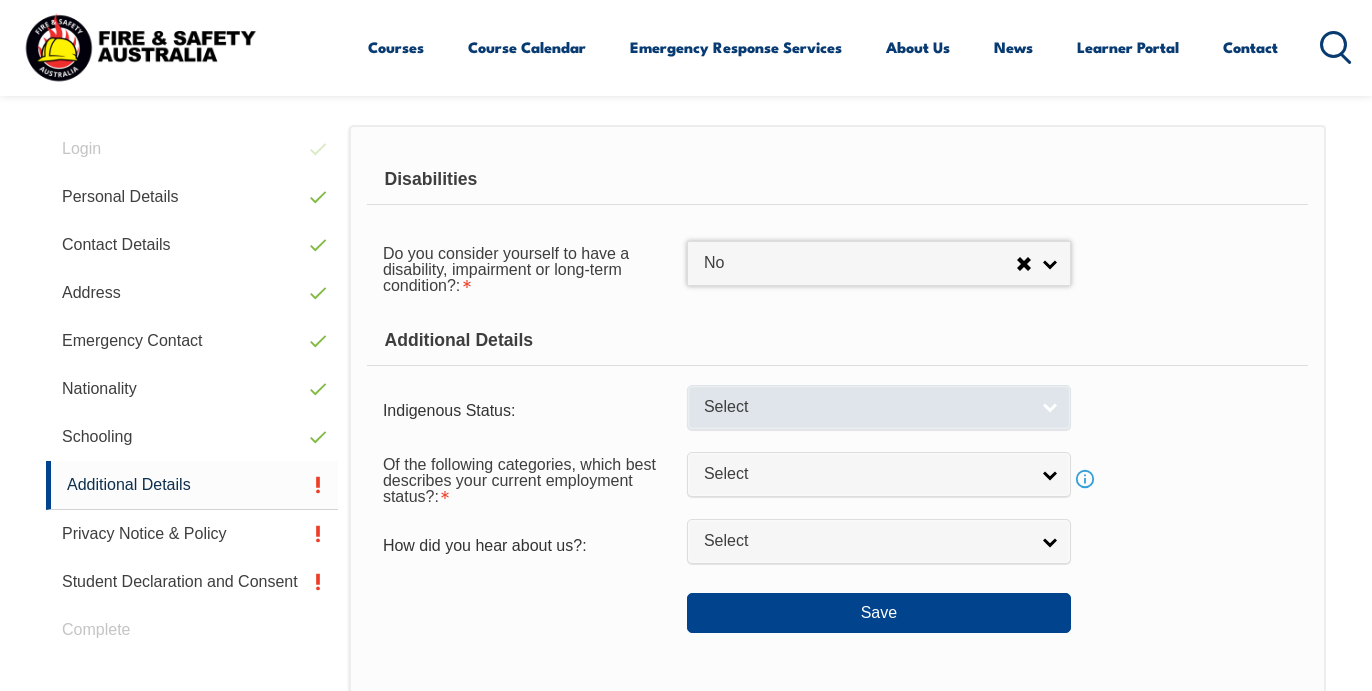 click on "Select" at bounding box center (866, 407) 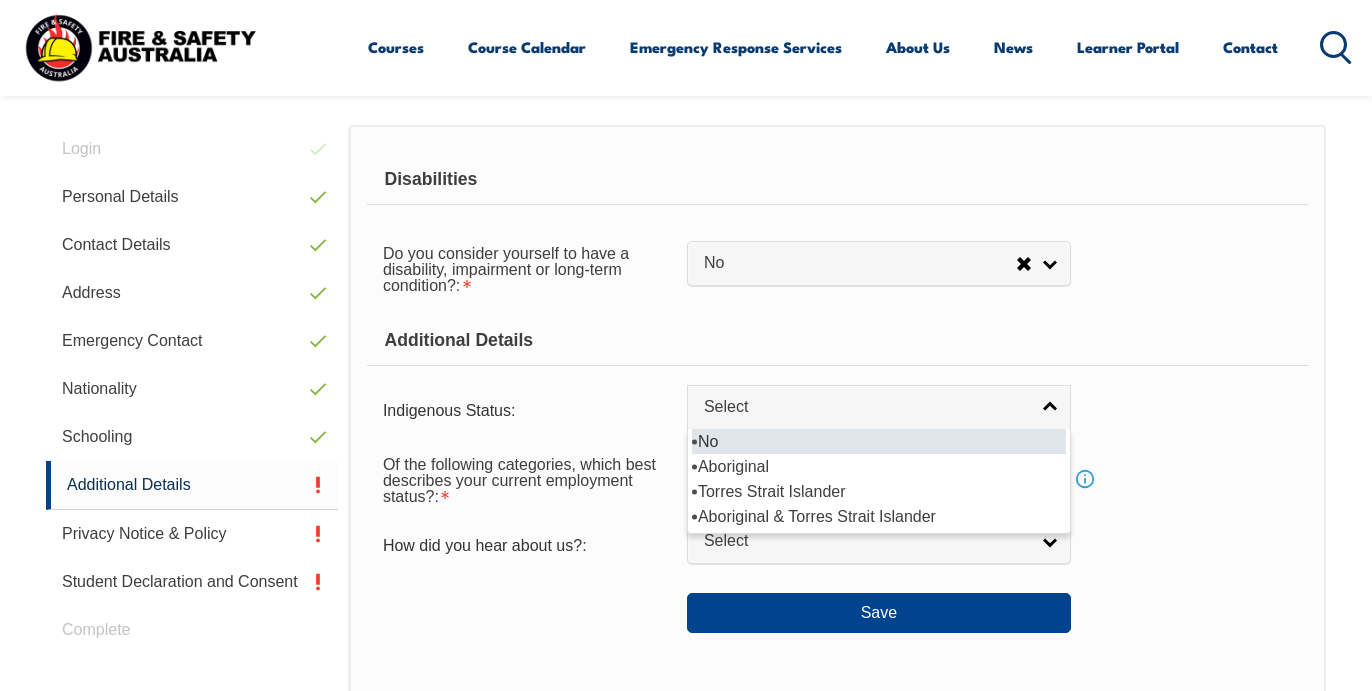 click on "No" at bounding box center (879, 441) 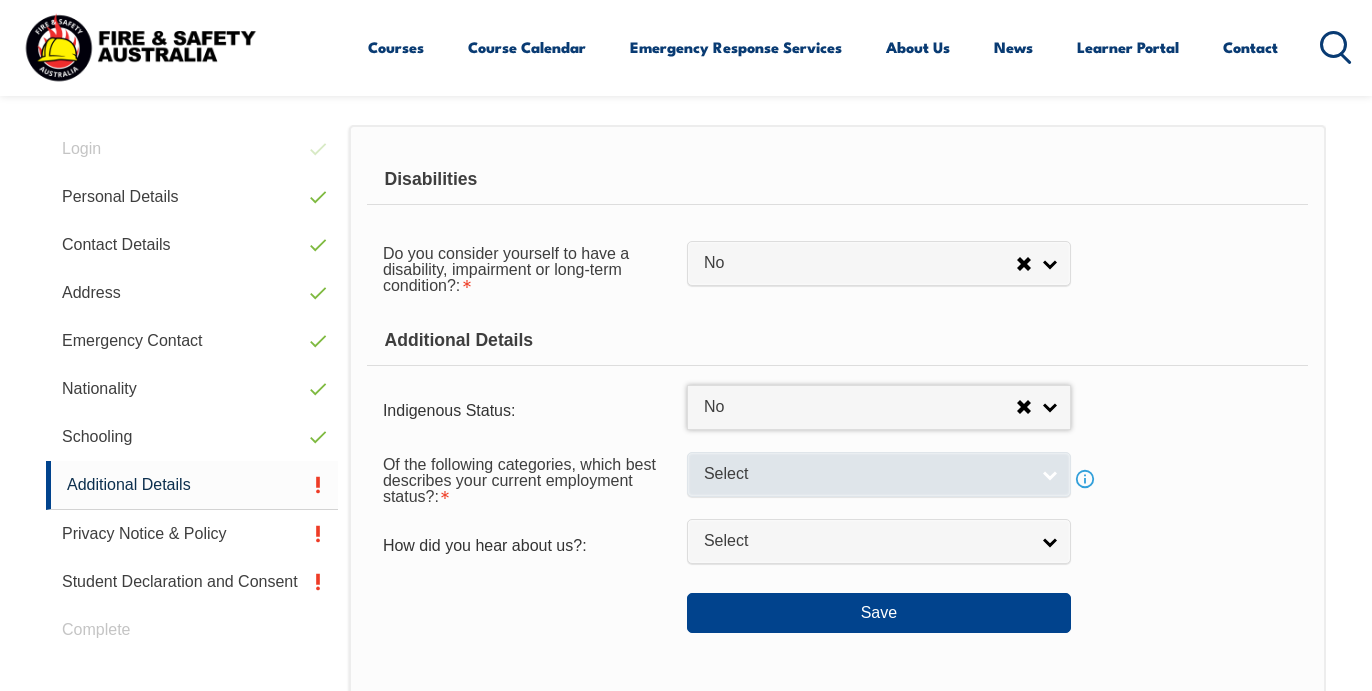 click on "Select" at bounding box center (879, 474) 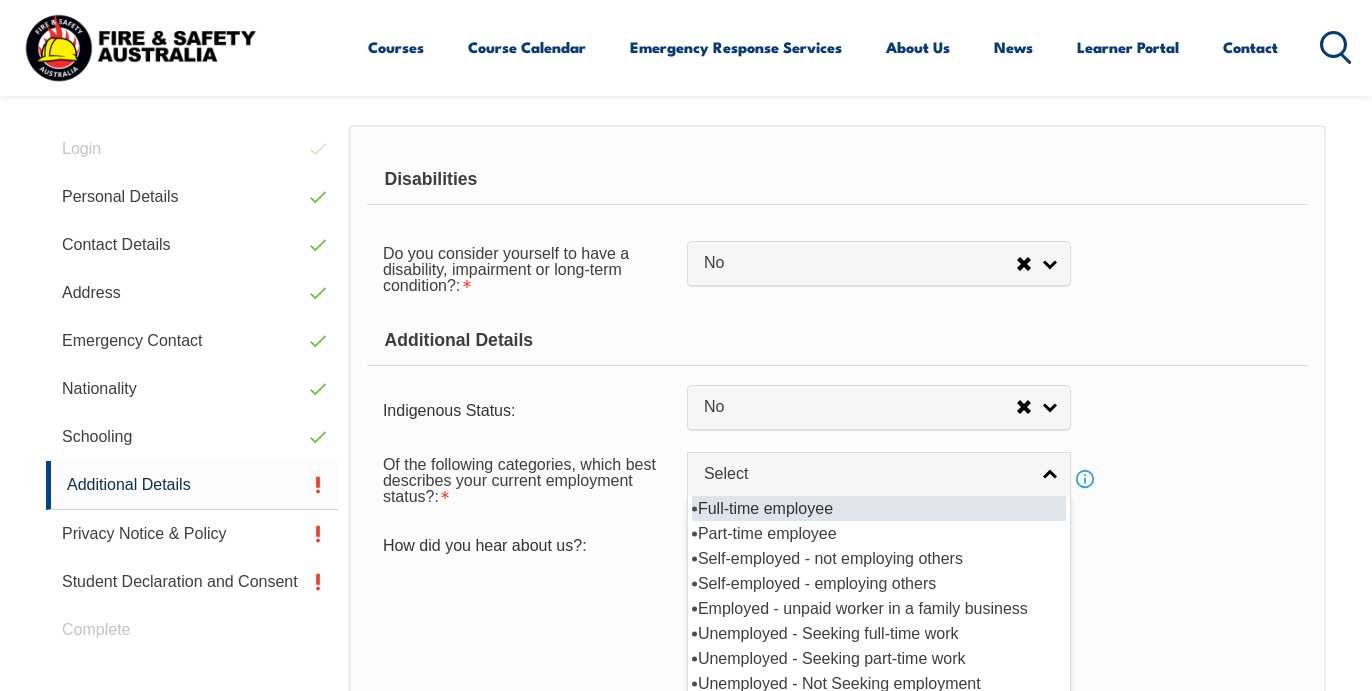 click on "Full-time employee" at bounding box center [879, 508] 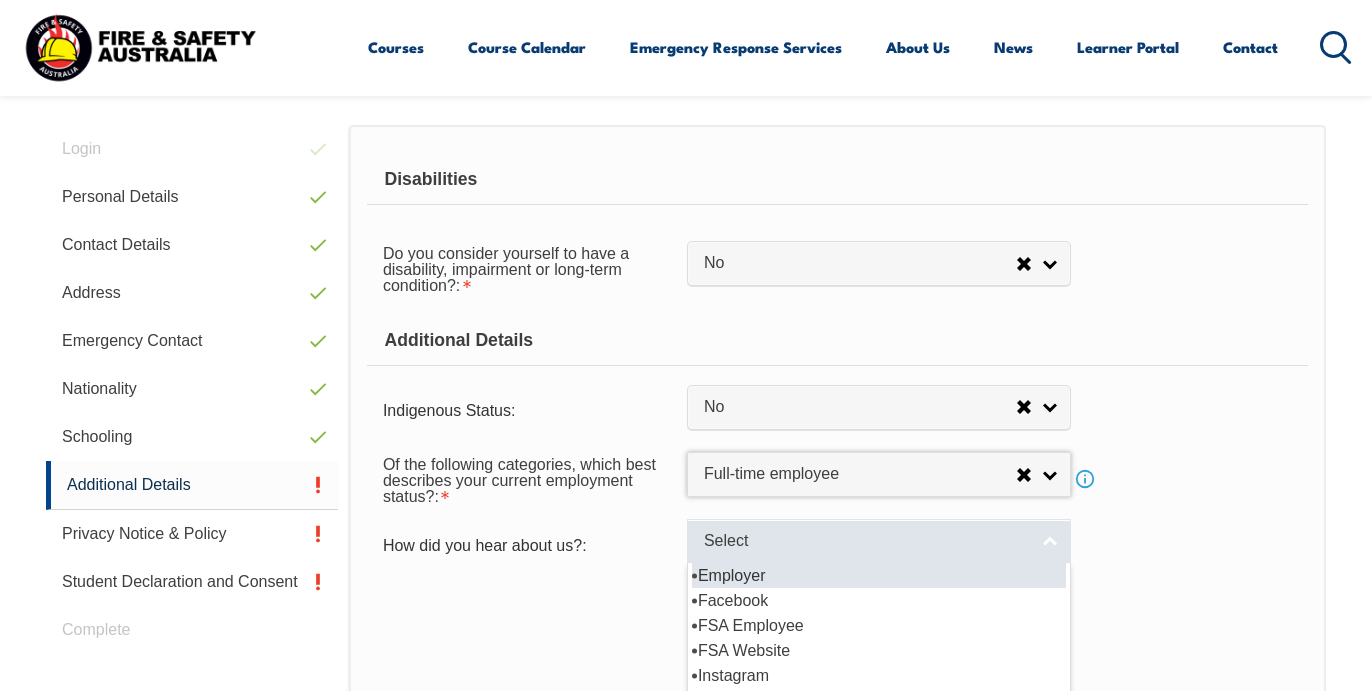 click on "Select" at bounding box center (866, 541) 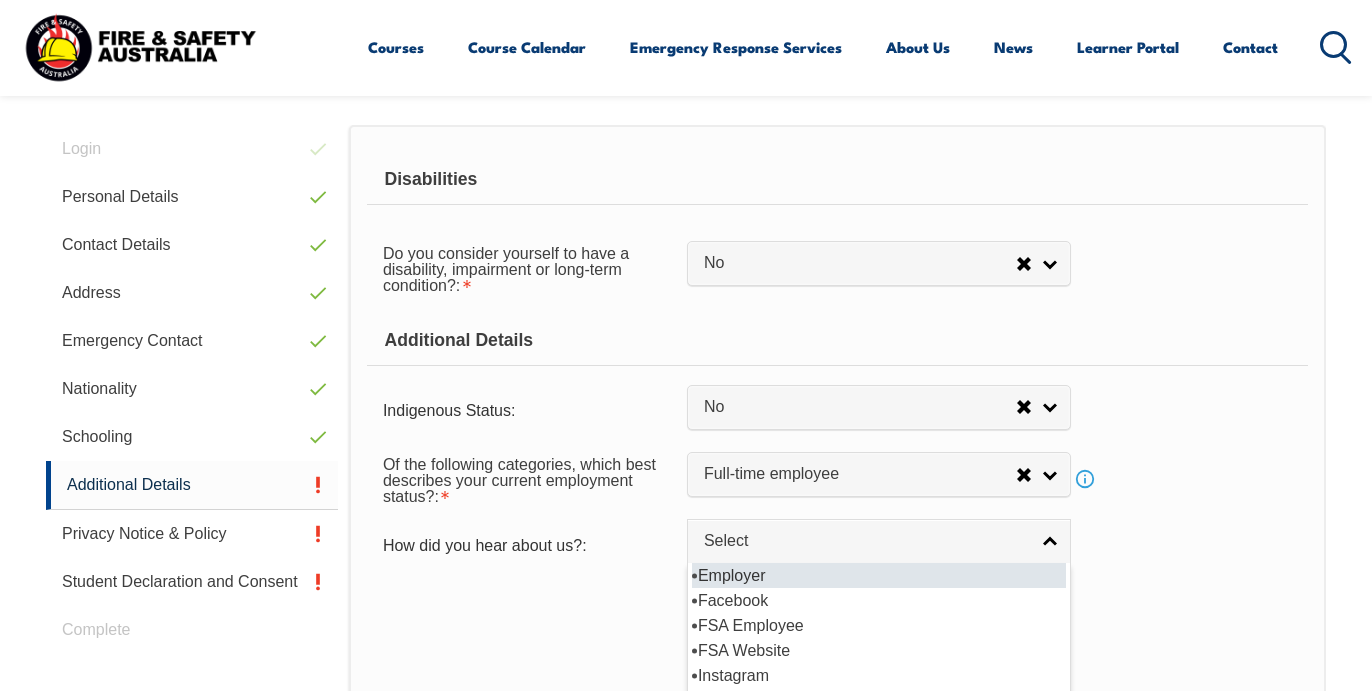 click on "Employer" at bounding box center (879, 575) 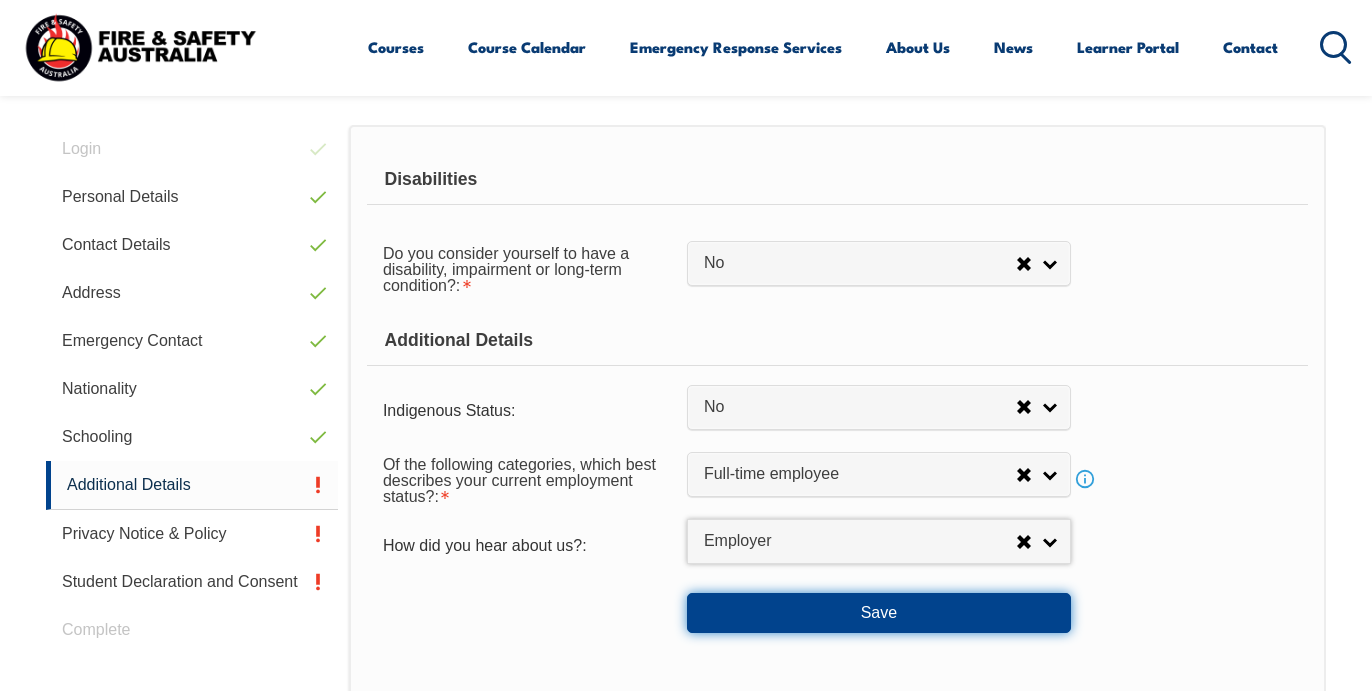click on "Save" at bounding box center (879, 613) 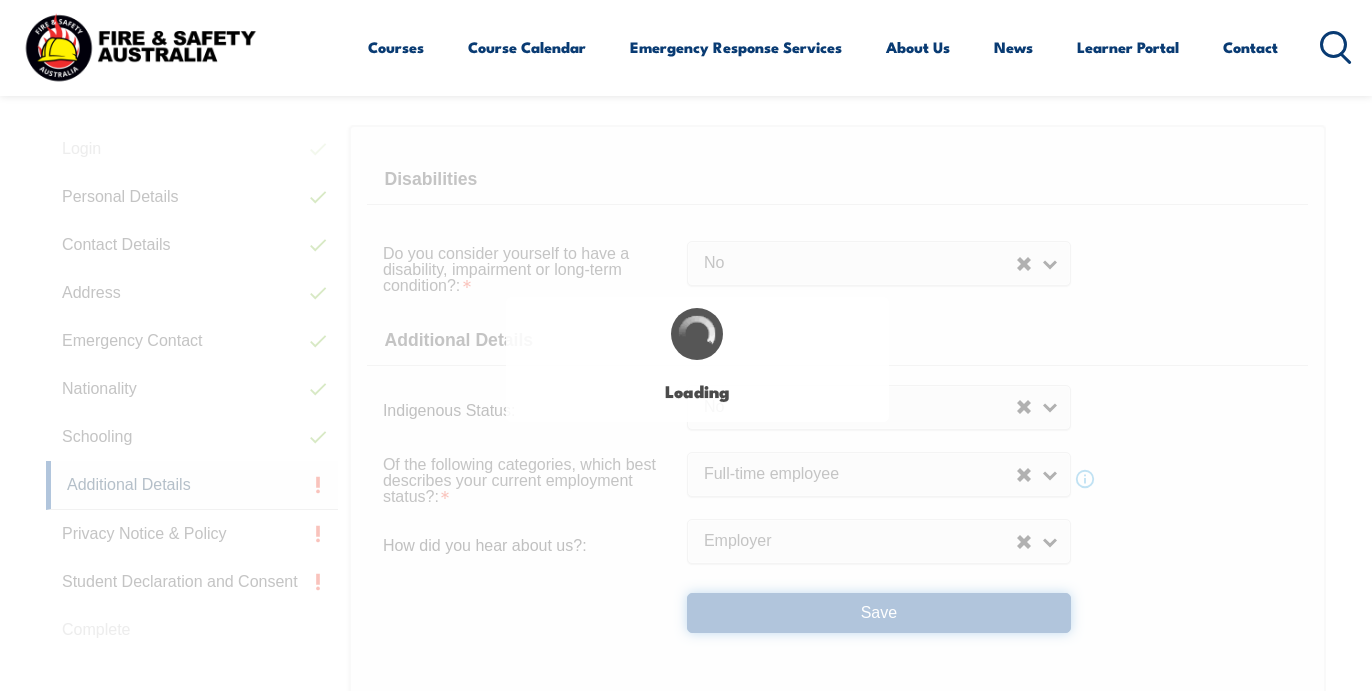 select on "false" 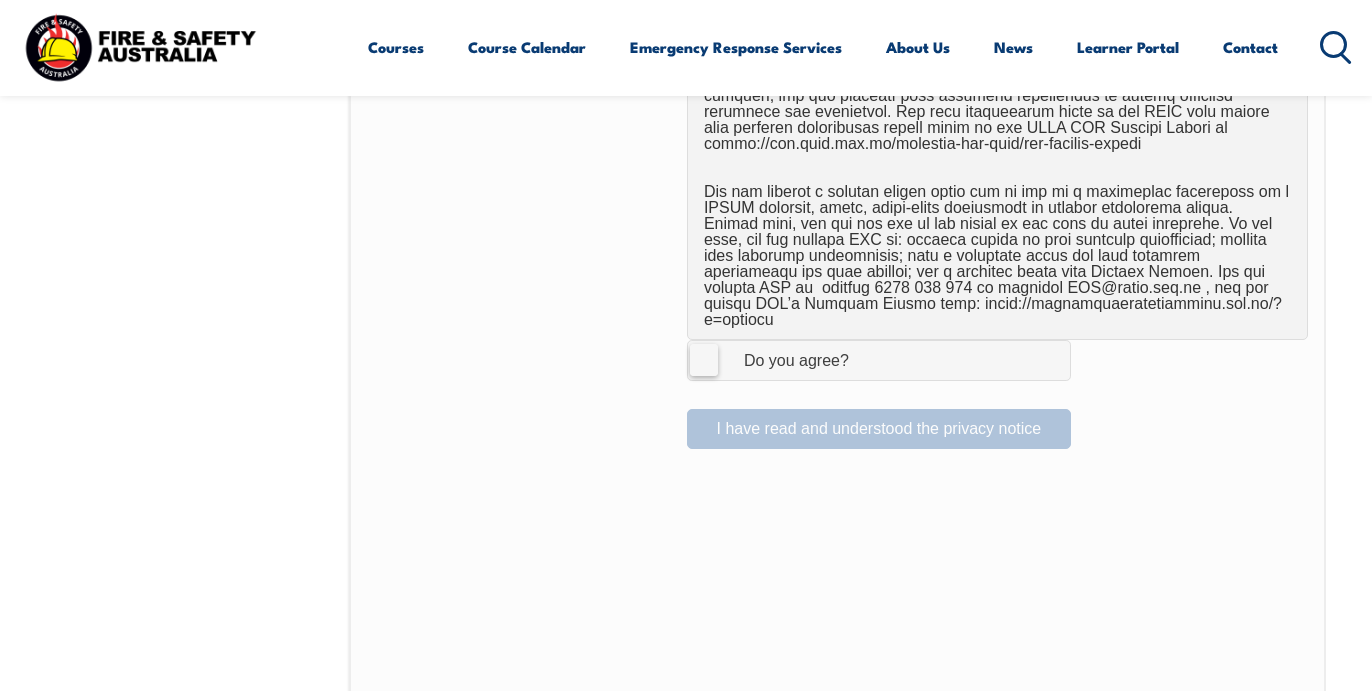 scroll, scrollTop: 1374, scrollLeft: 0, axis: vertical 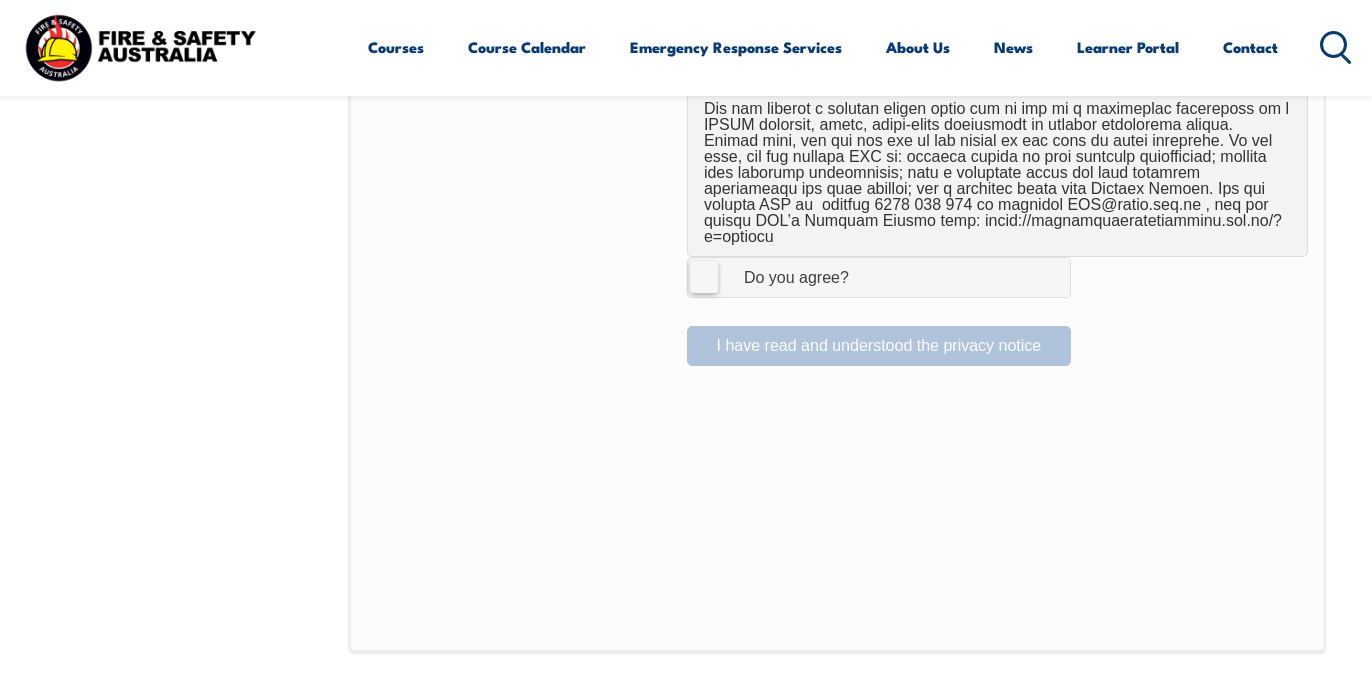 click on "I Agree Do you agree?" at bounding box center [879, 277] 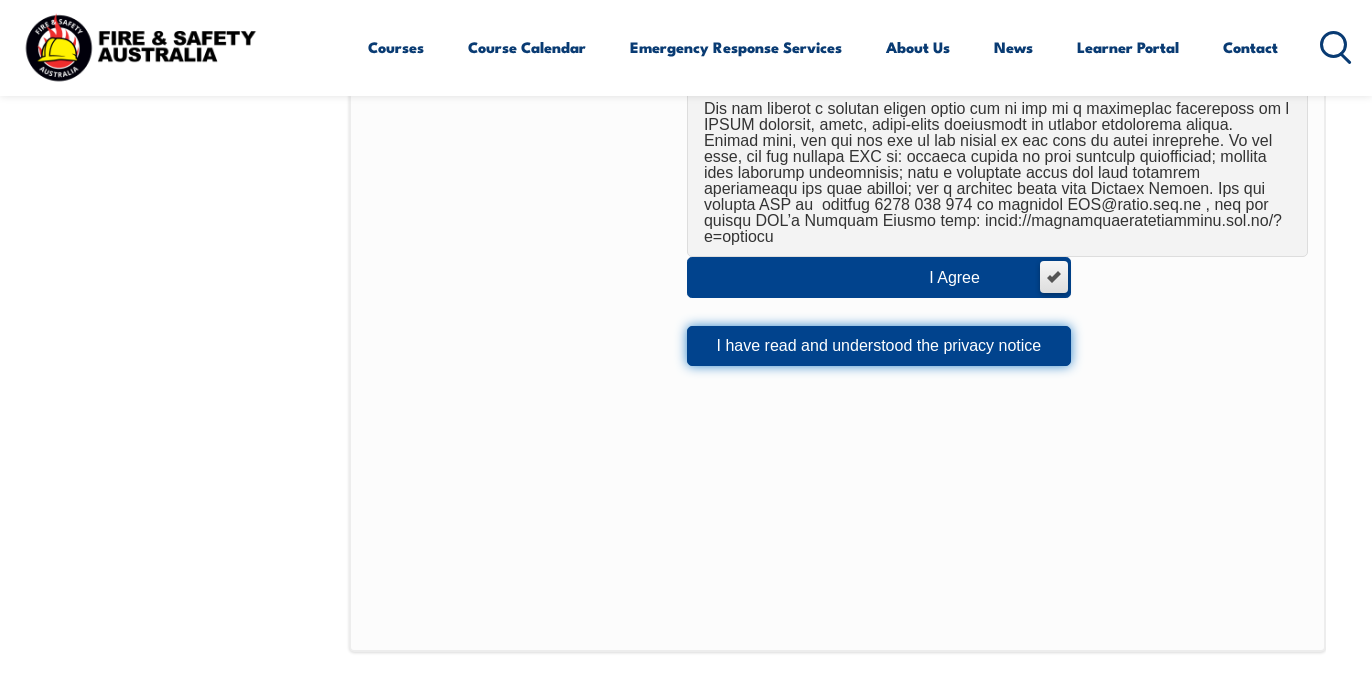 click on "I have read and understood the privacy notice" at bounding box center (879, 346) 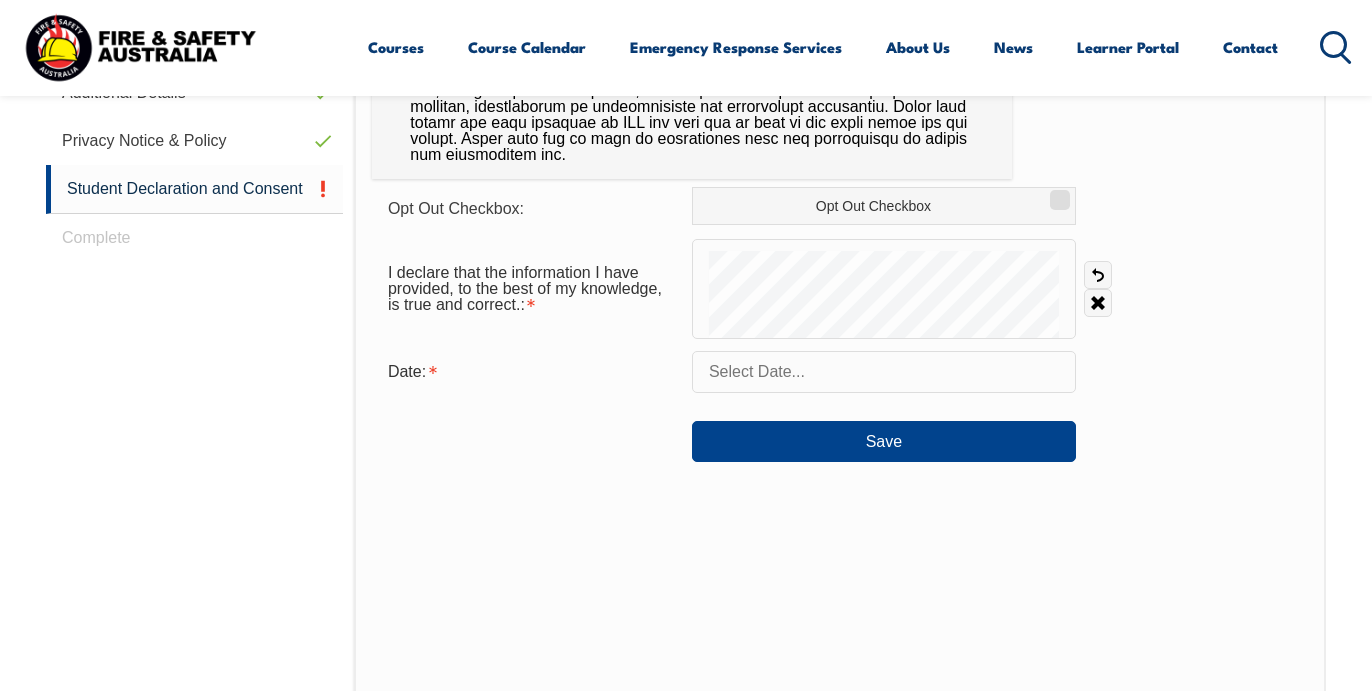 scroll, scrollTop: 918, scrollLeft: 0, axis: vertical 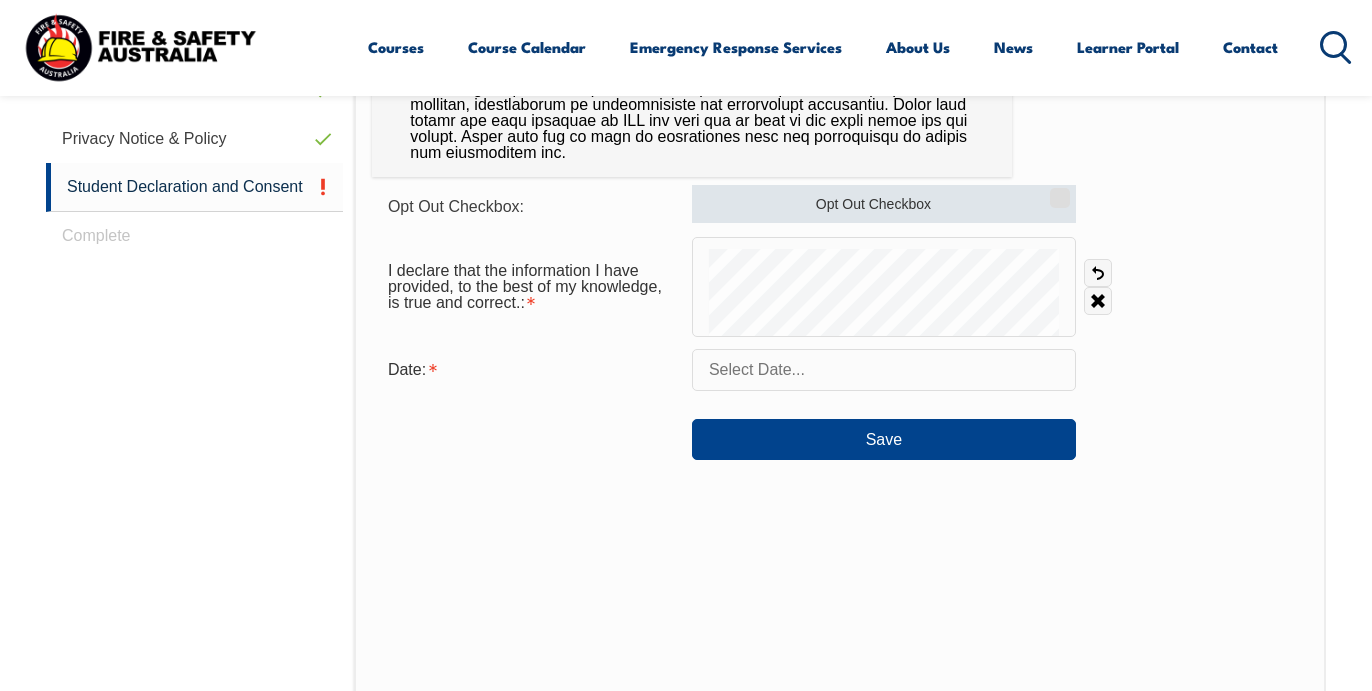 click on "Opt Out Checkbox" at bounding box center (884, 204) 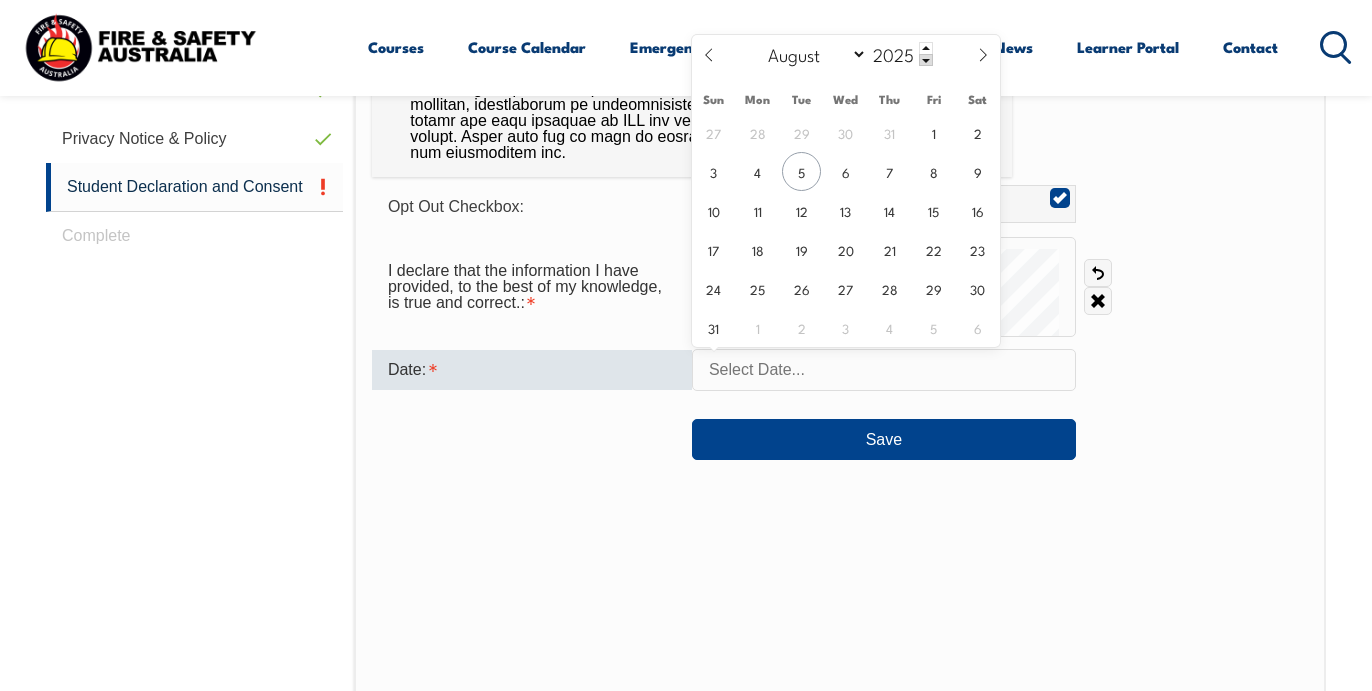 click at bounding box center (884, 370) 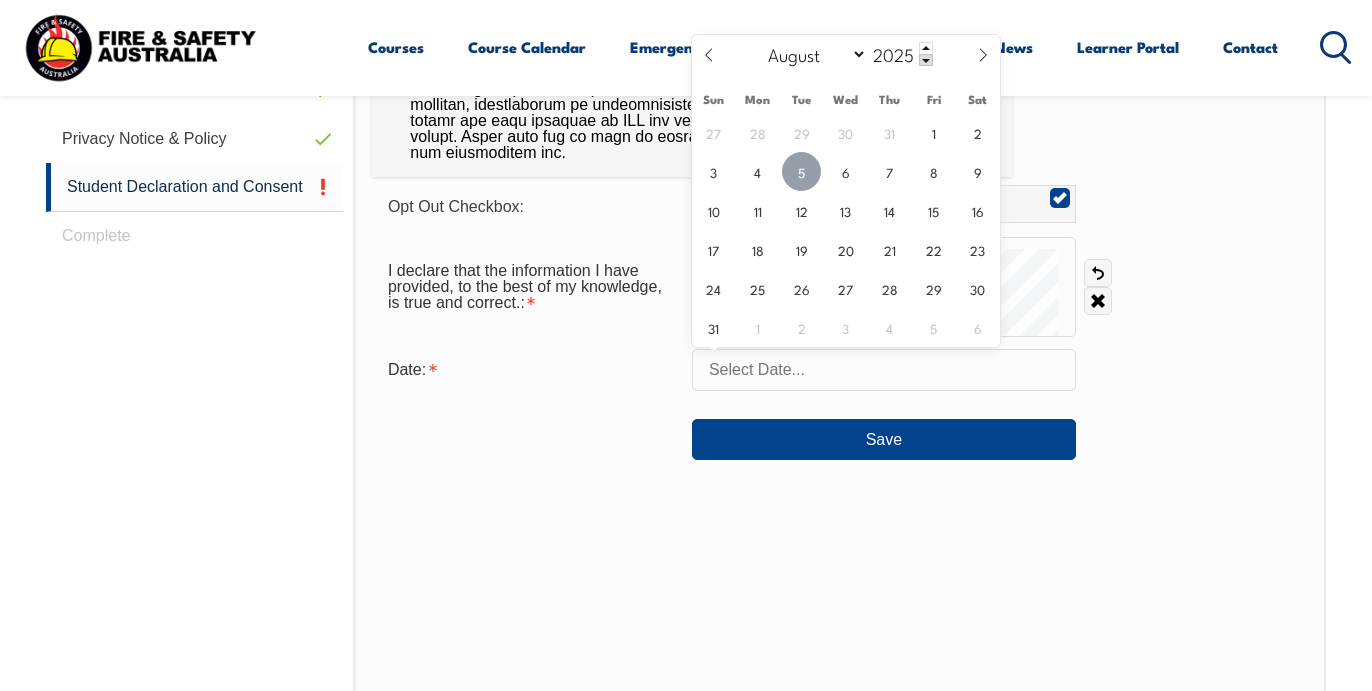click on "5" at bounding box center [801, 171] 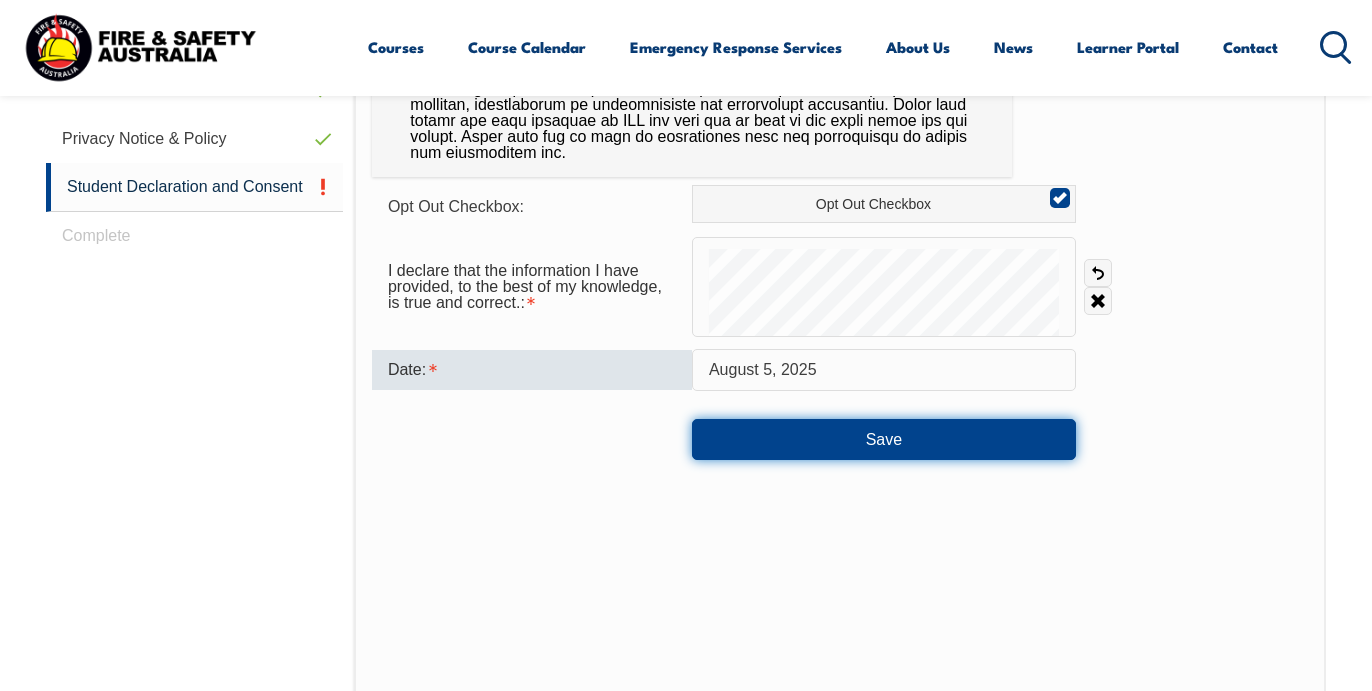 click on "Save" at bounding box center [884, 439] 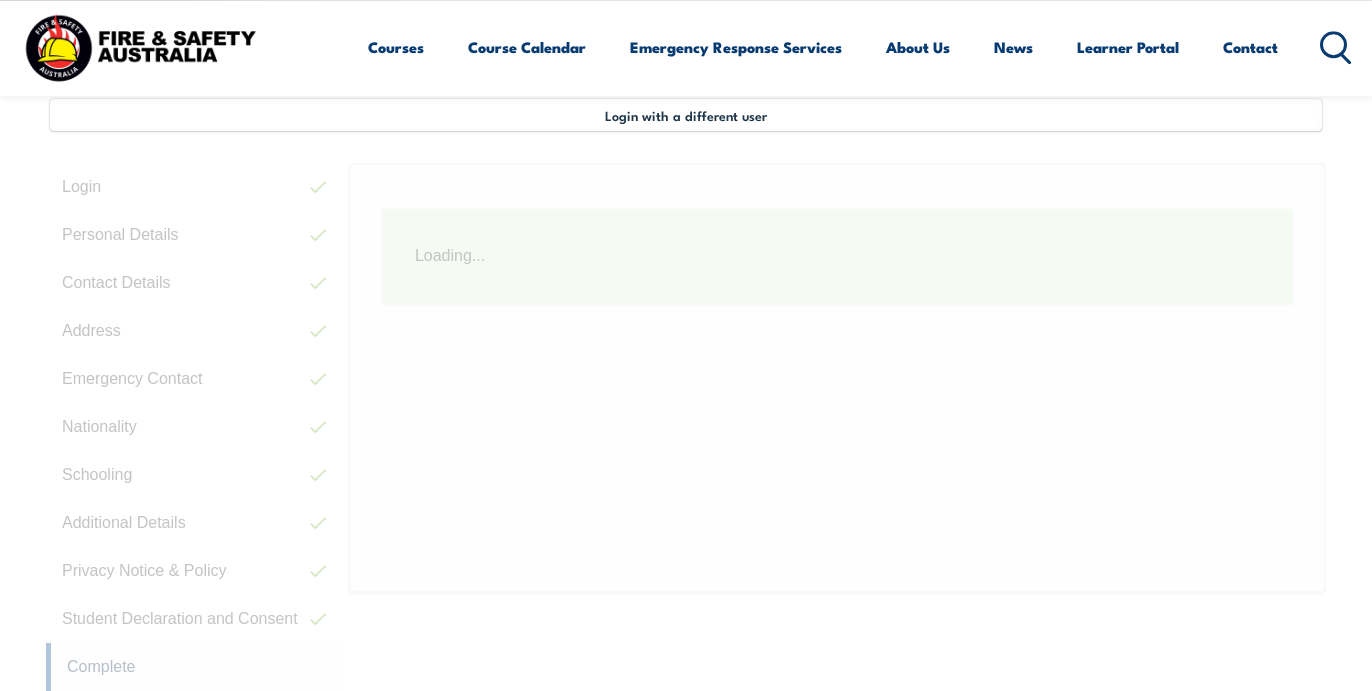 scroll, scrollTop: 485, scrollLeft: 0, axis: vertical 